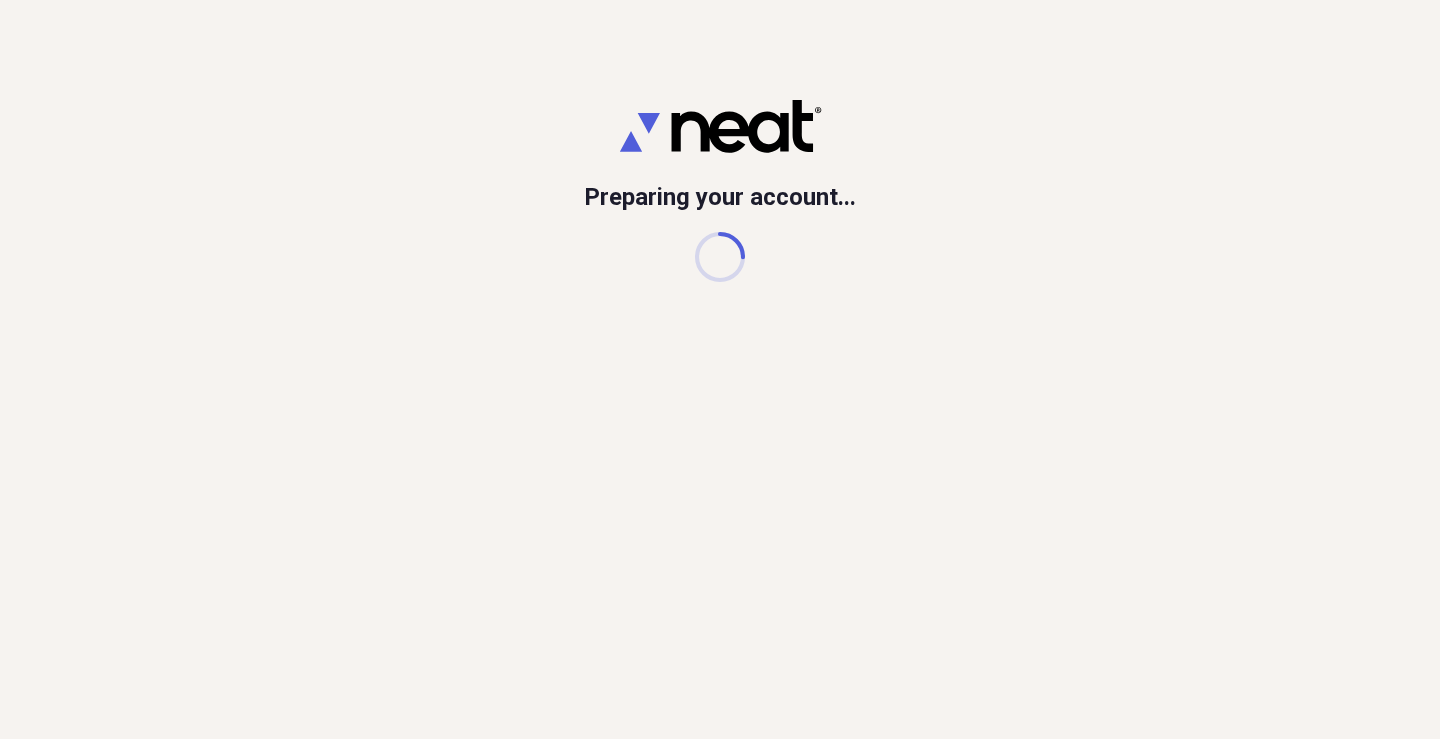 scroll, scrollTop: 0, scrollLeft: 0, axis: both 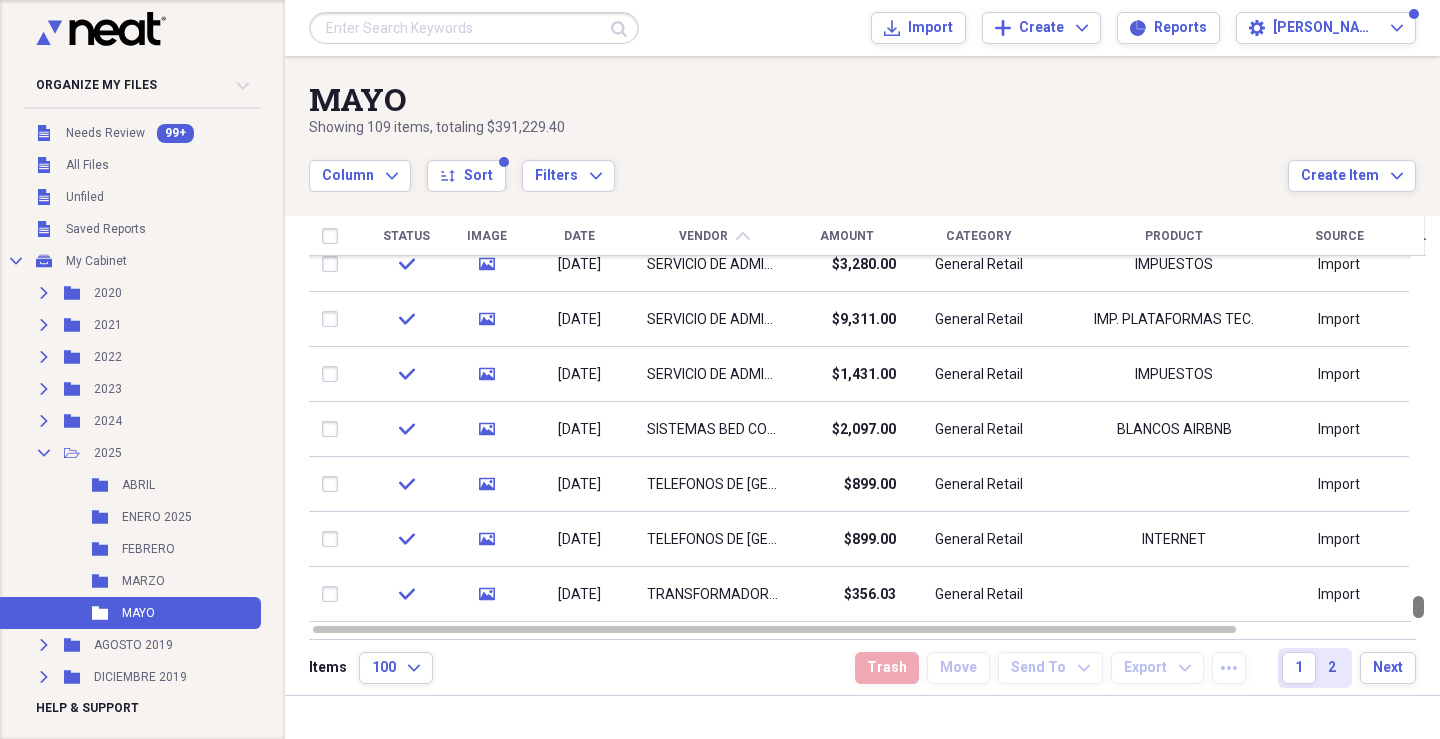 drag, startPoint x: 1432, startPoint y: 271, endPoint x: 1439, endPoint y: 617, distance: 346.0708 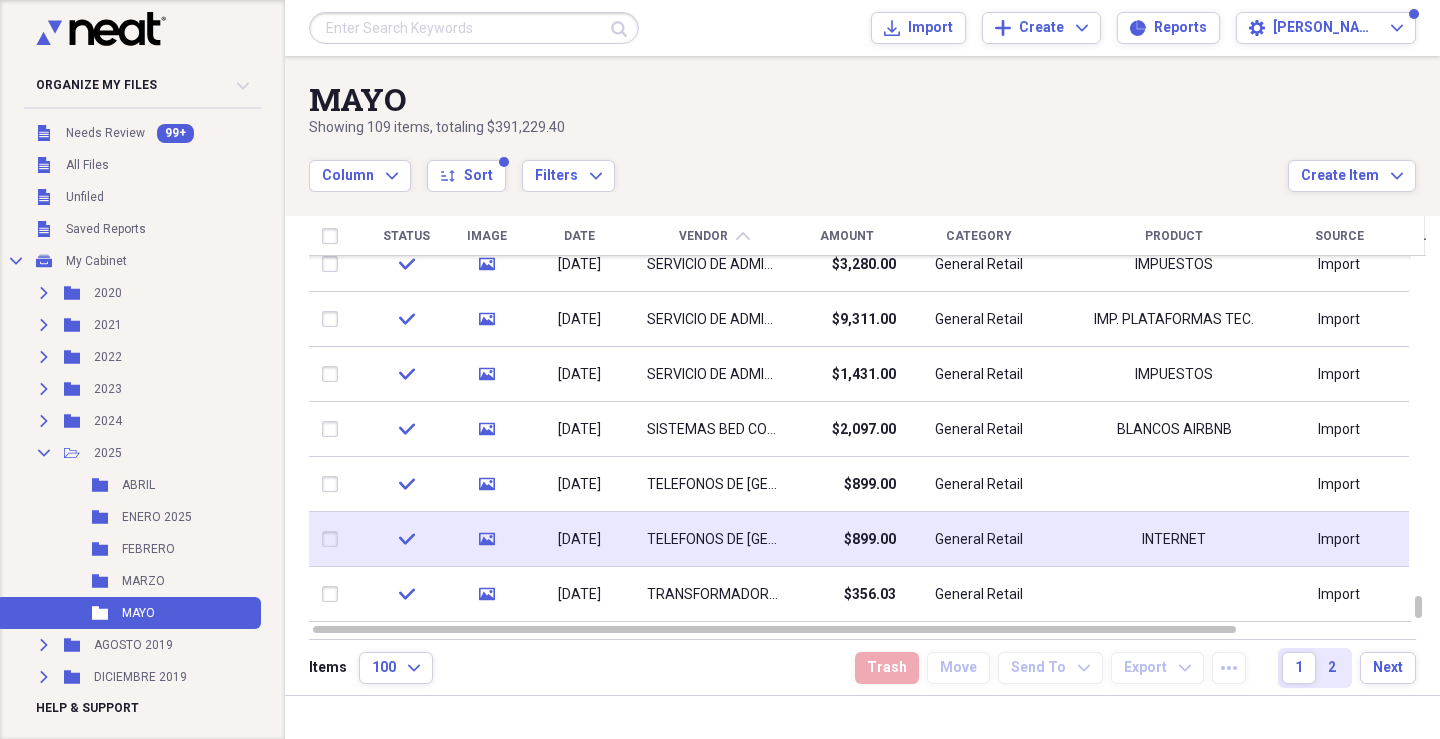 click at bounding box center [334, 539] 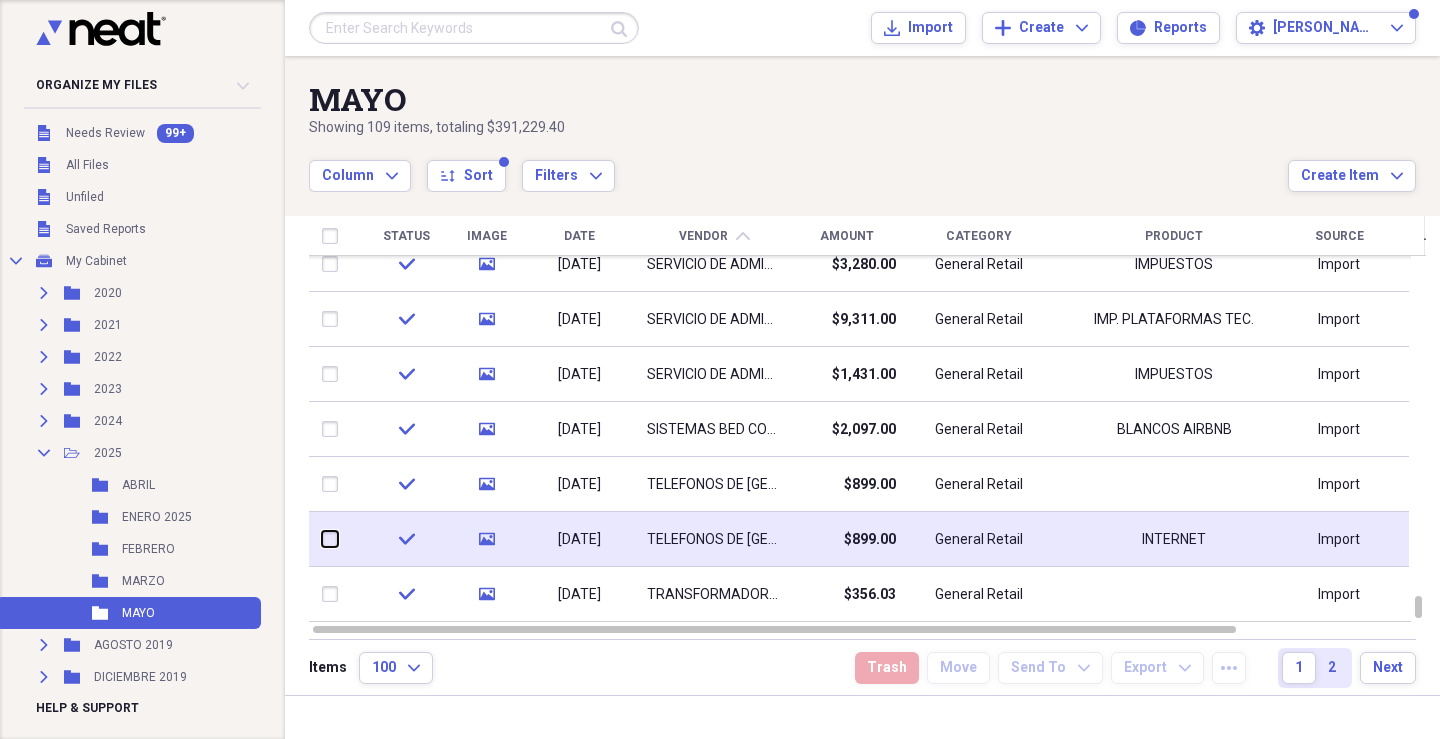 click at bounding box center (322, 539) 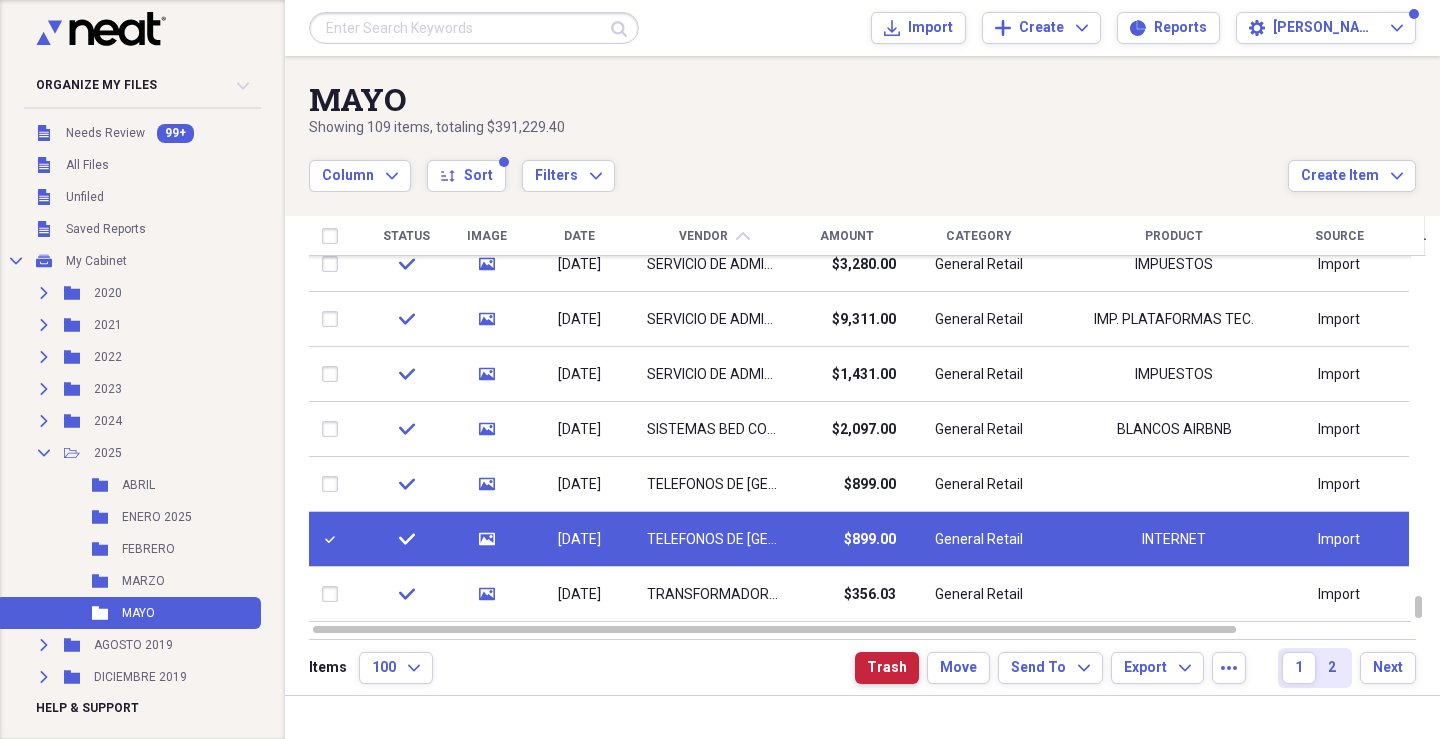 click on "Trash" at bounding box center [887, 668] 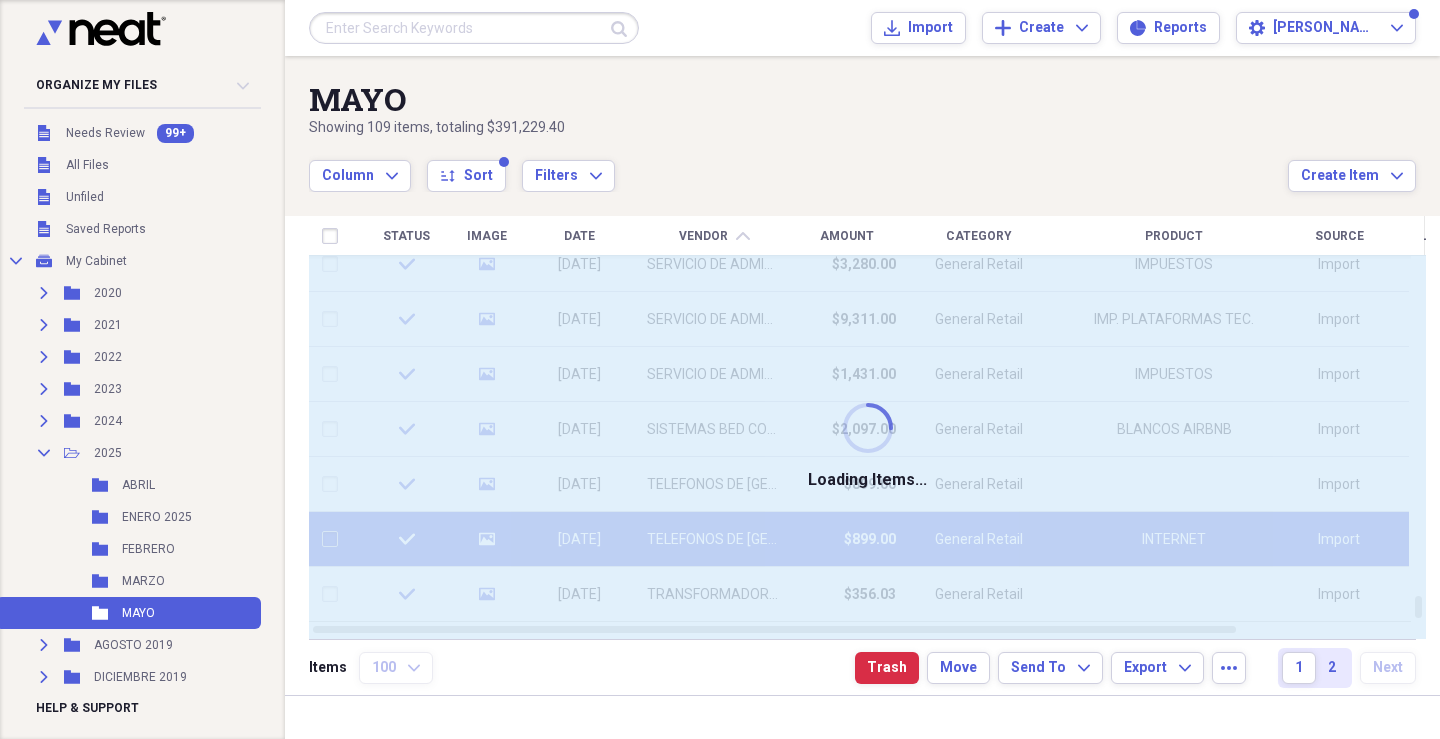 checkbox on "false" 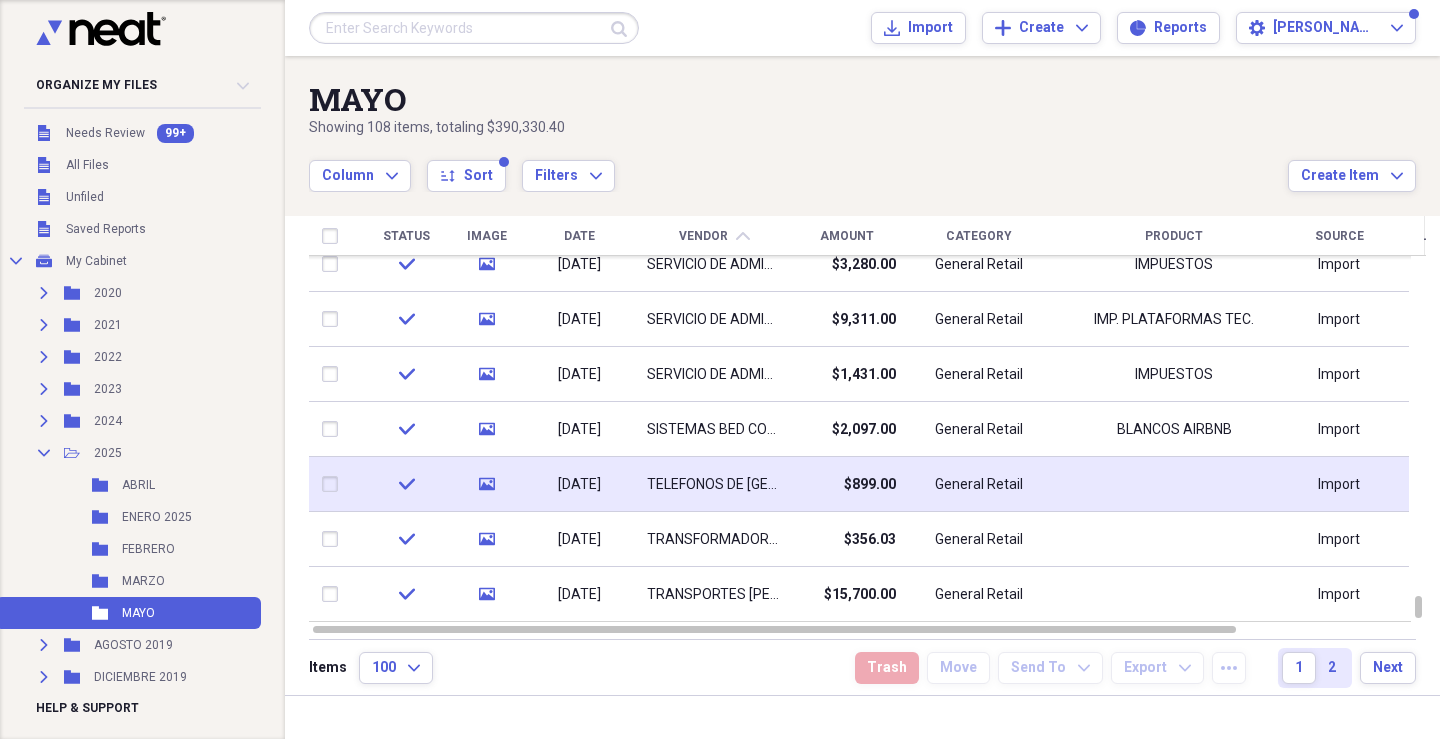 click on "[DATE]" at bounding box center (579, 485) 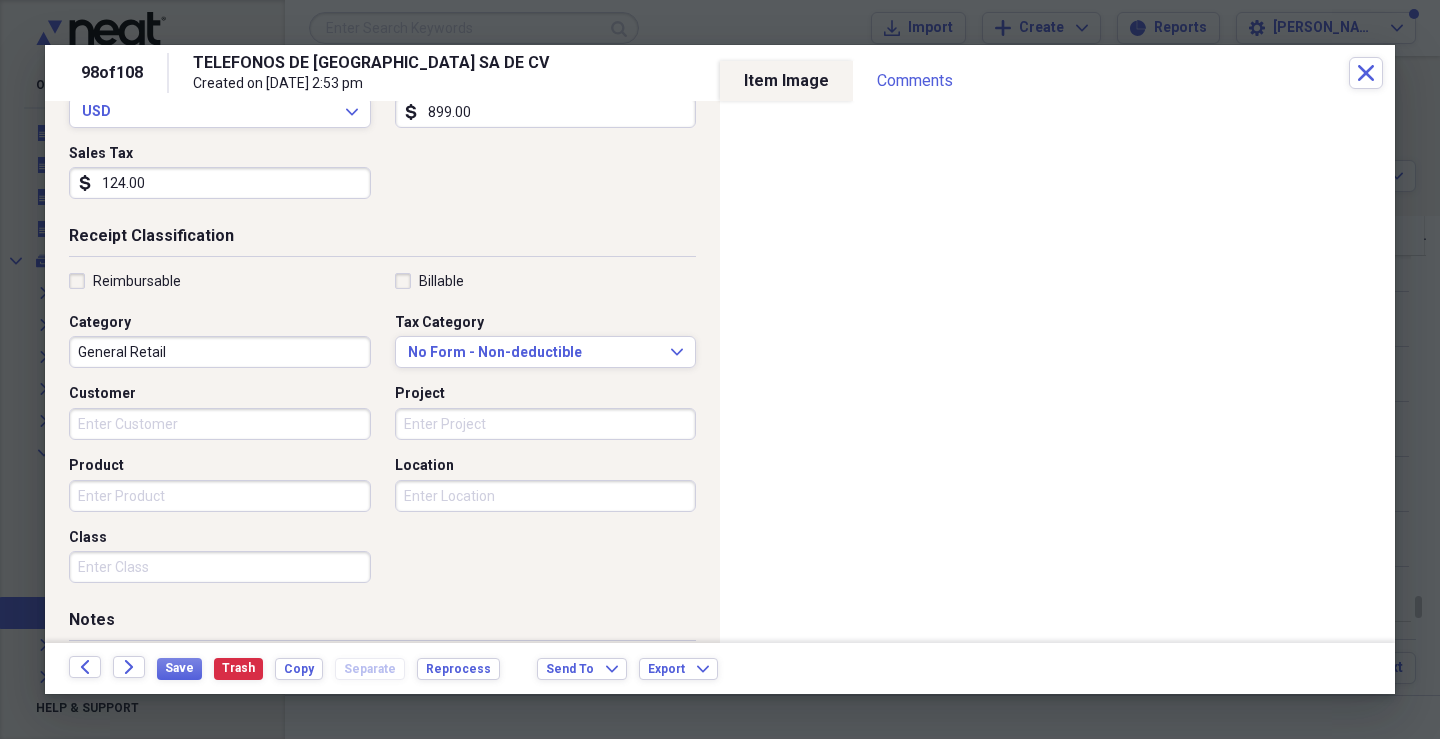 scroll, scrollTop: 331, scrollLeft: 0, axis: vertical 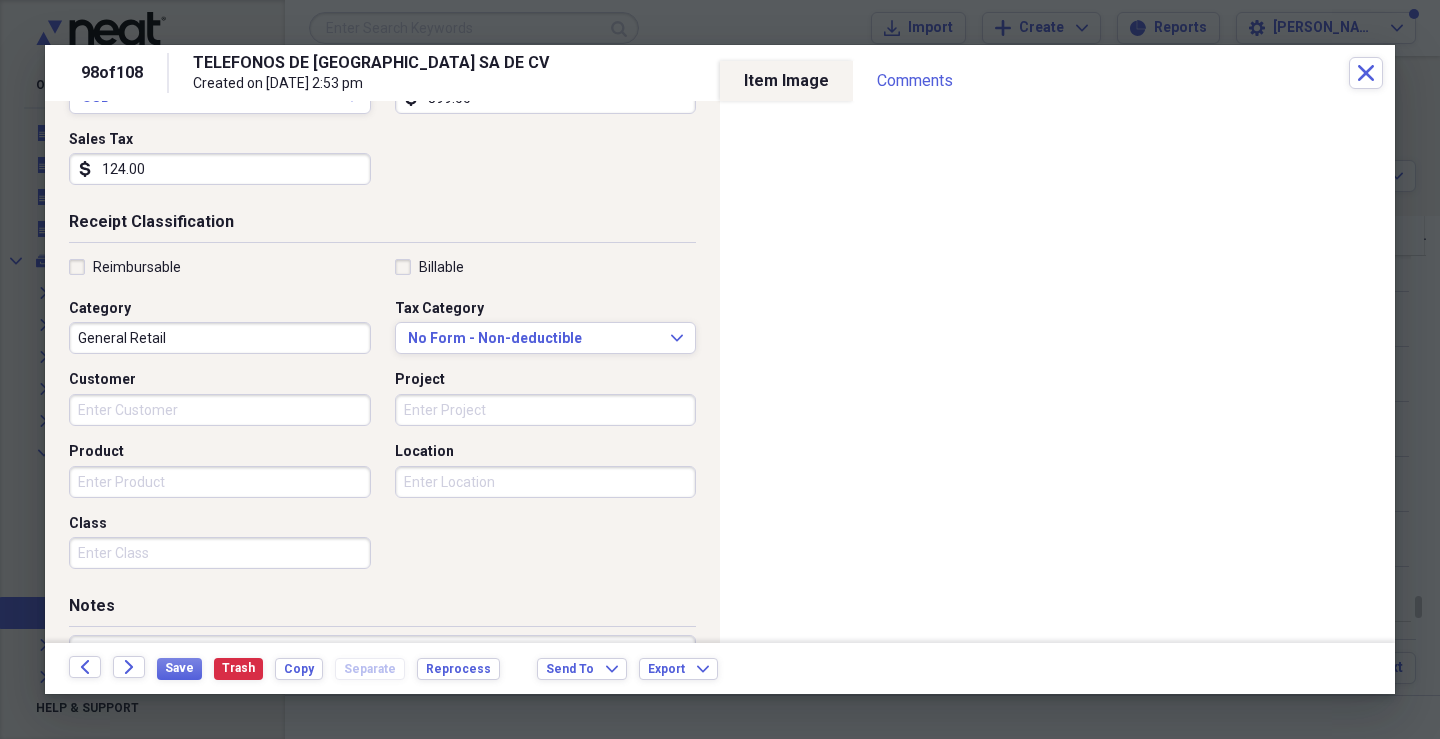 click on "Customer" at bounding box center [220, 410] 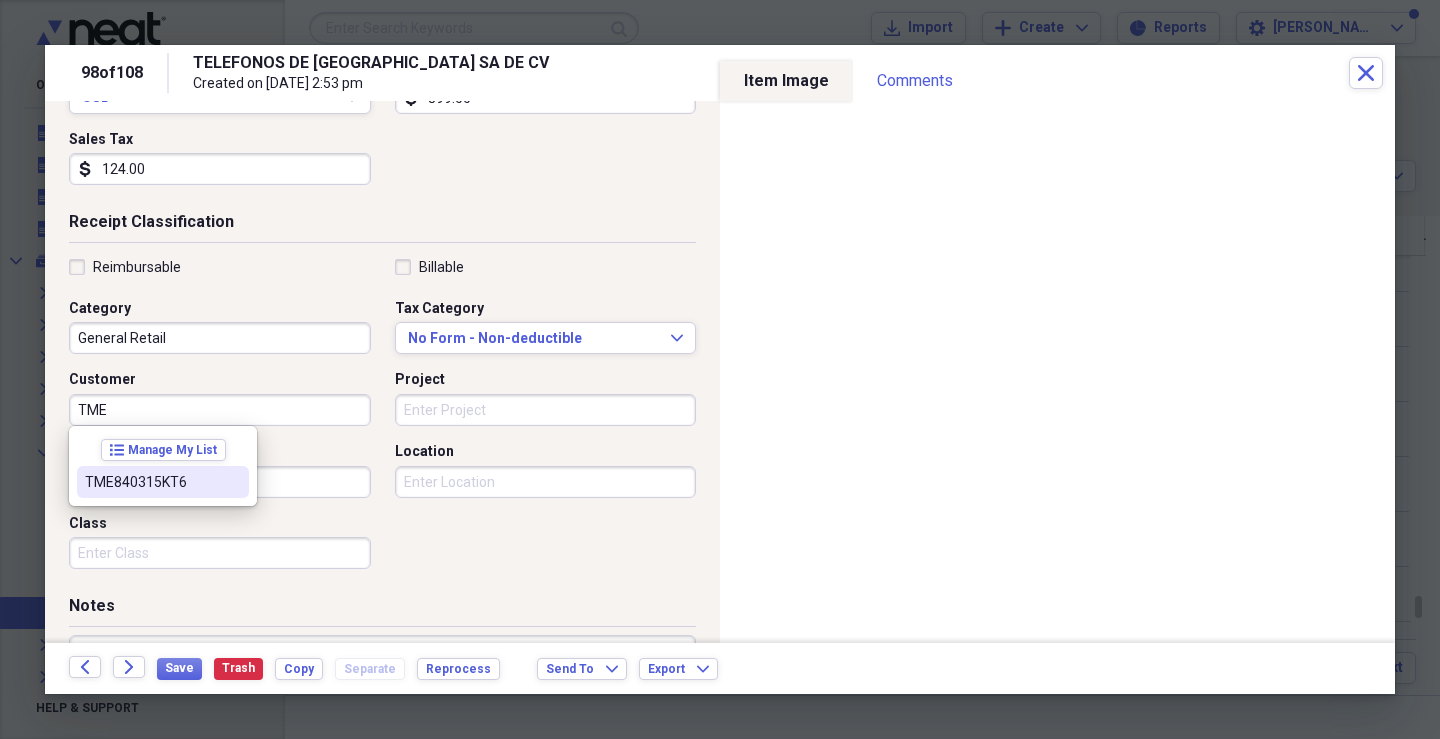 click on "TME840315KT6" at bounding box center (151, 482) 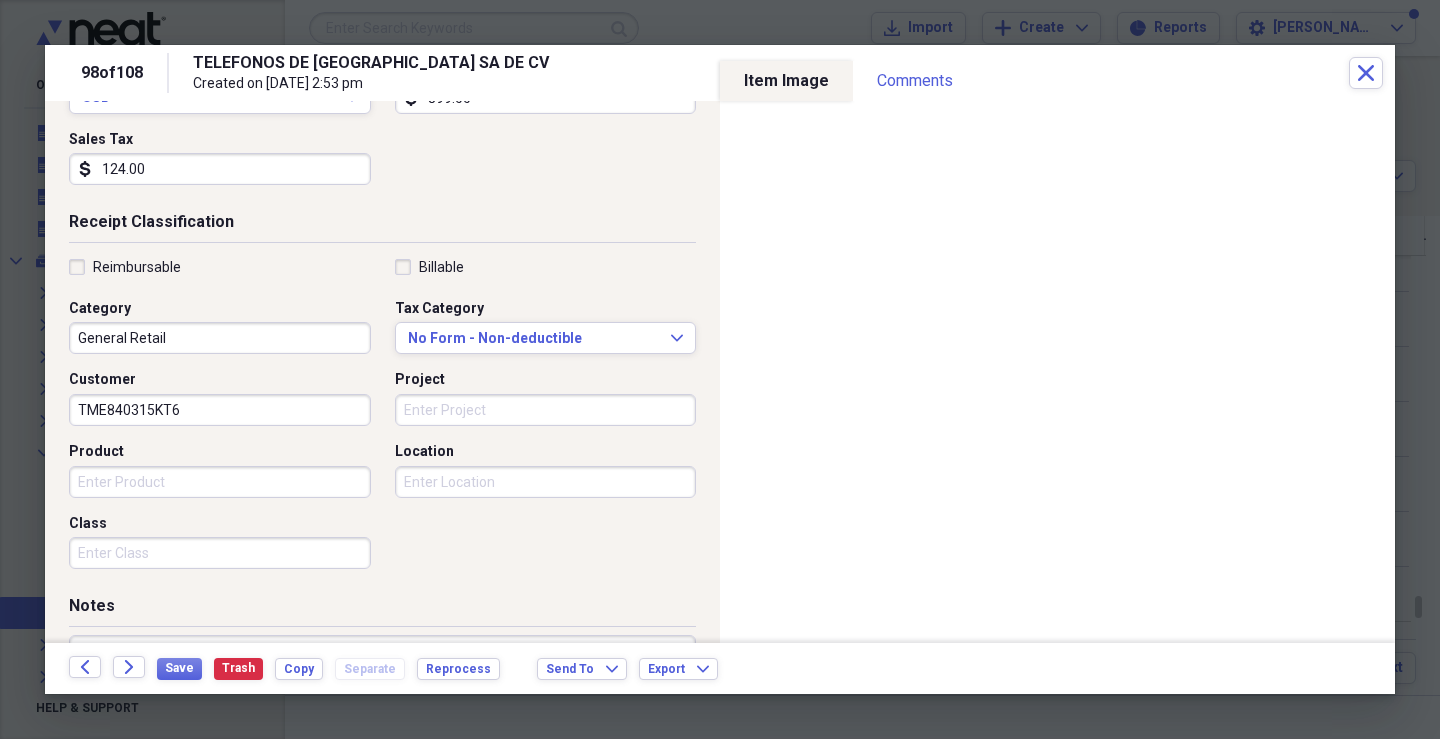 click on "Project" at bounding box center [546, 410] 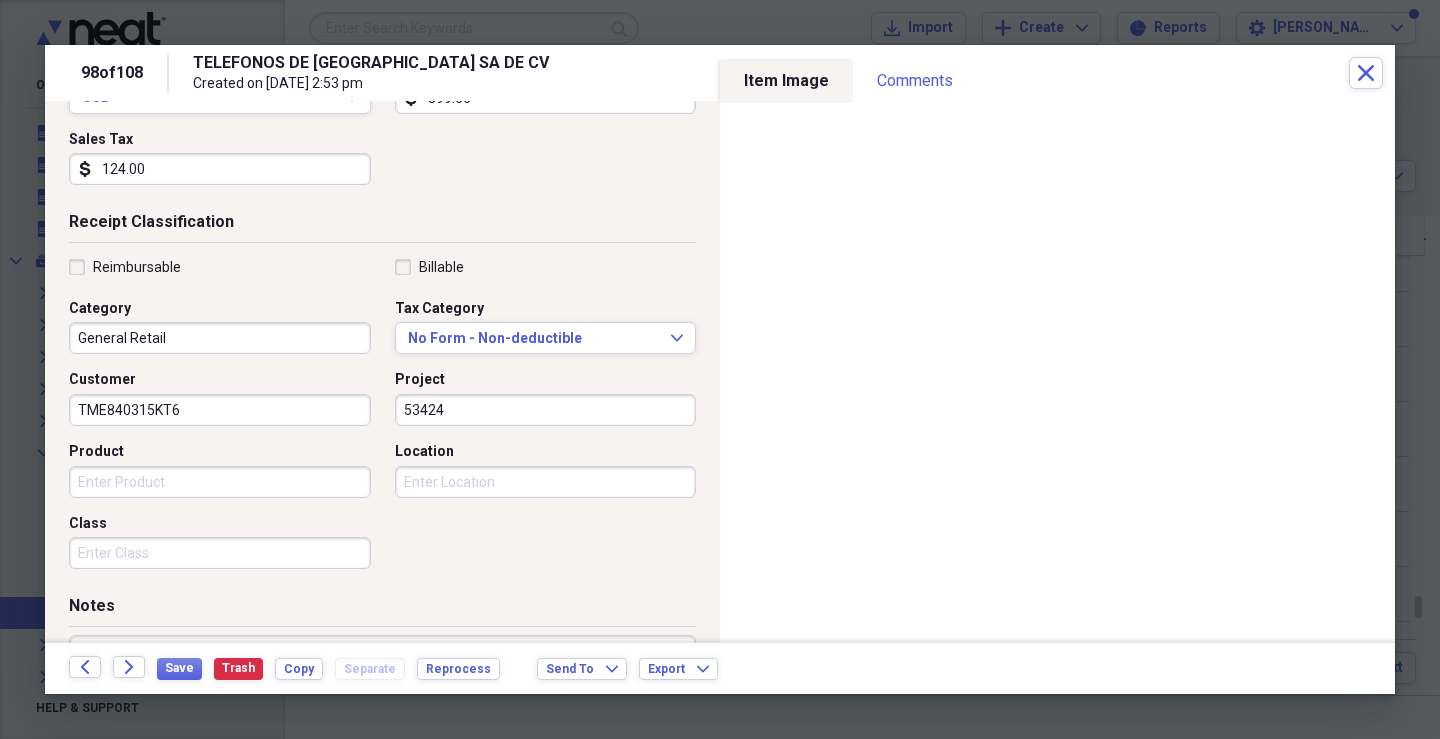 type on "53424" 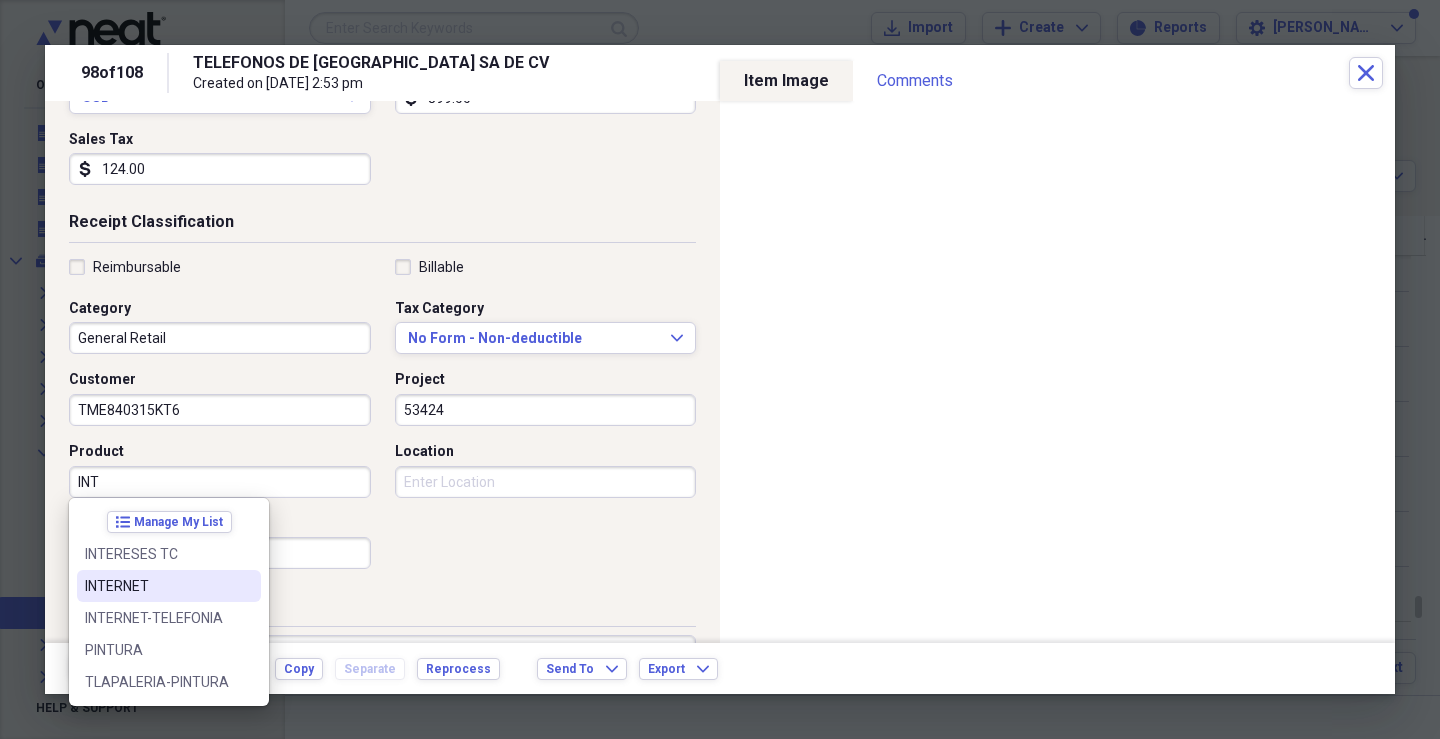 click on "INTERNET" at bounding box center [157, 586] 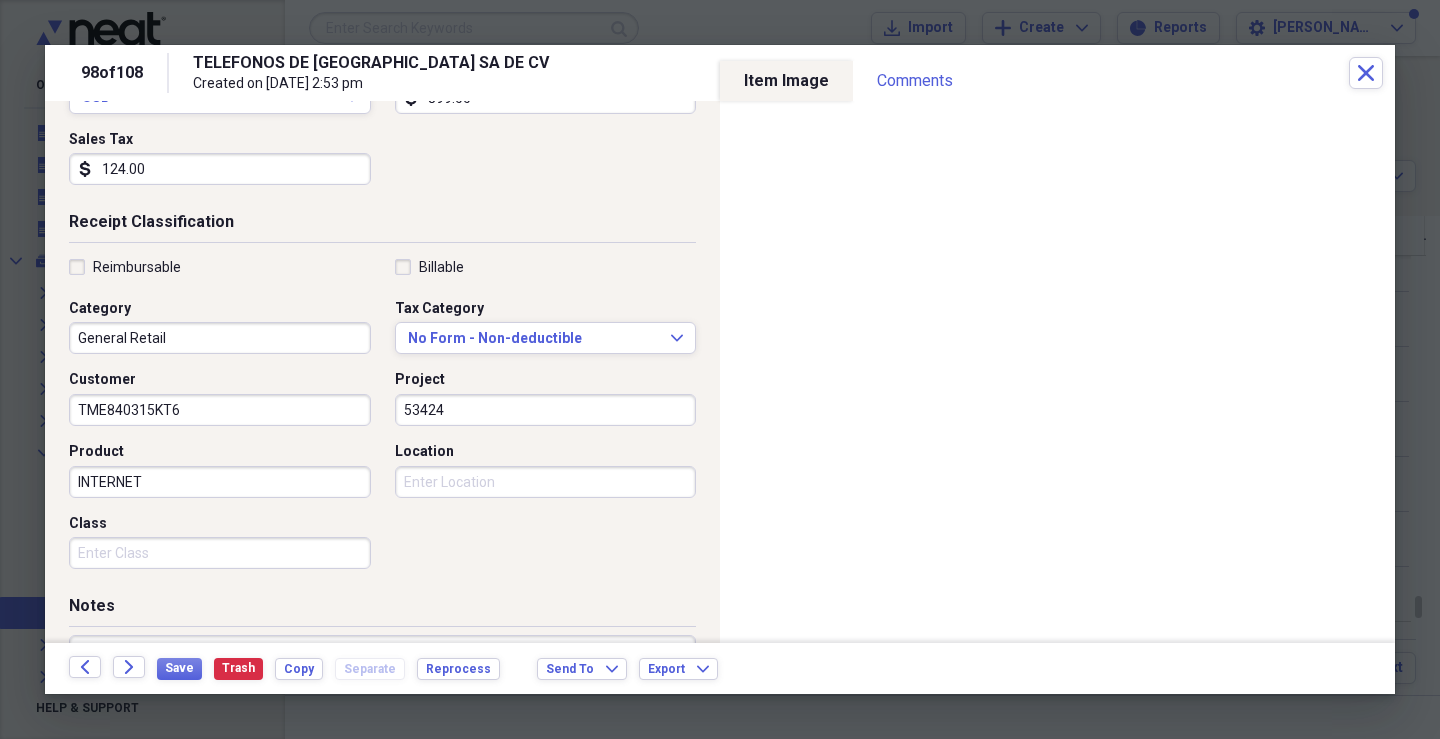 click on "Class" at bounding box center (220, 553) 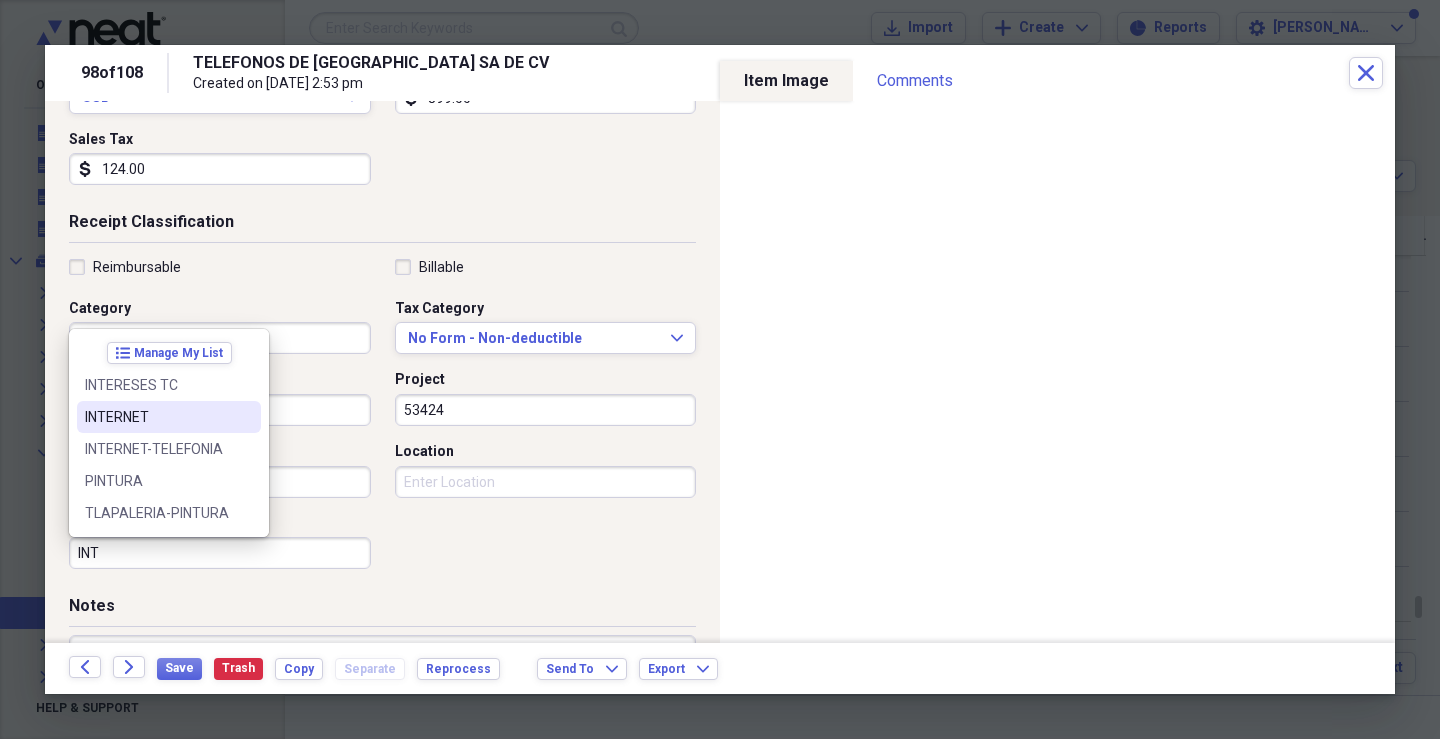 click on "INTERNET" at bounding box center [157, 417] 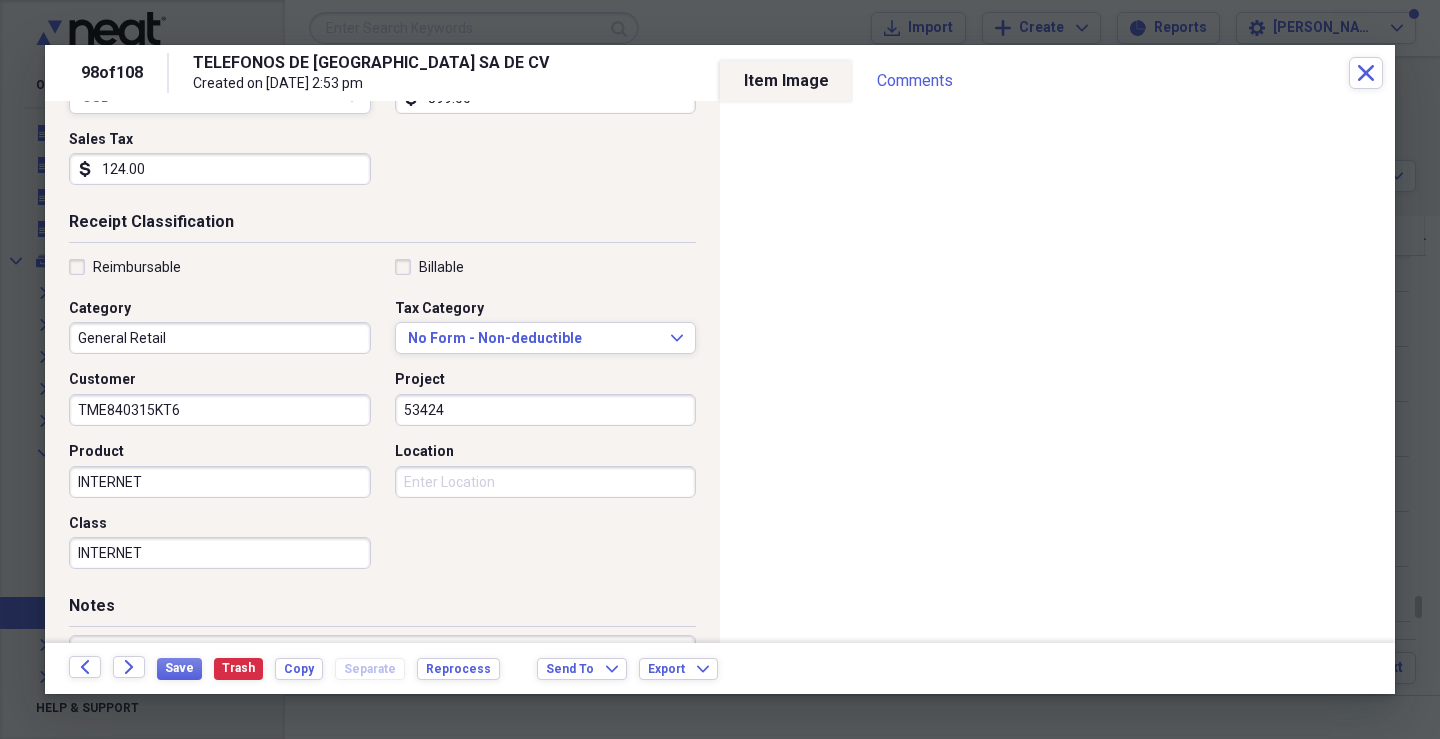 click on "Location" at bounding box center (546, 482) 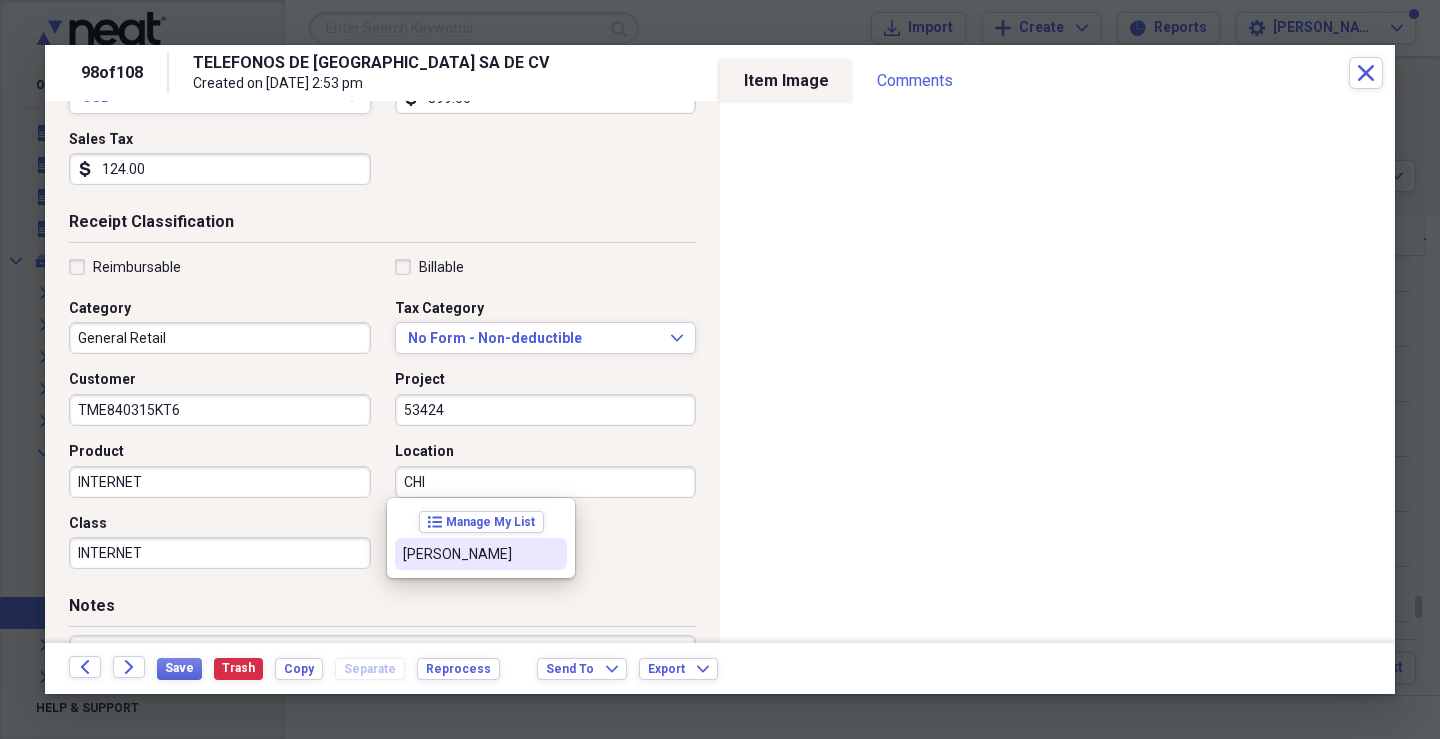click on "[PERSON_NAME]" at bounding box center (469, 554) 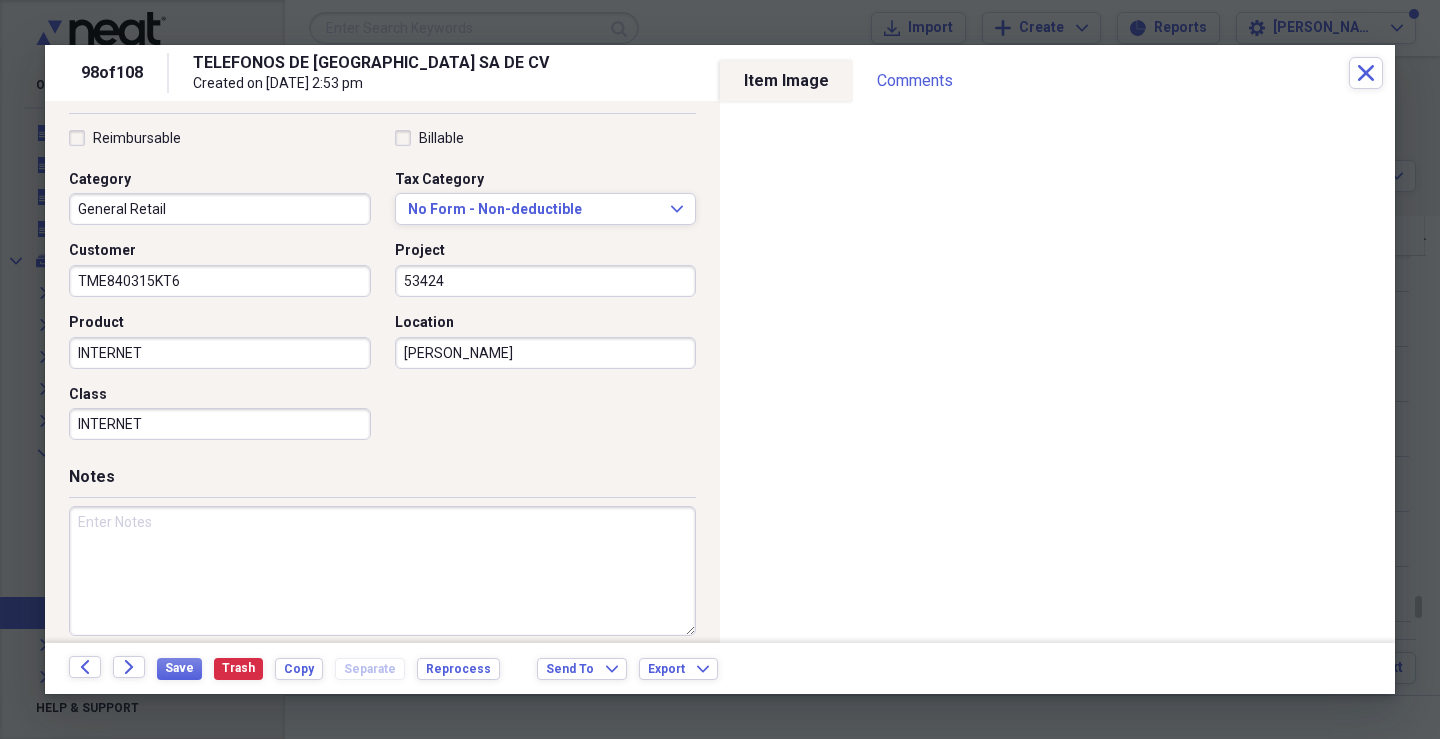 scroll, scrollTop: 479, scrollLeft: 0, axis: vertical 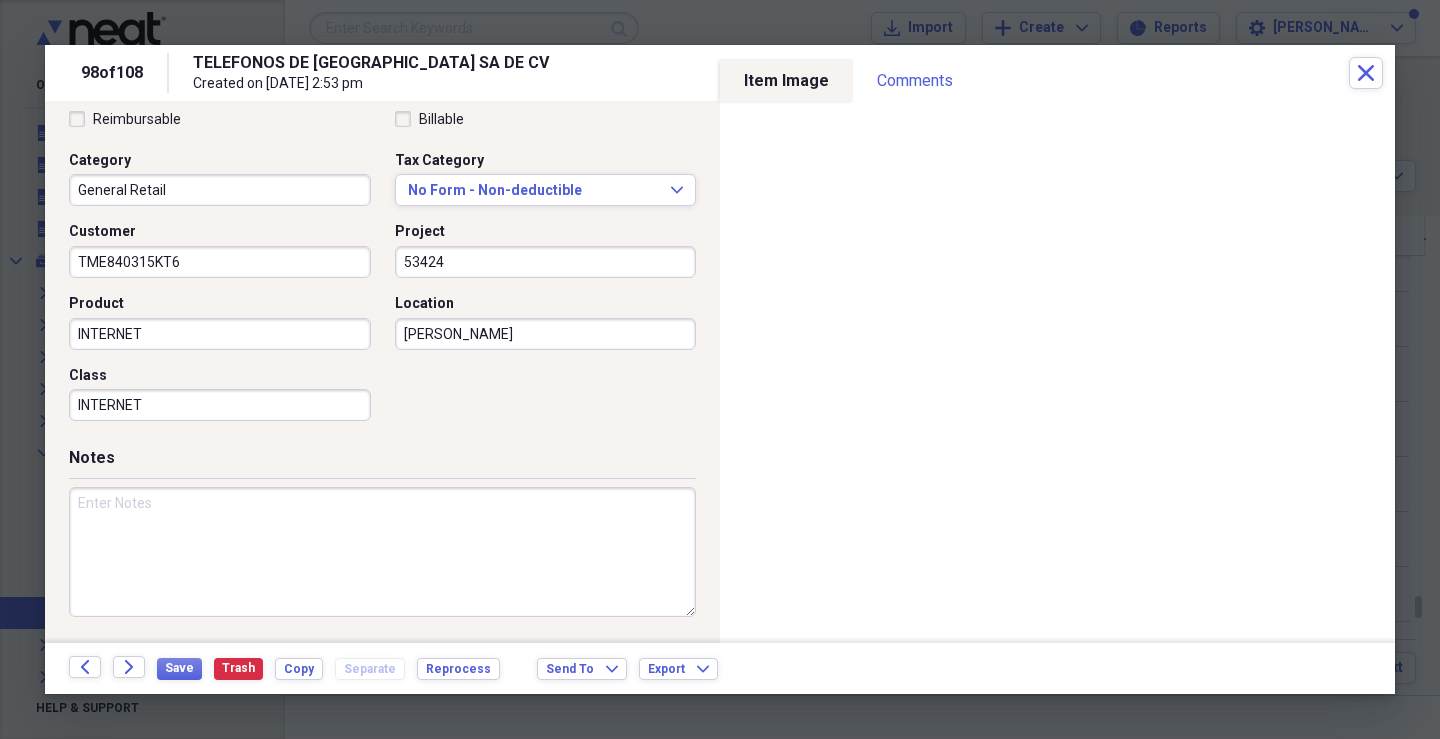 click at bounding box center (382, 552) 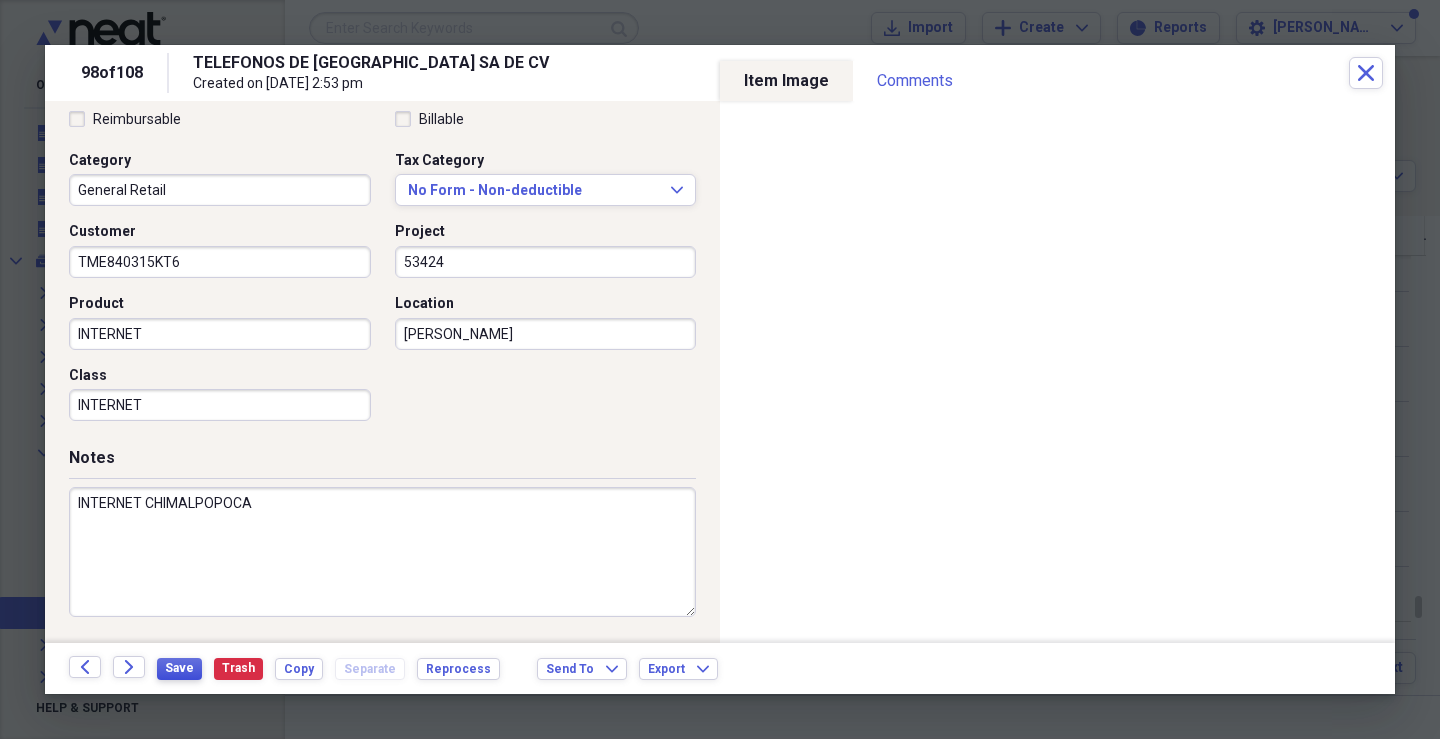 type on "INTERNET CHIMALPOPOCA" 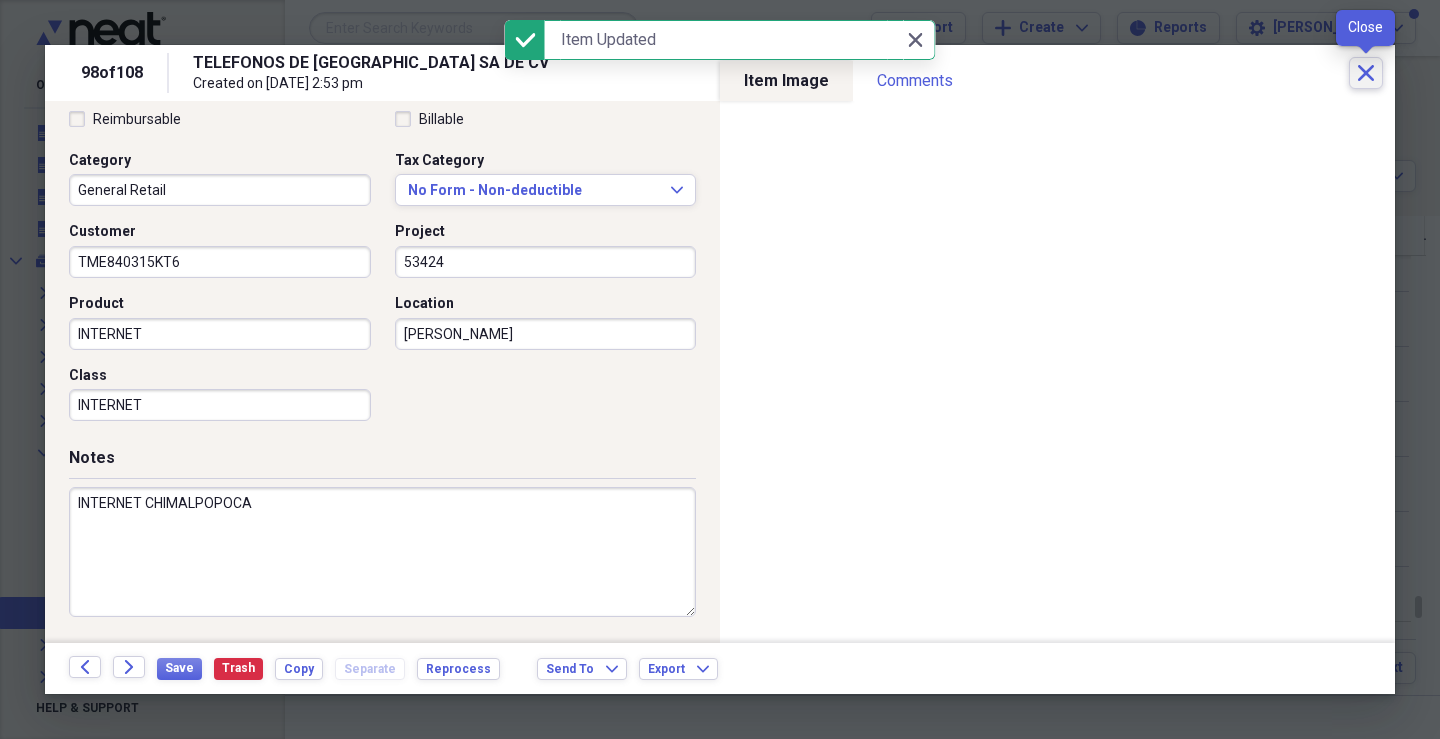 click on "Close" at bounding box center [1366, 73] 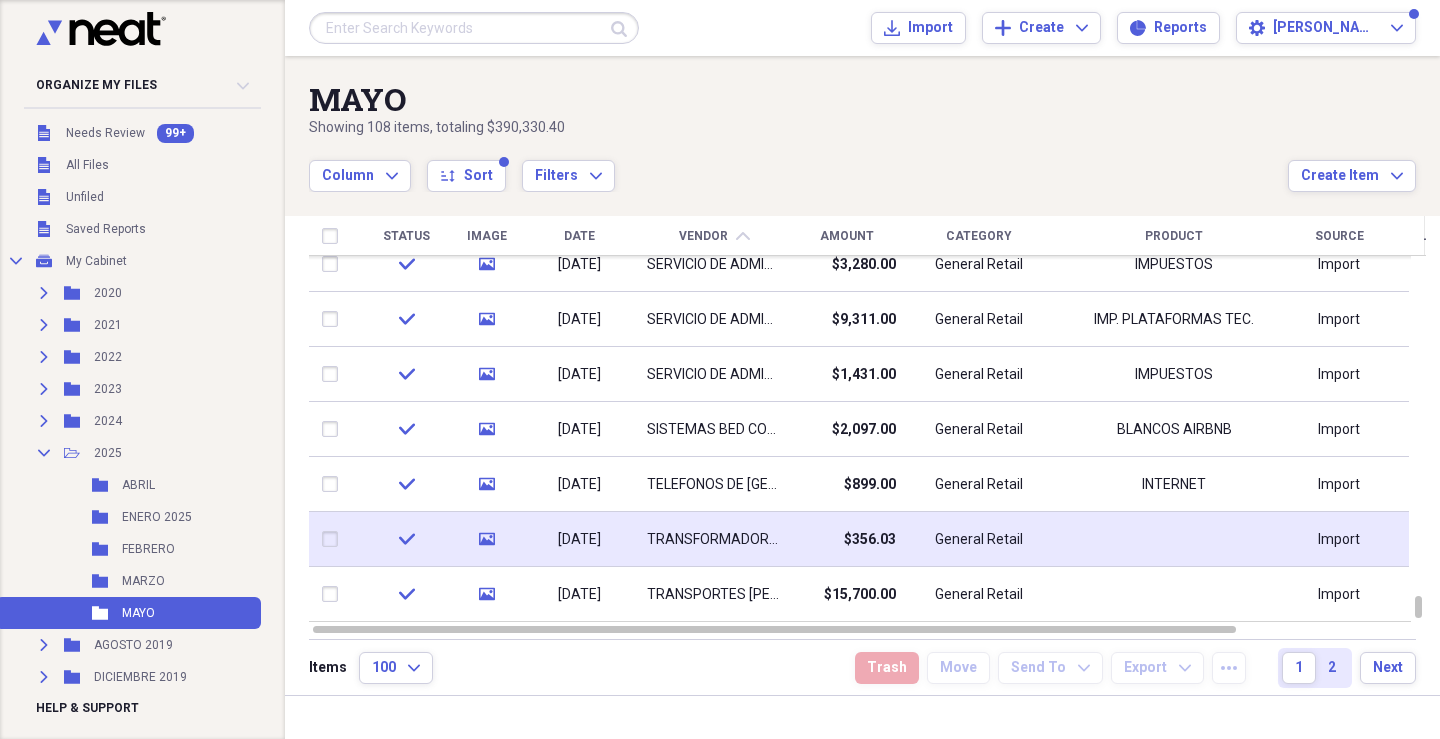click on "TRANSFORMADORES Y EQUIPOS ELECTRICOS DE B.C.S" at bounding box center (714, 539) 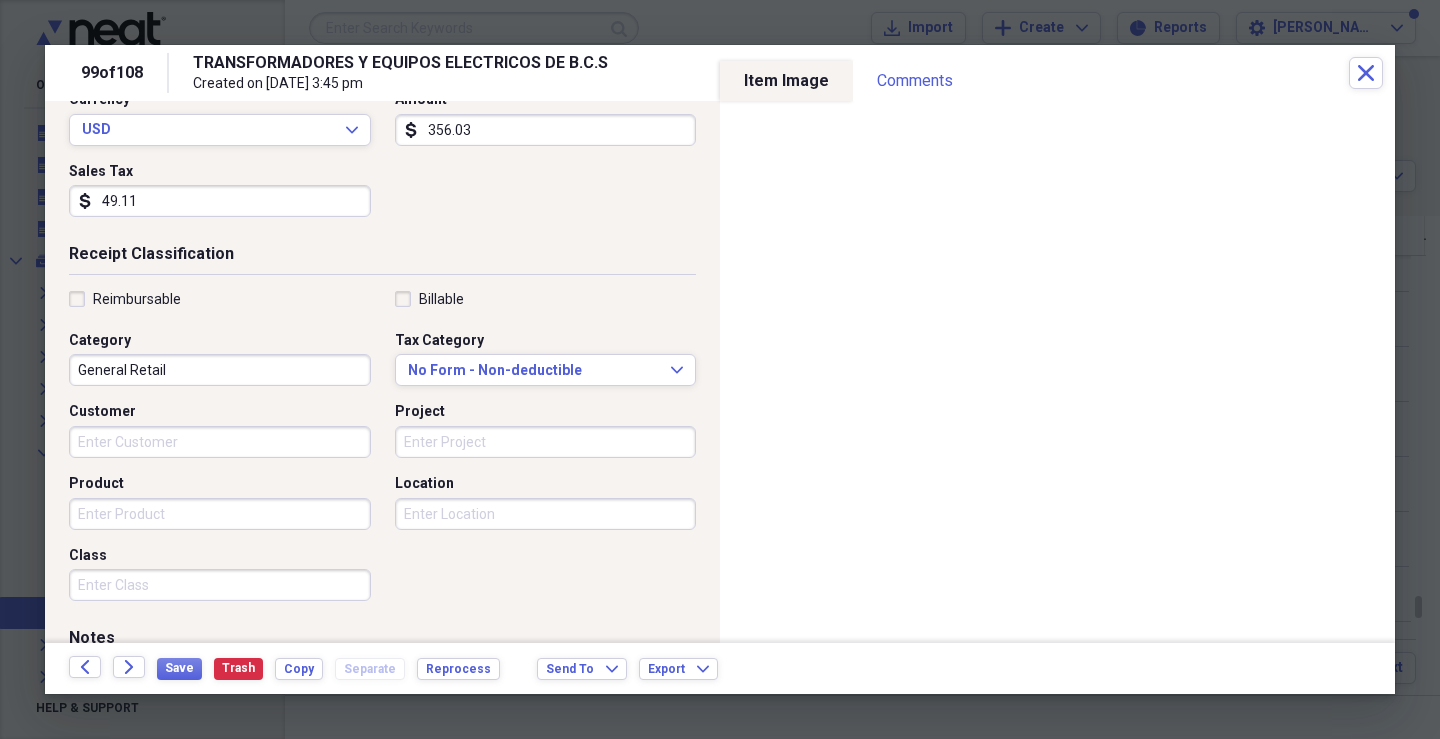 scroll, scrollTop: 300, scrollLeft: 0, axis: vertical 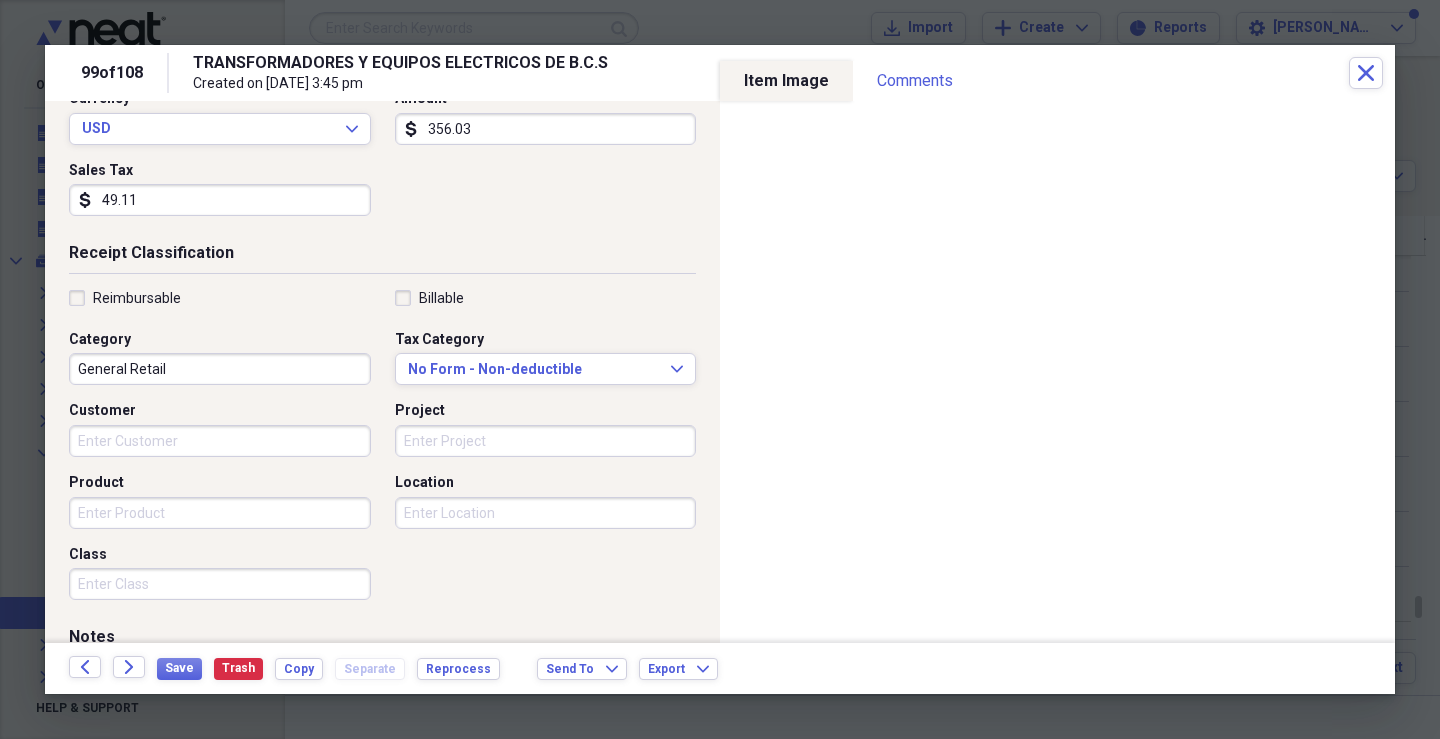 click on "Customer" at bounding box center (220, 441) 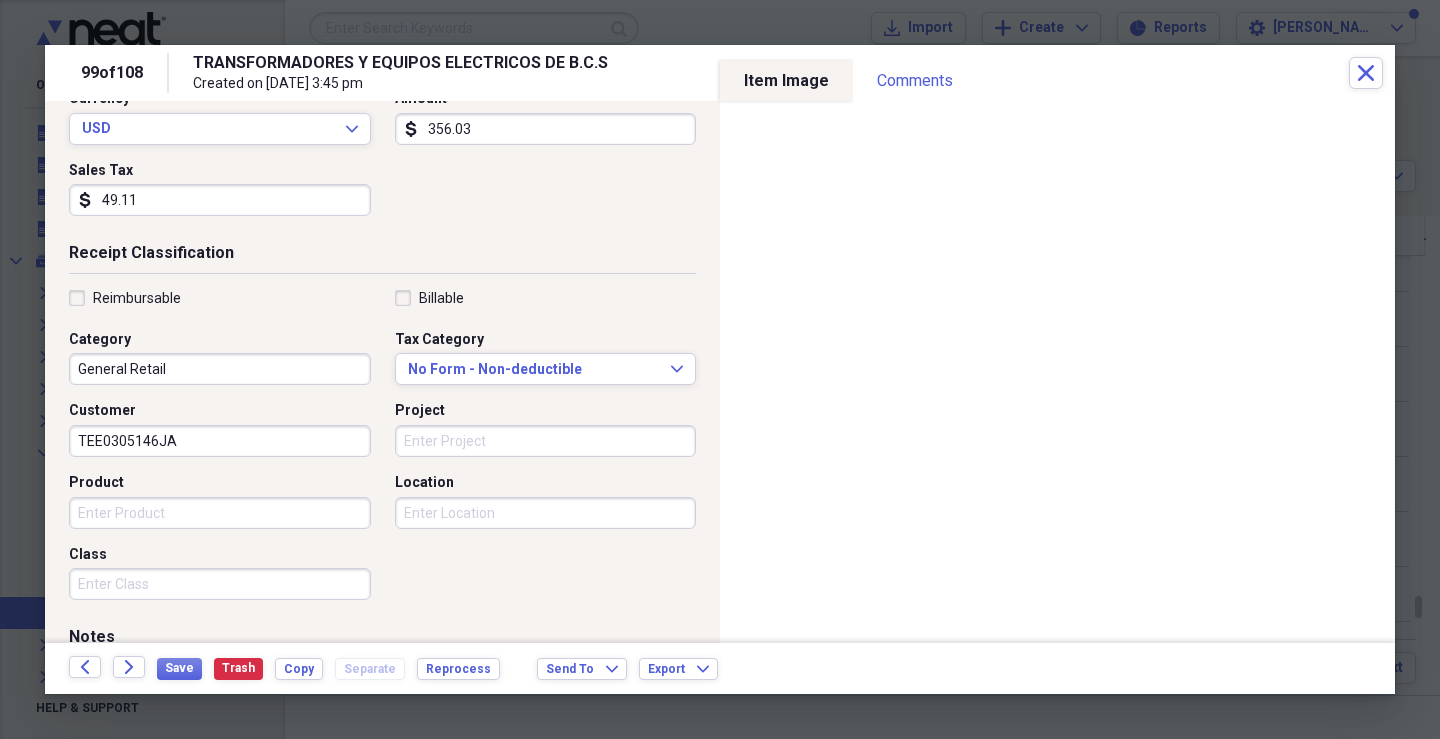 type on "TEE0305146JA" 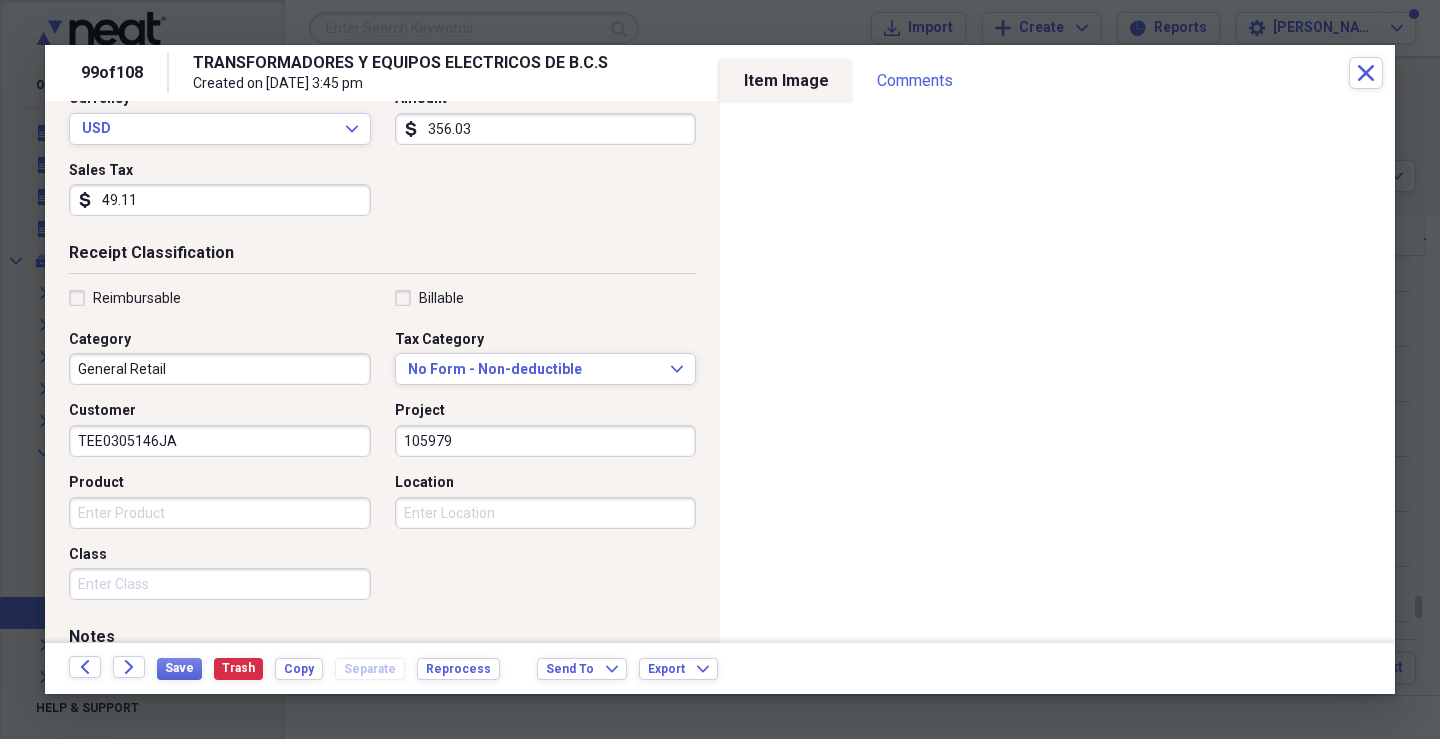 type on "105979" 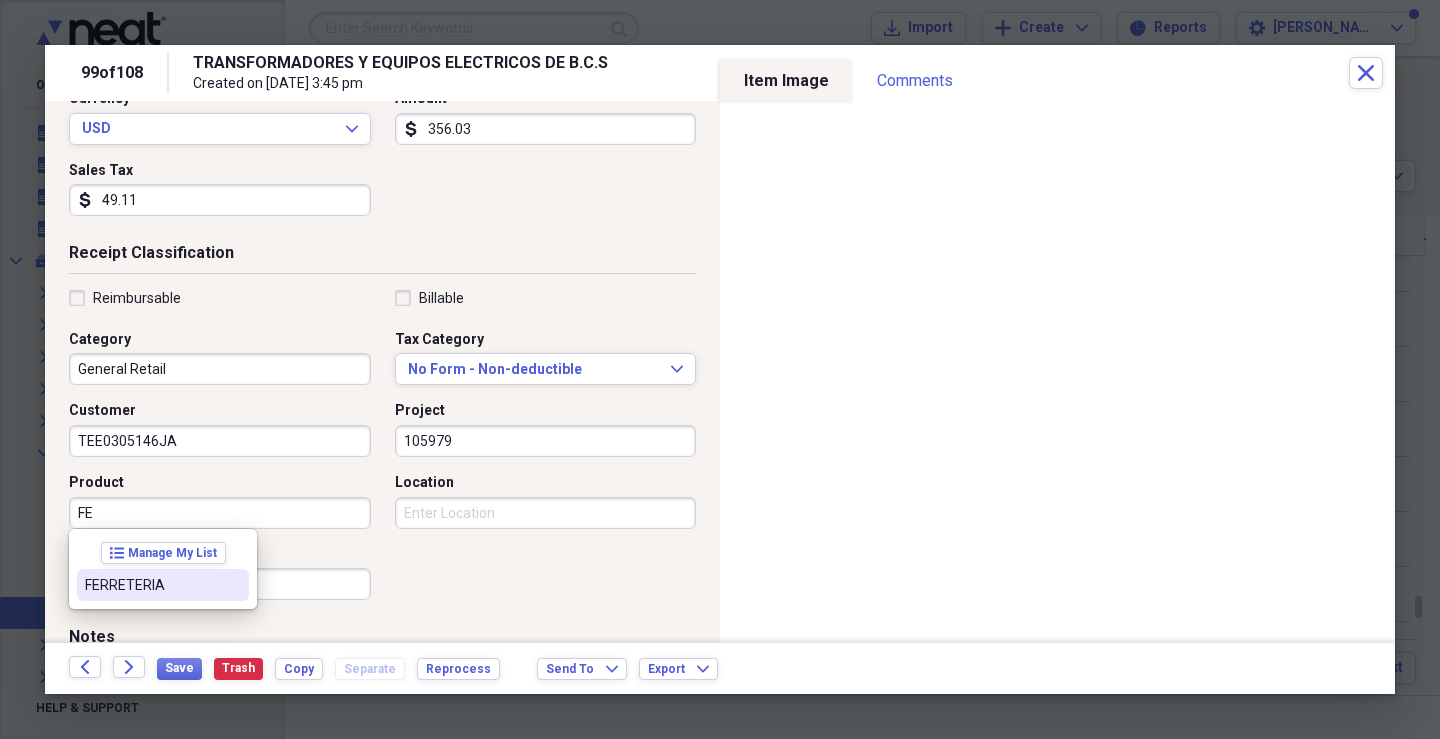 click on "FERRETERIA" at bounding box center [163, 585] 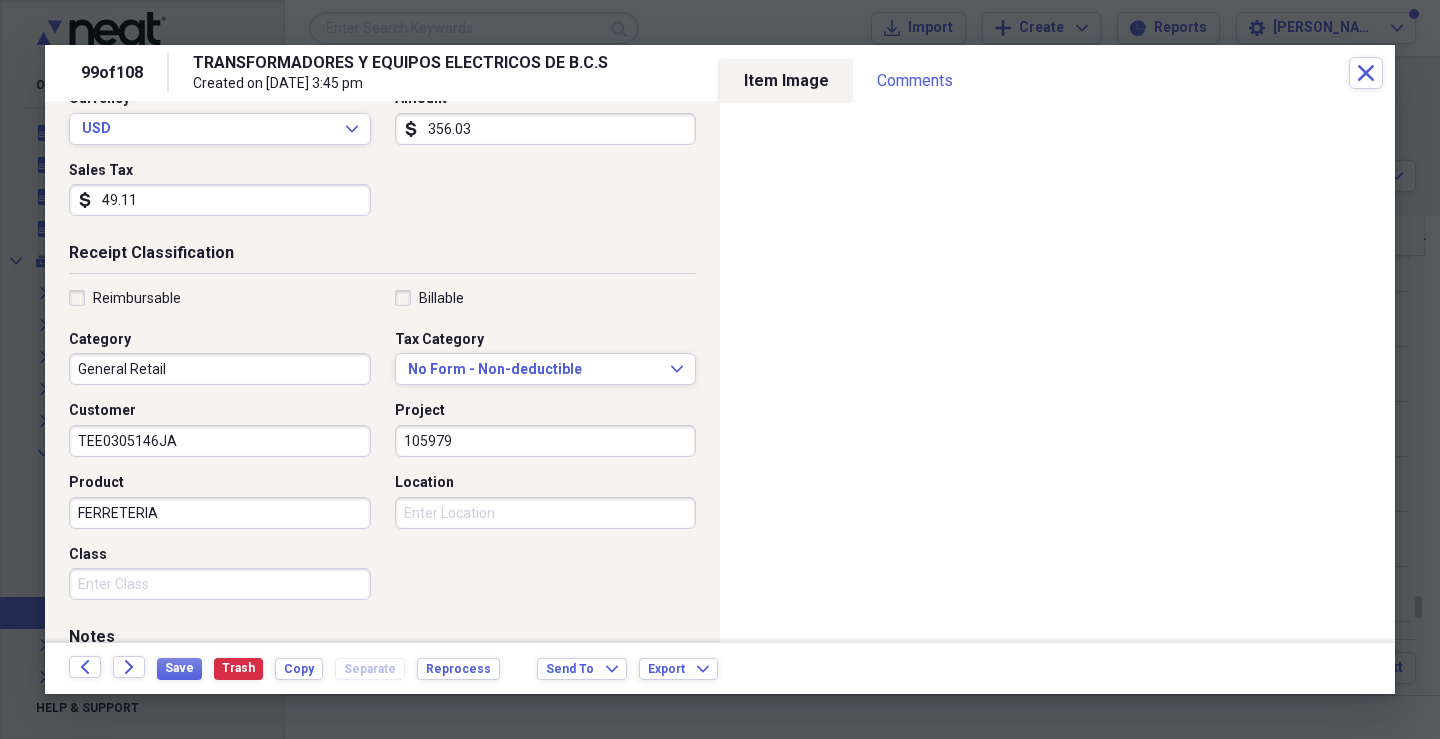 click on "Class" at bounding box center [220, 584] 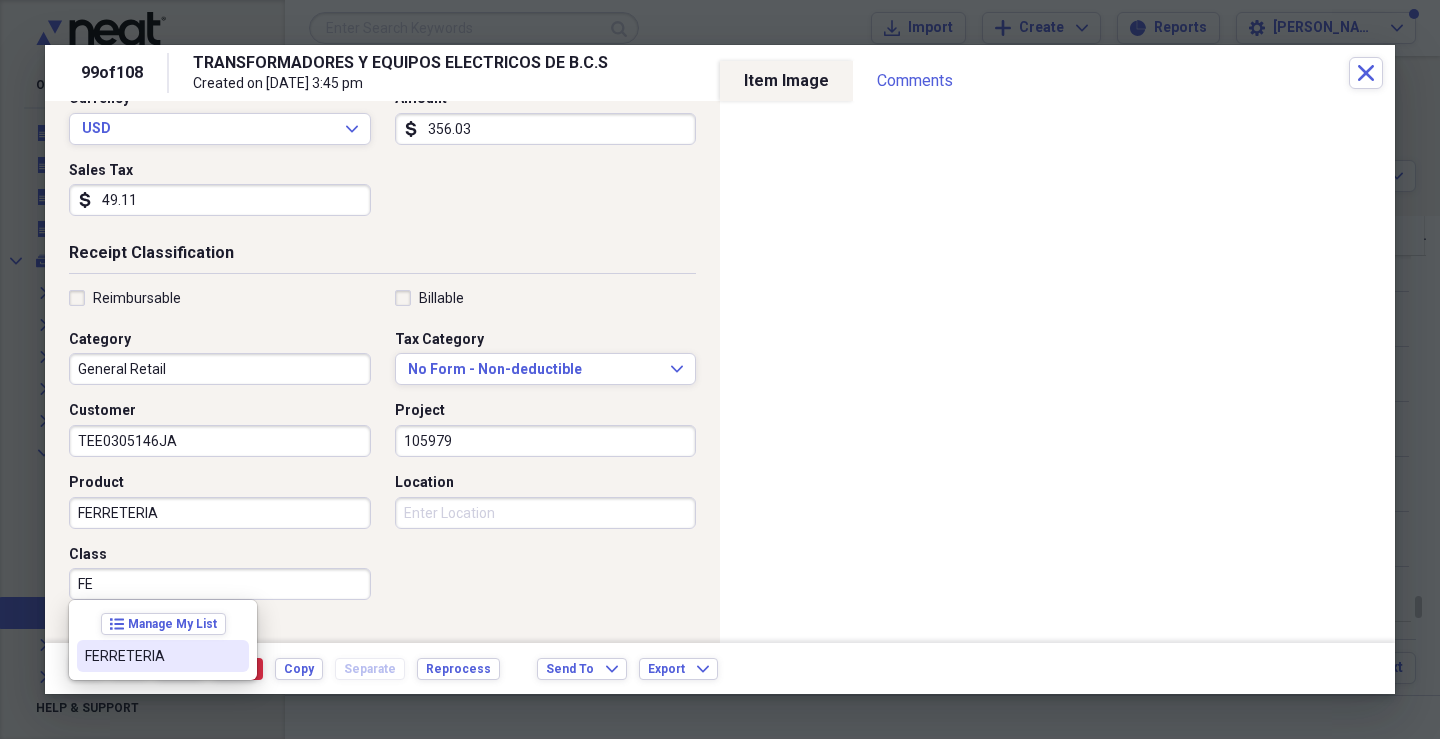 drag, startPoint x: 153, startPoint y: 665, endPoint x: 164, endPoint y: 662, distance: 11.401754 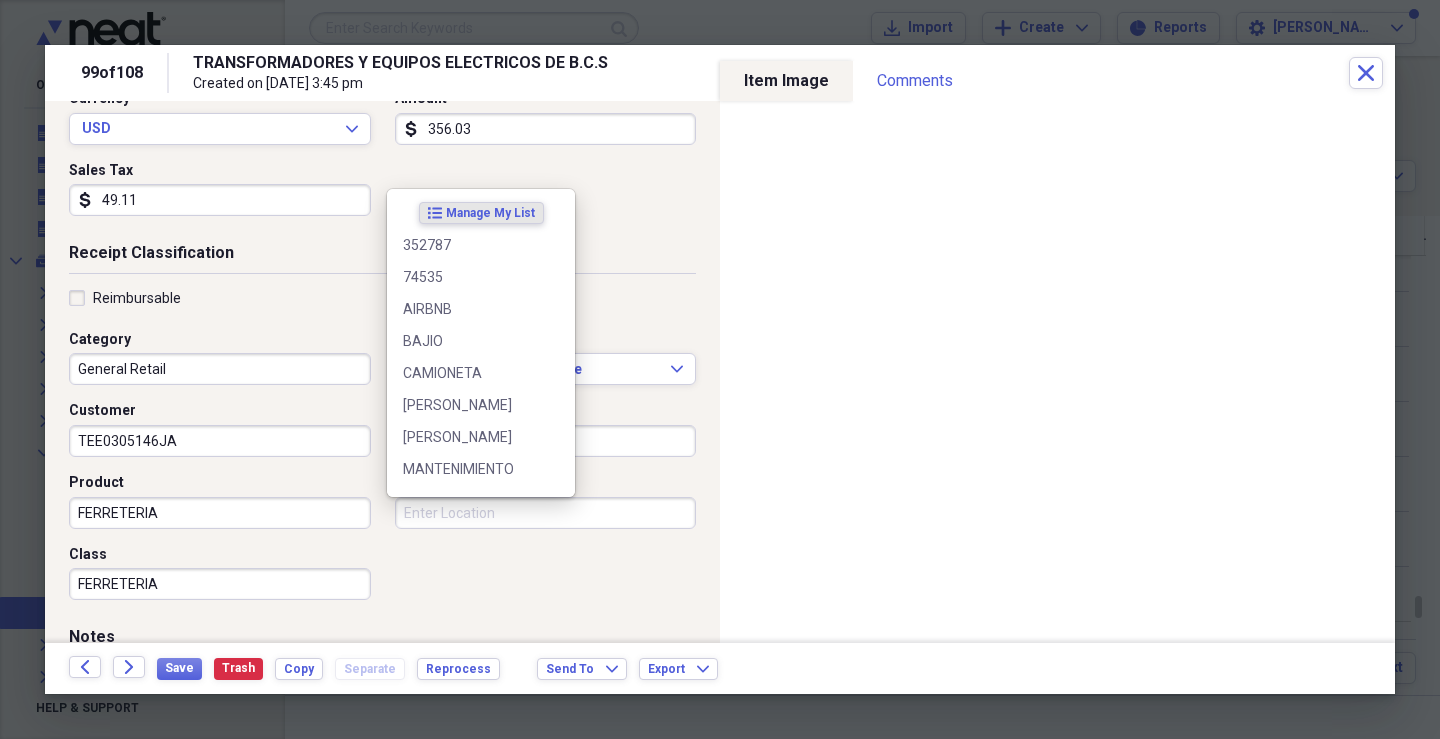 click on "Location" at bounding box center [546, 513] 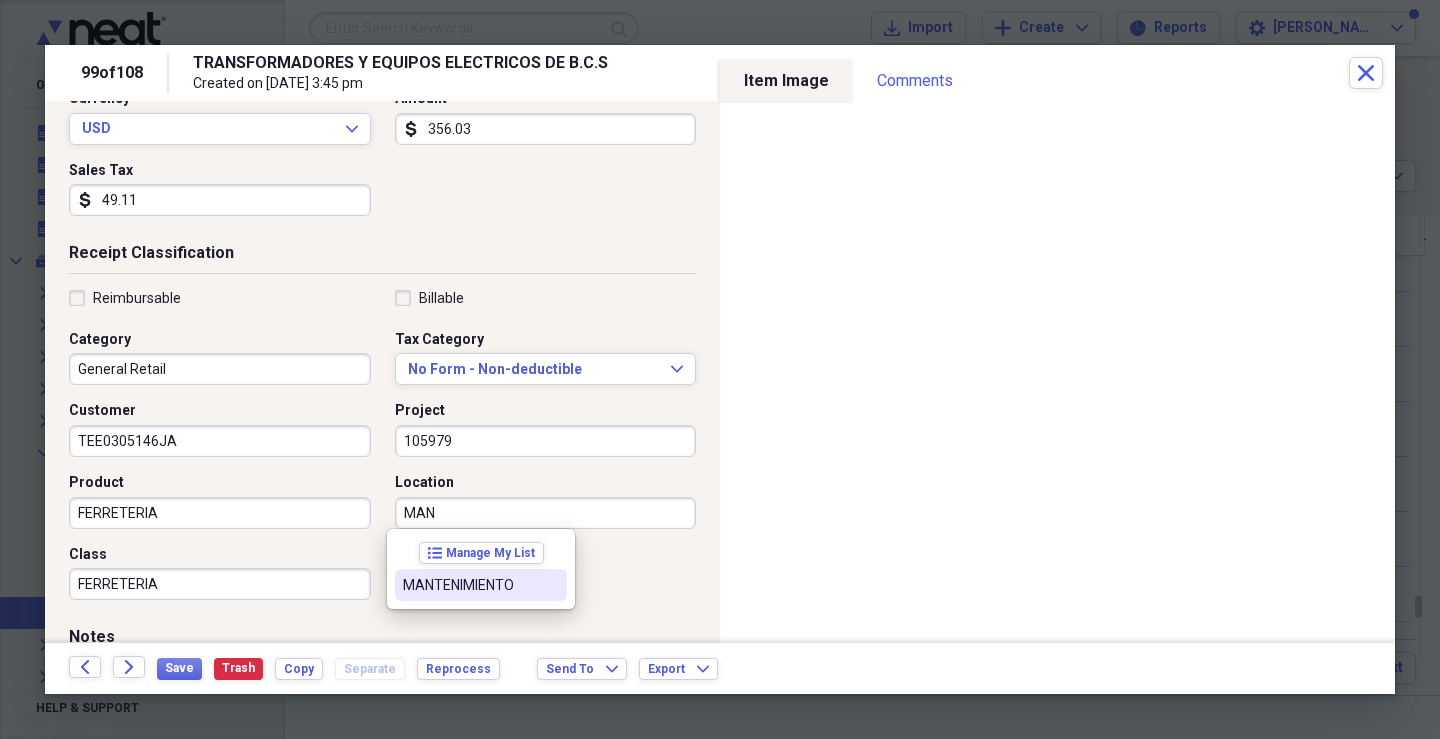 click on "MANTENIMIENTO" at bounding box center (481, 585) 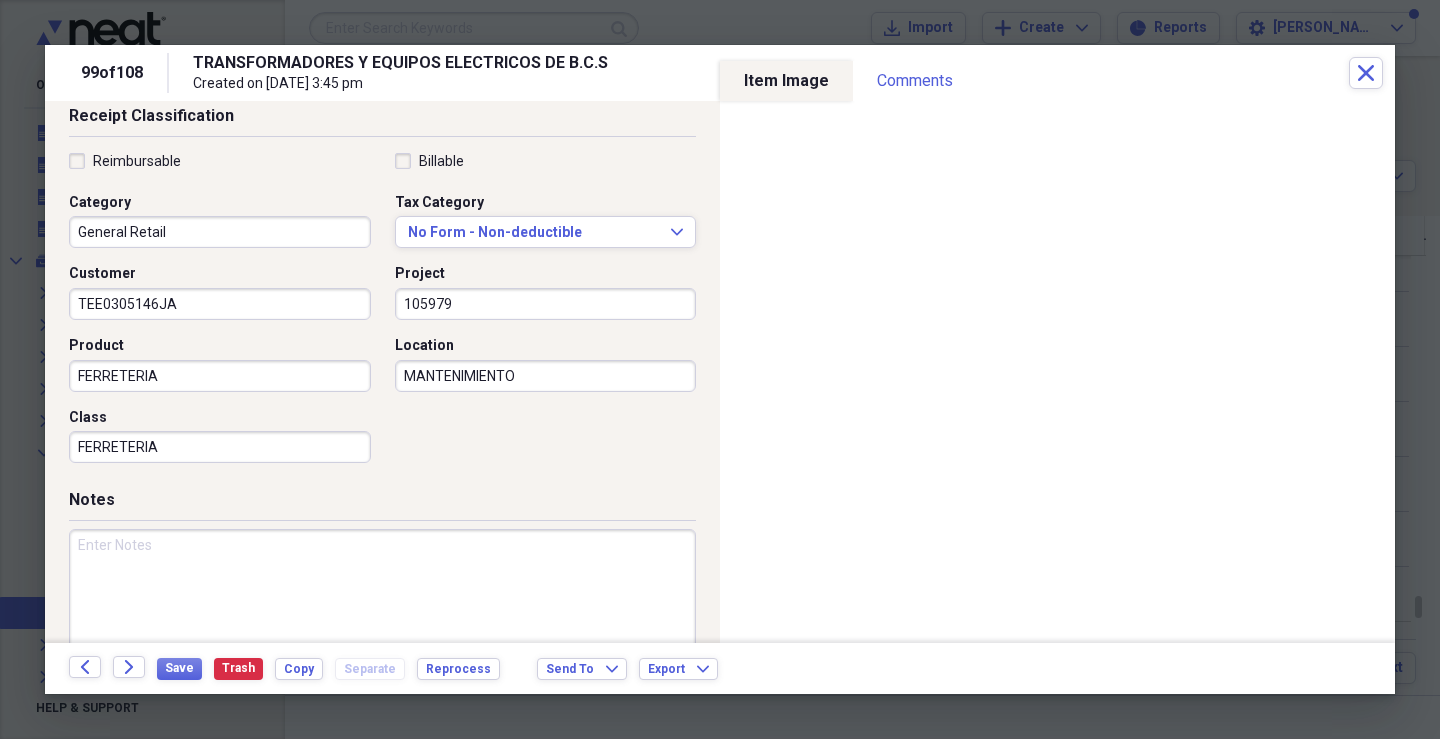 scroll, scrollTop: 479, scrollLeft: 0, axis: vertical 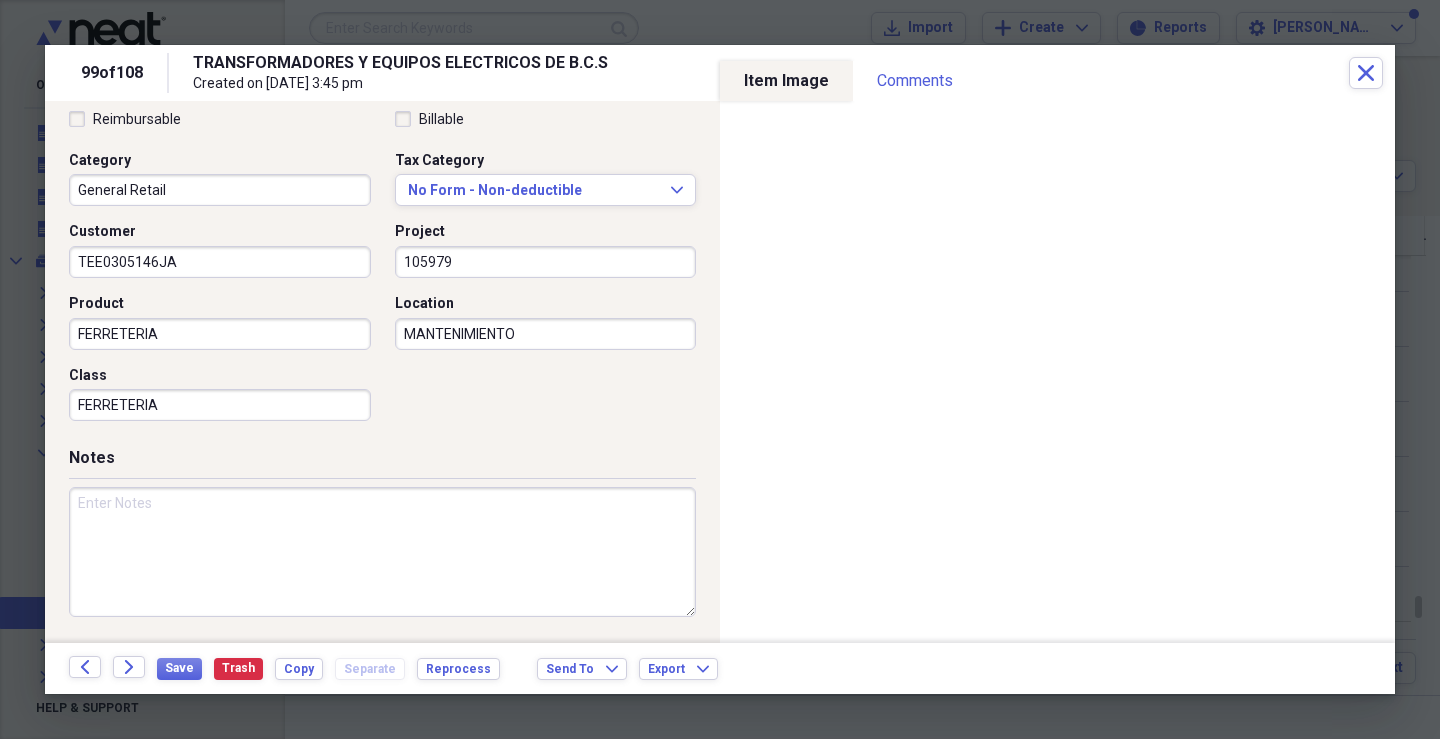 click at bounding box center (382, 552) 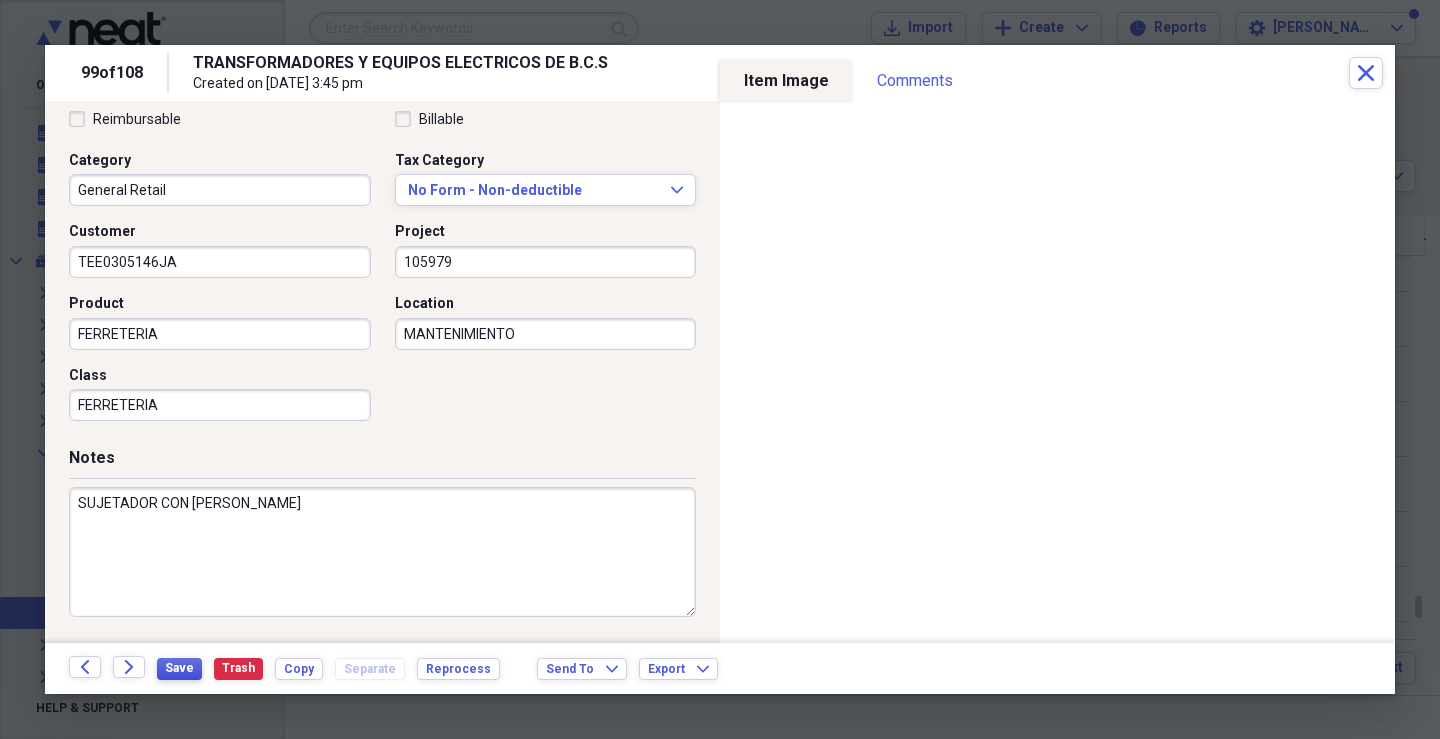 type on "SUJETADOR CON [PERSON_NAME]" 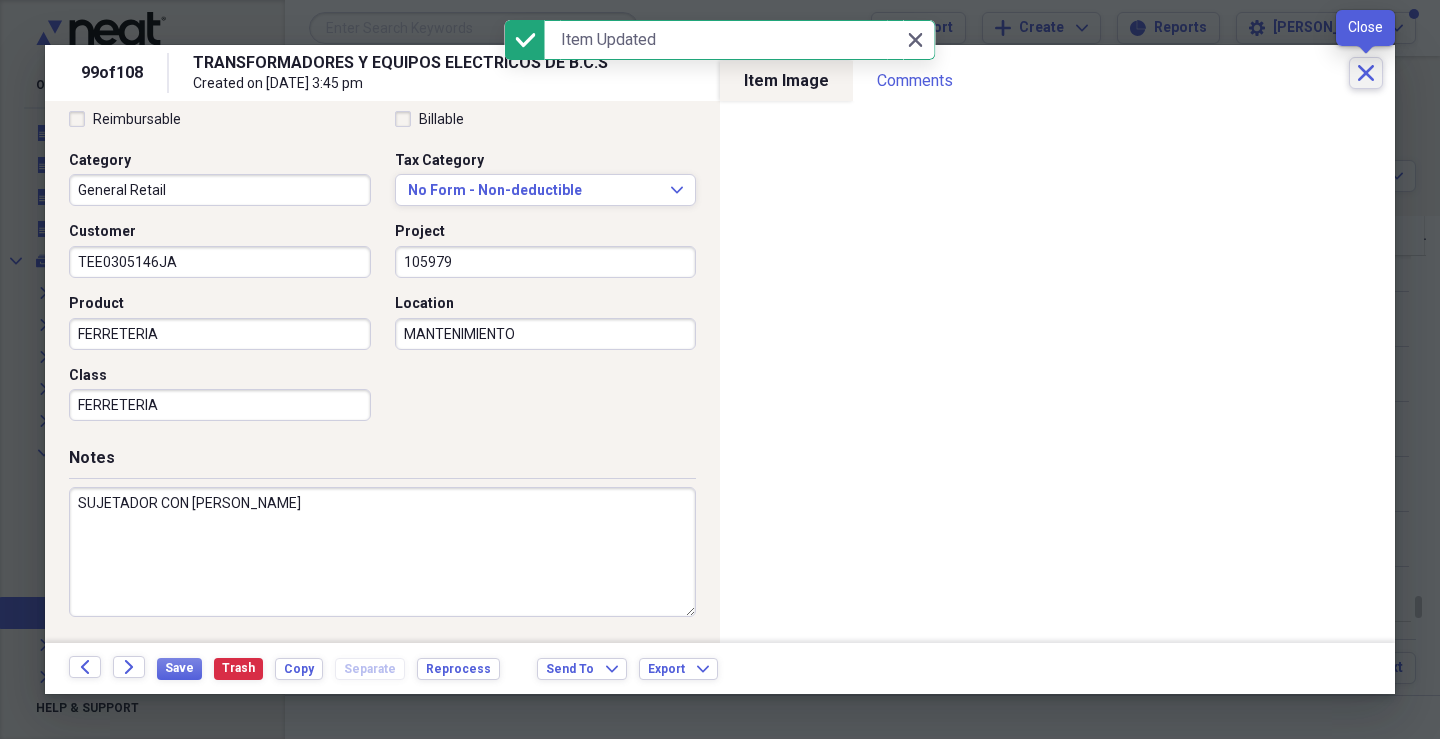 click on "Close" at bounding box center (1366, 73) 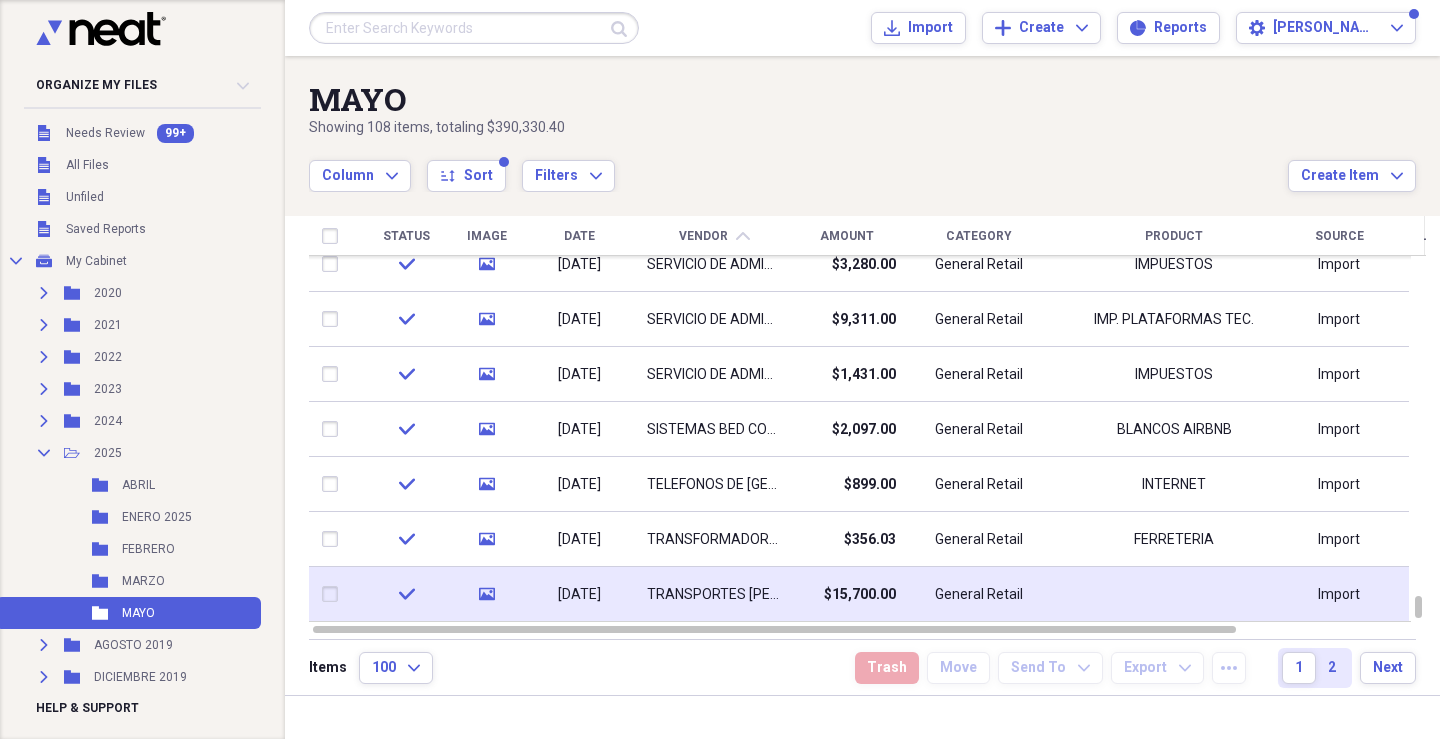 click on "$15,700.00" at bounding box center [860, 595] 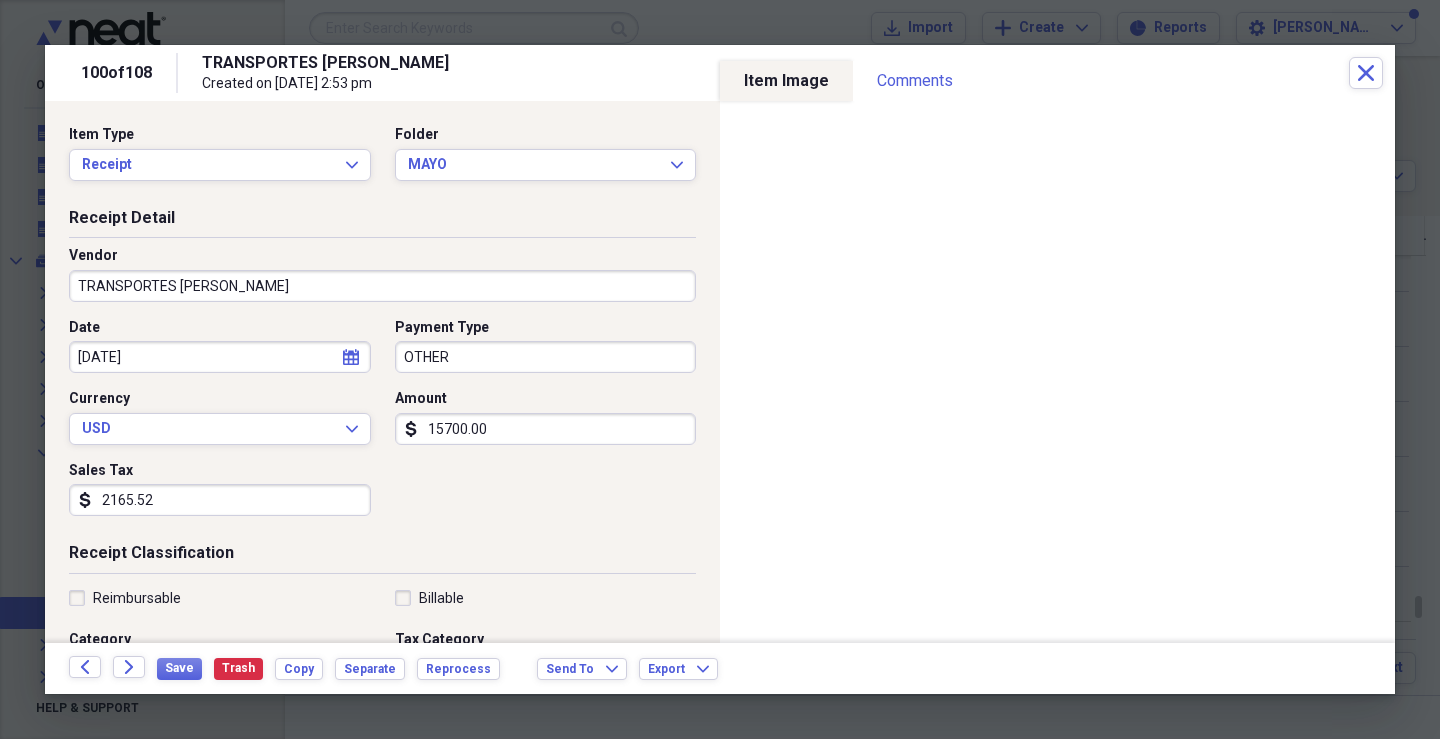 click on "OTHER" at bounding box center (546, 357) 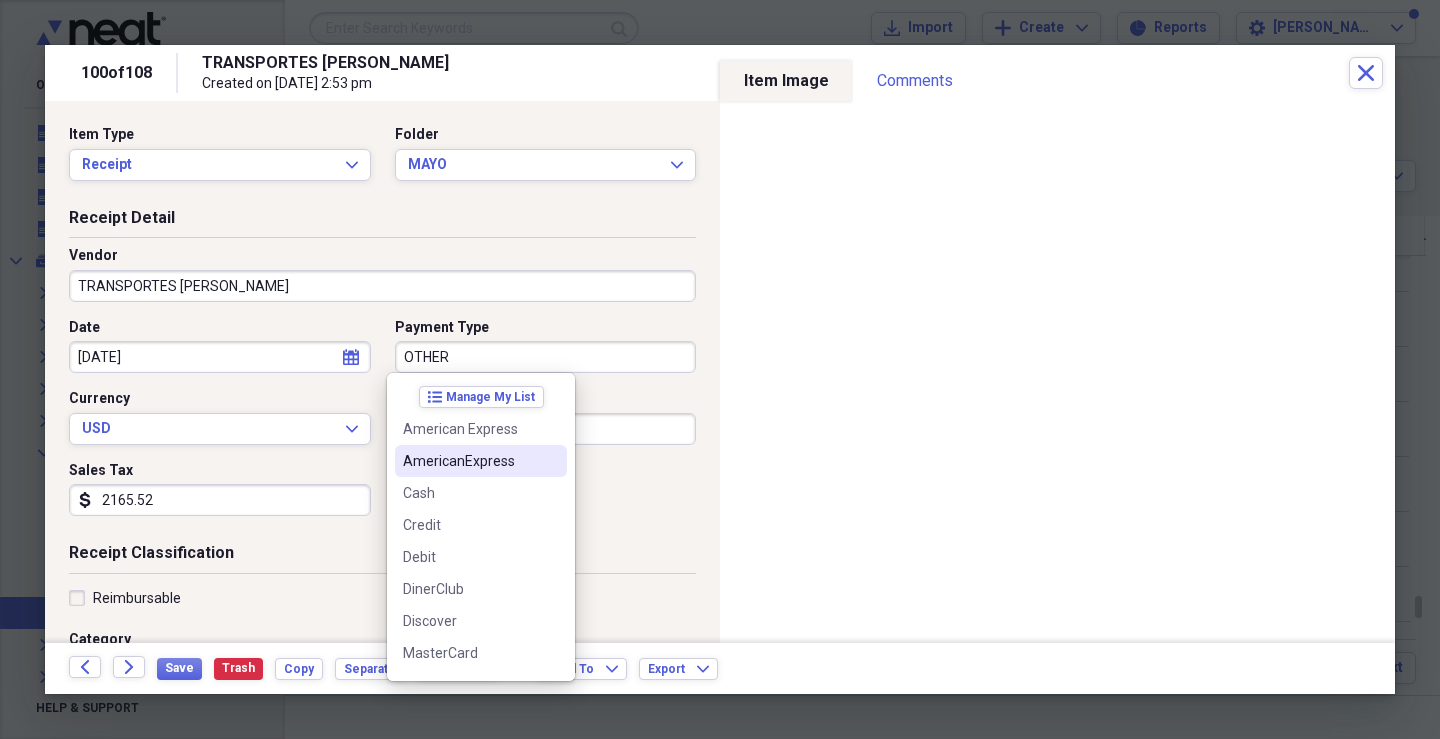 click on "Date [DATE] calendar Calendar Payment Type OTHER Currency USD Expand Amount dollar-sign 15700.00 Sales Tax dollar-sign 2165.52" at bounding box center (382, 425) 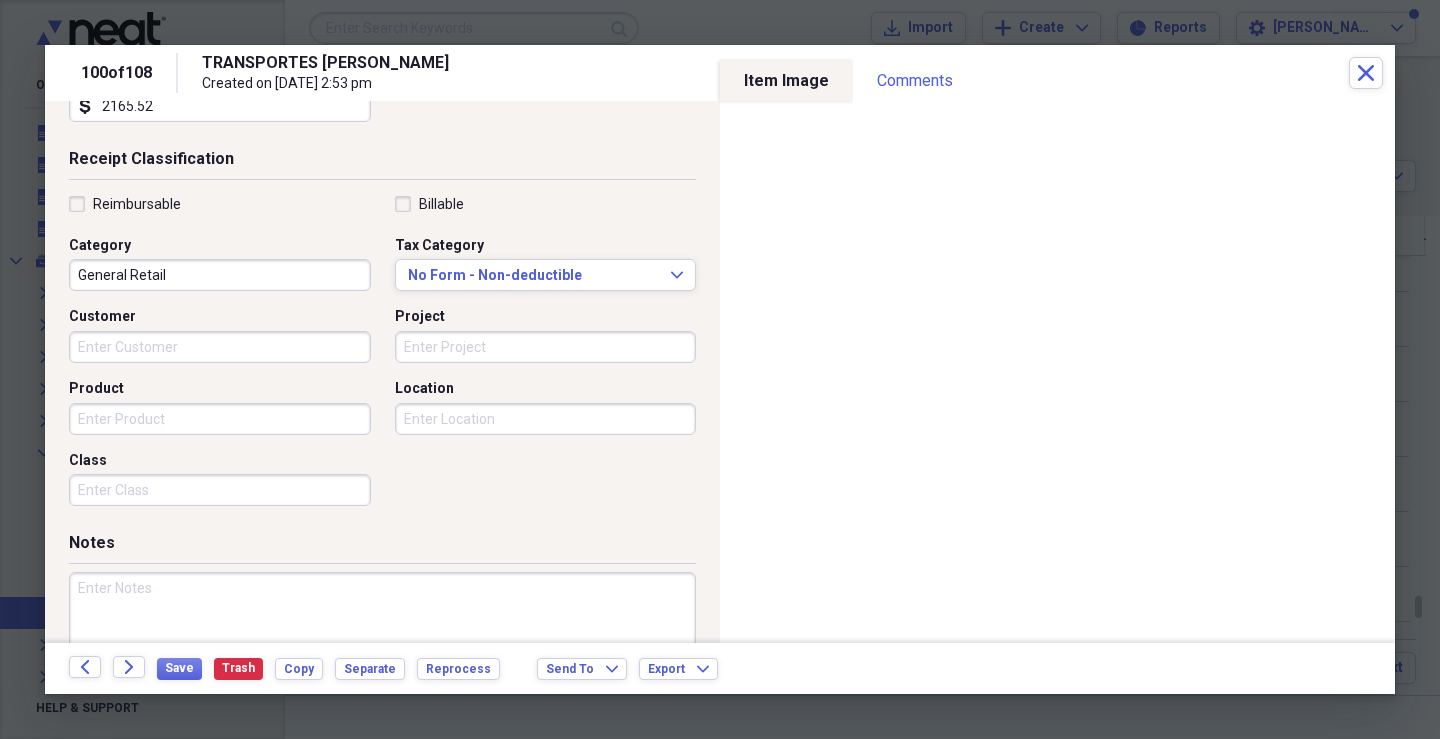 scroll, scrollTop: 404, scrollLeft: 0, axis: vertical 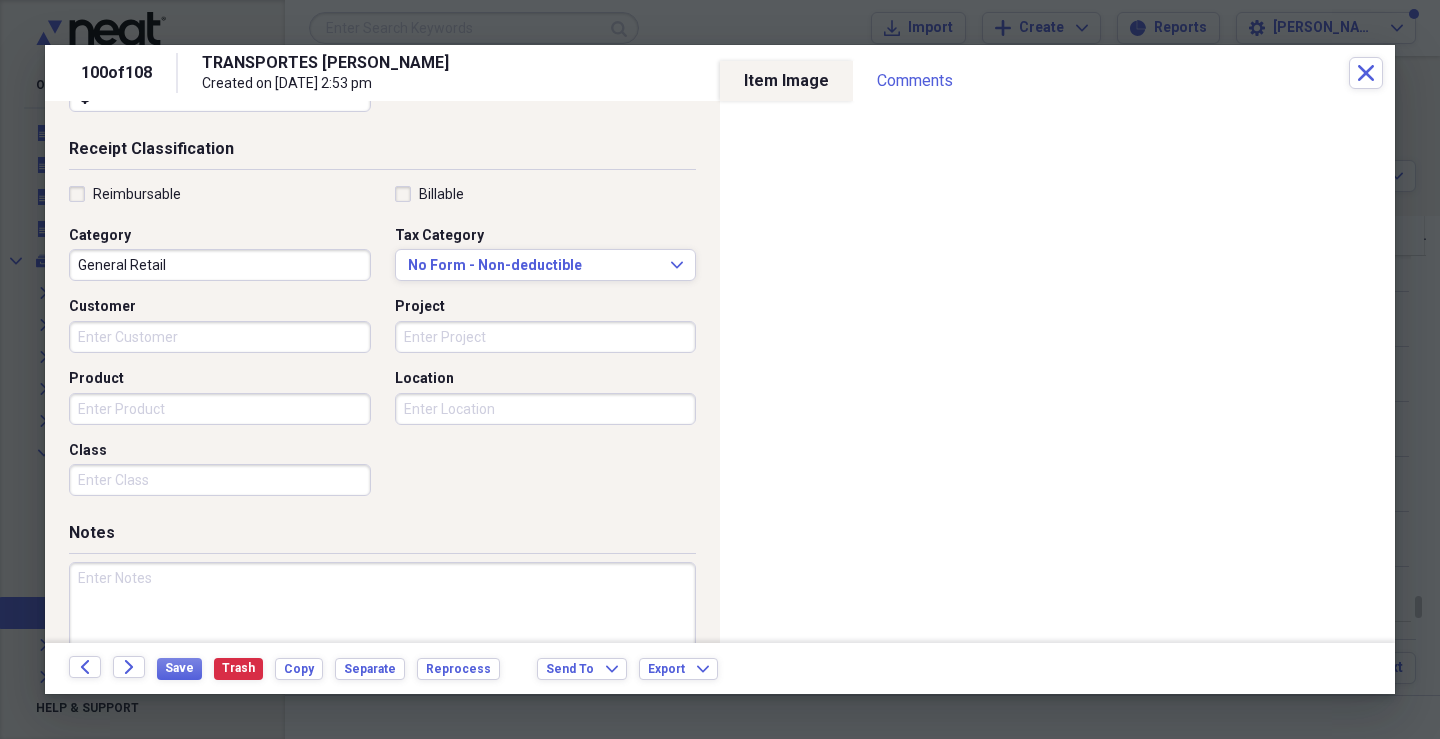 click on "Customer" at bounding box center [220, 337] 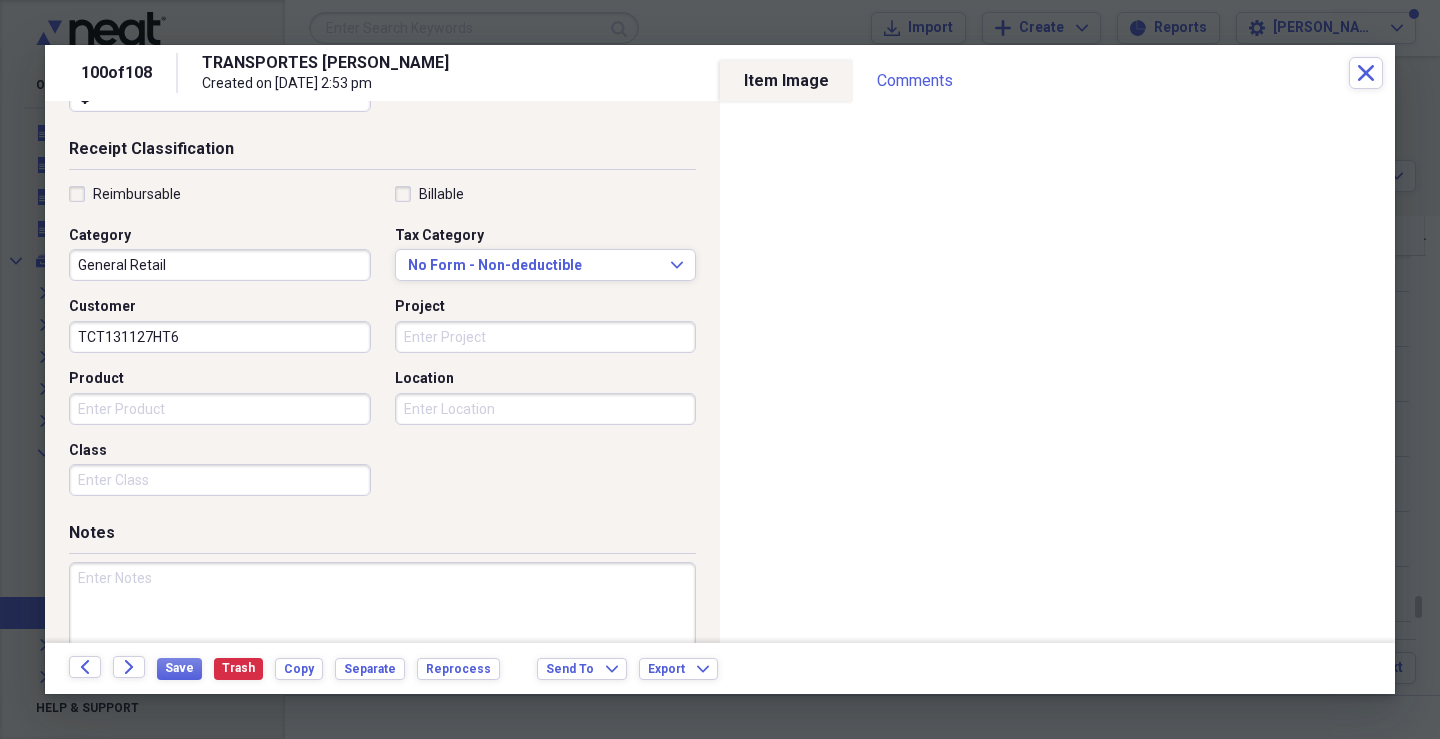 type on "TCT131127HT6" 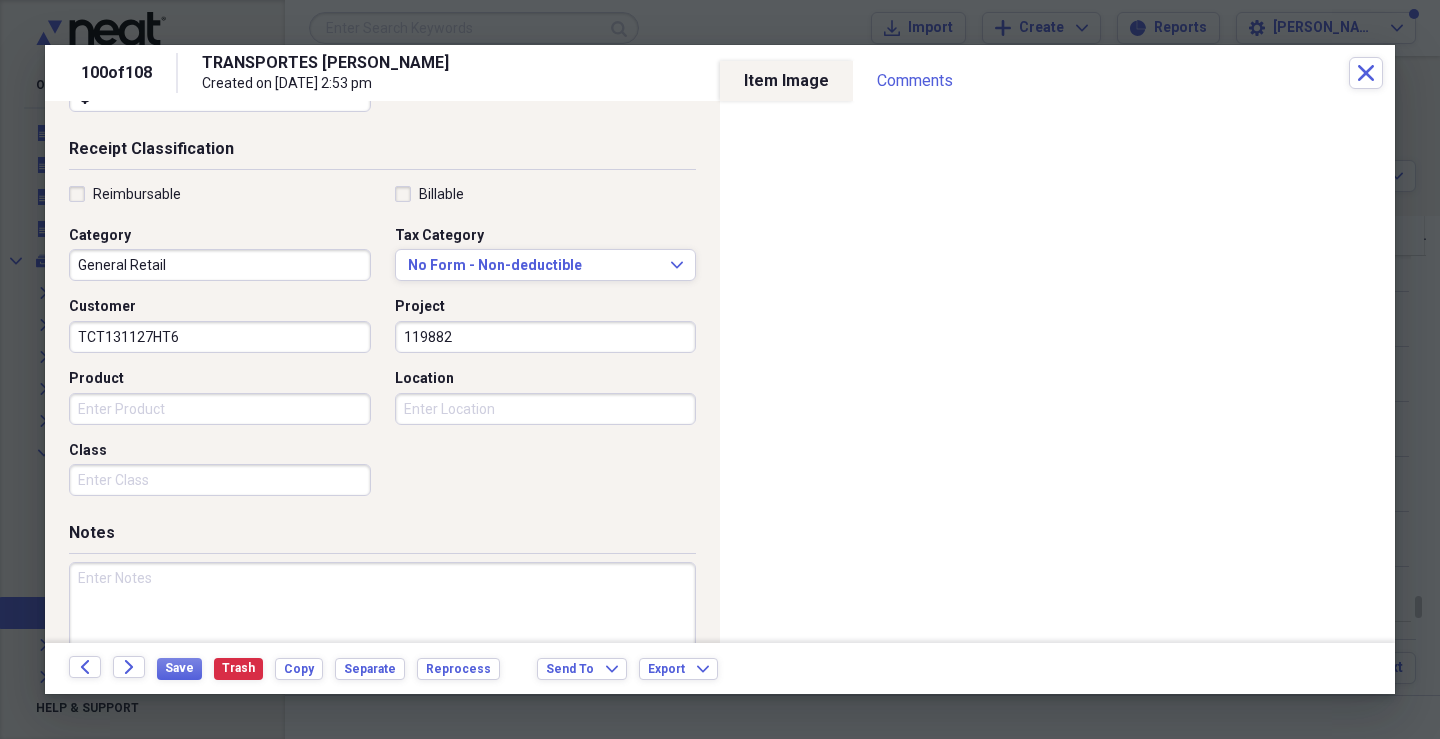 type on "119882" 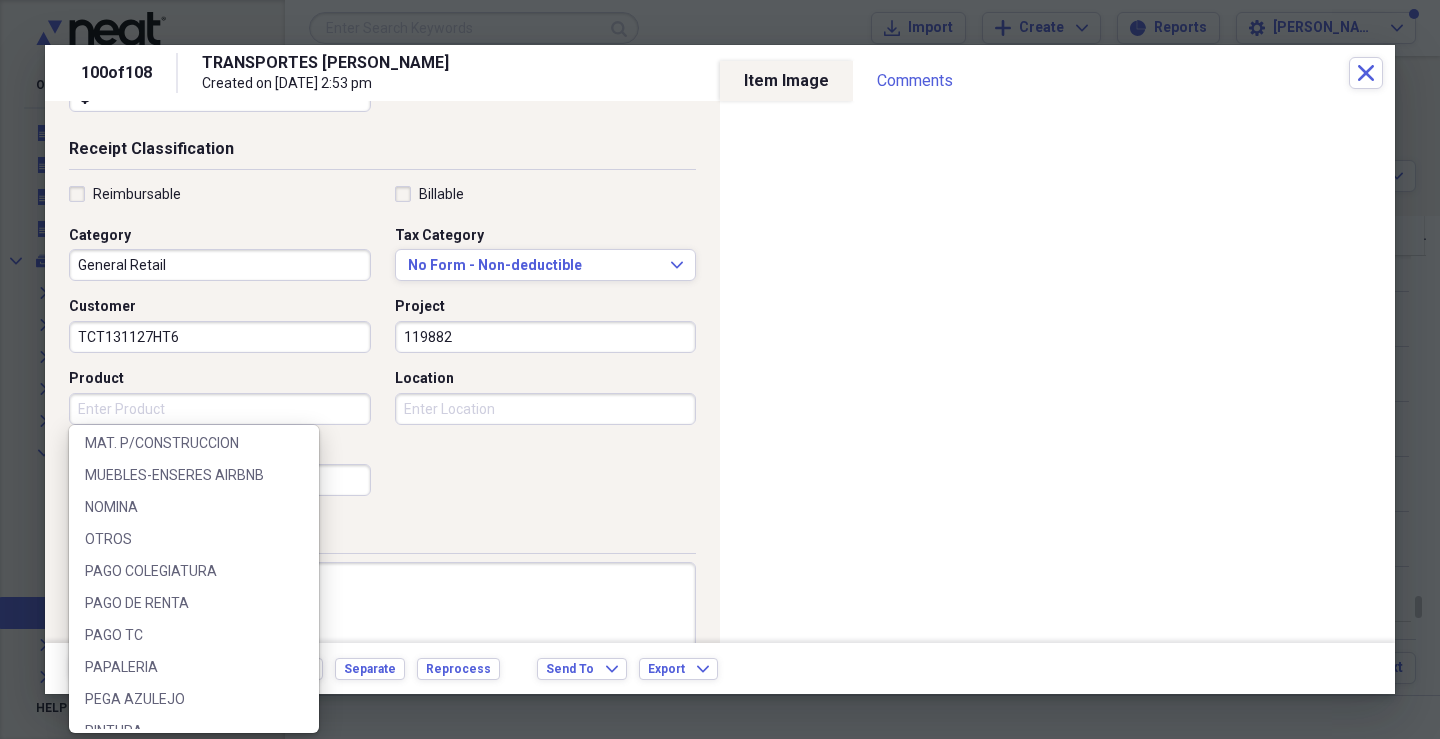 scroll, scrollTop: 1269, scrollLeft: 0, axis: vertical 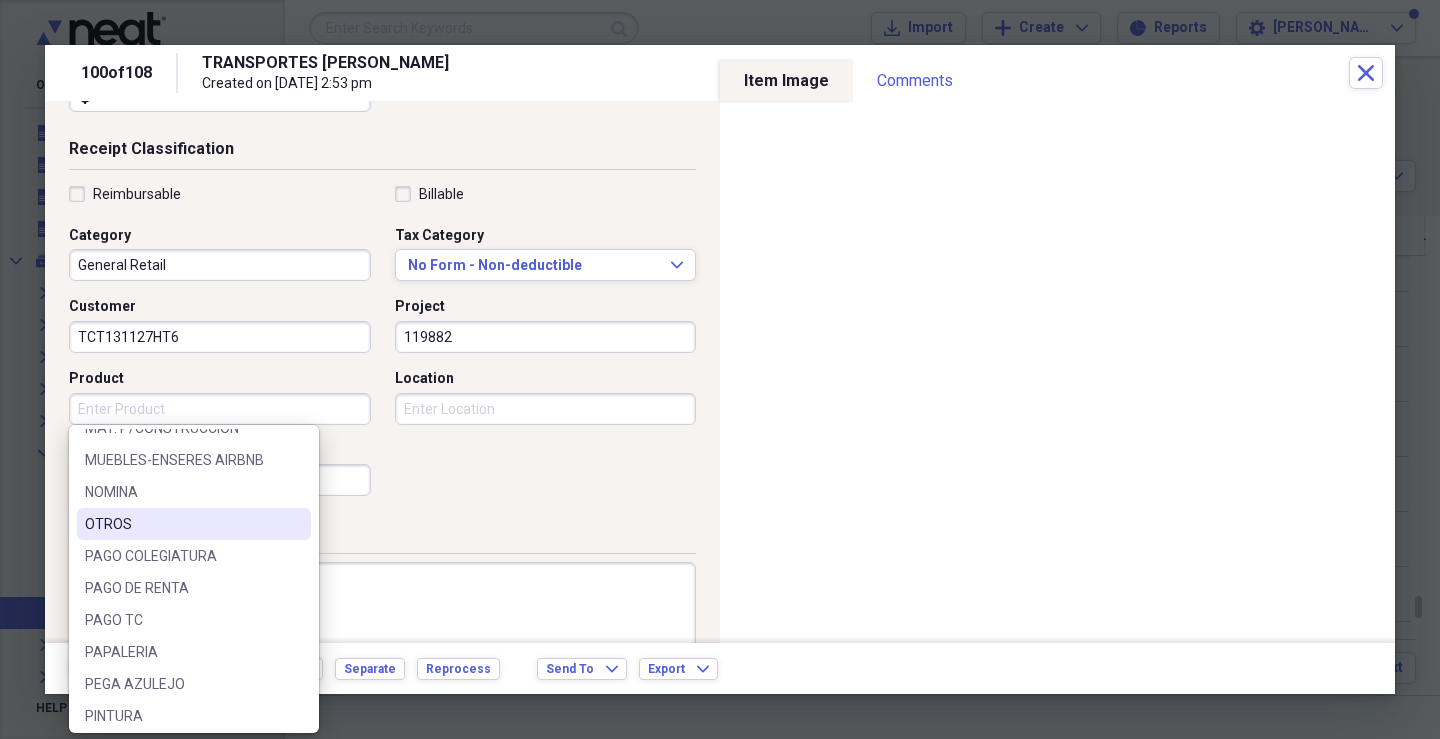 click on "OTROS" at bounding box center (182, 524) 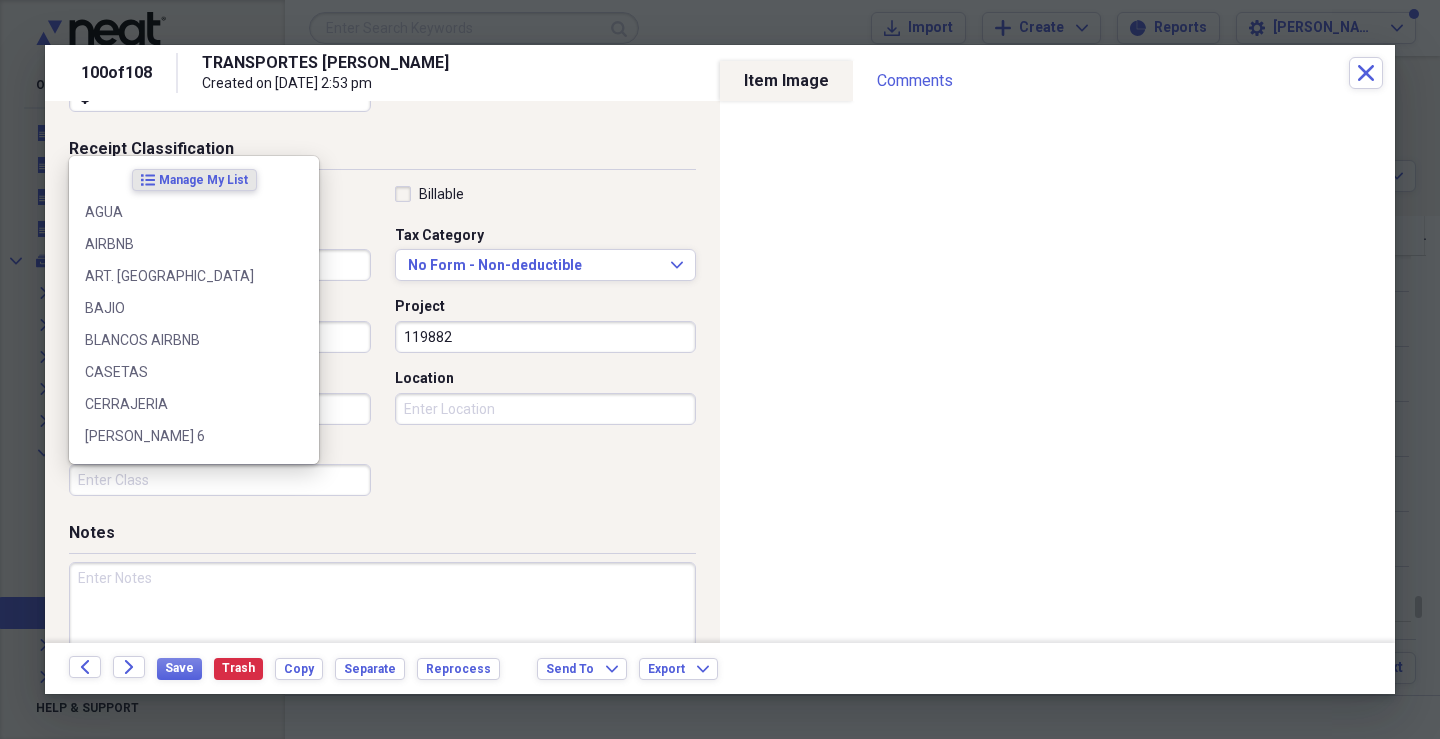 click on "Class" at bounding box center (220, 480) 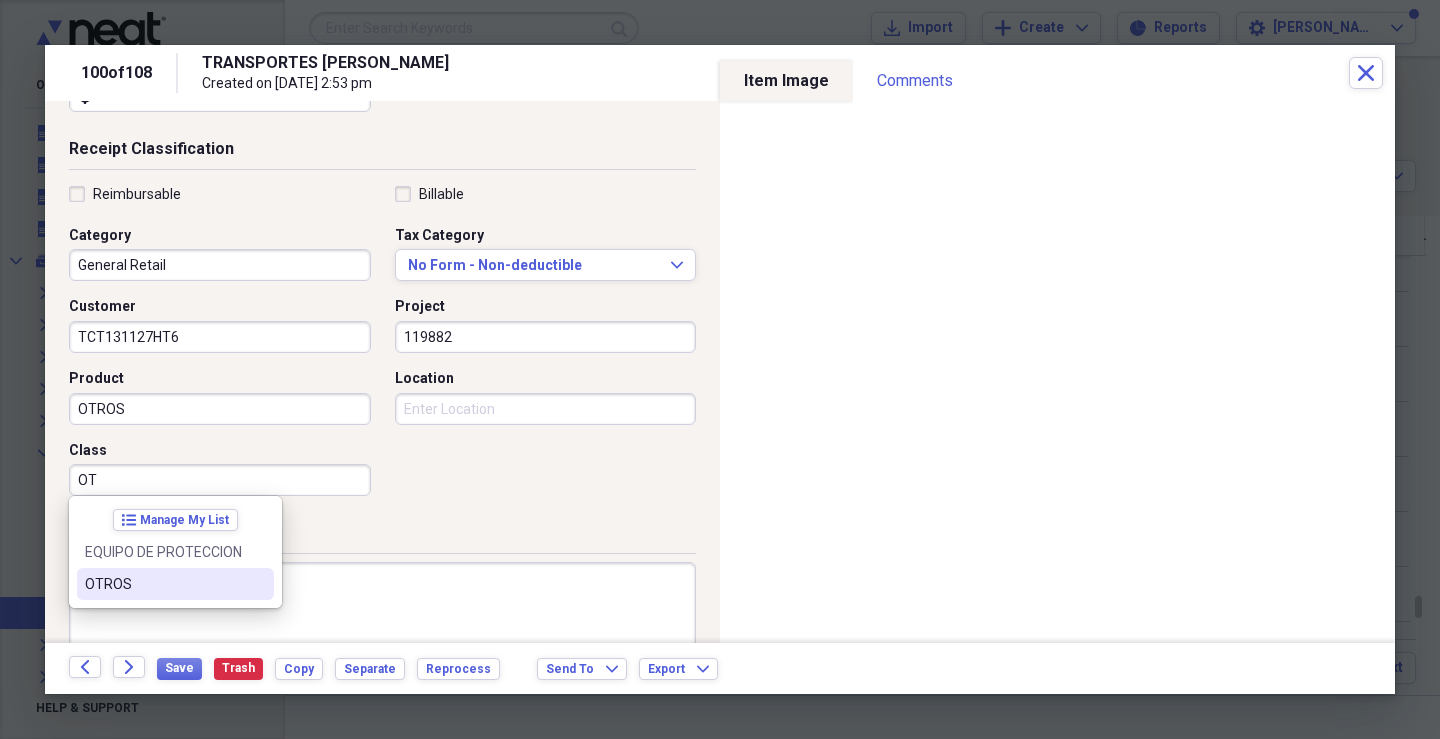 drag, startPoint x: 163, startPoint y: 584, endPoint x: 266, endPoint y: 511, distance: 126.24579 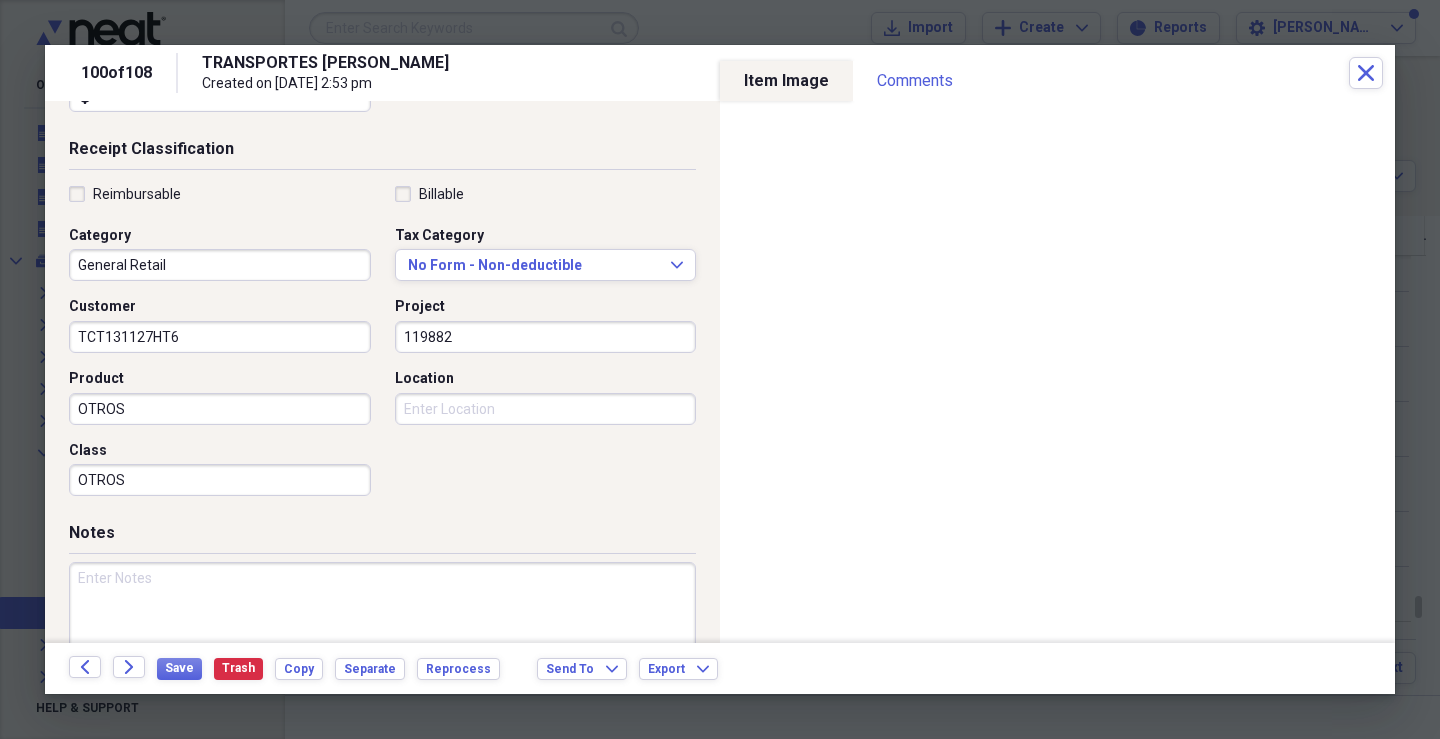 click on "Location" at bounding box center [546, 409] 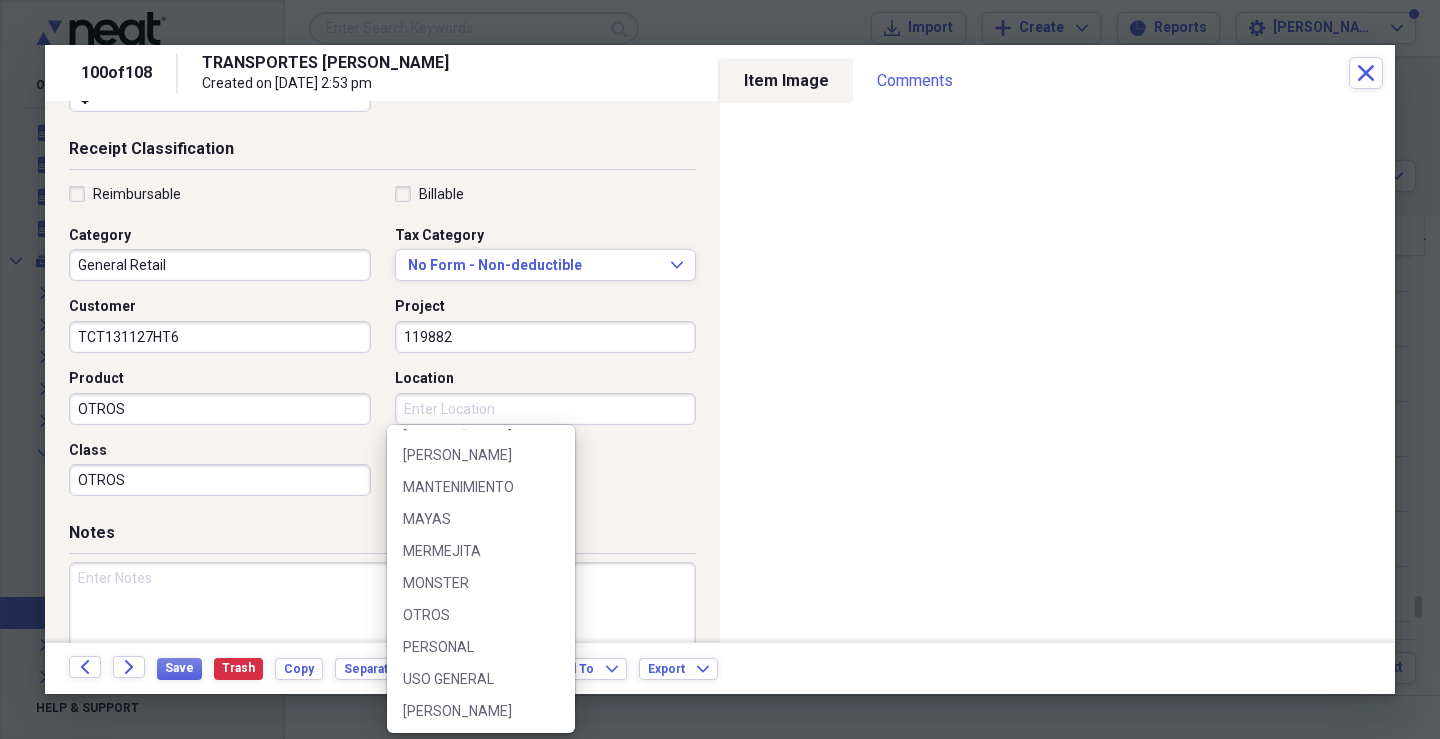 scroll, scrollTop: 216, scrollLeft: 0, axis: vertical 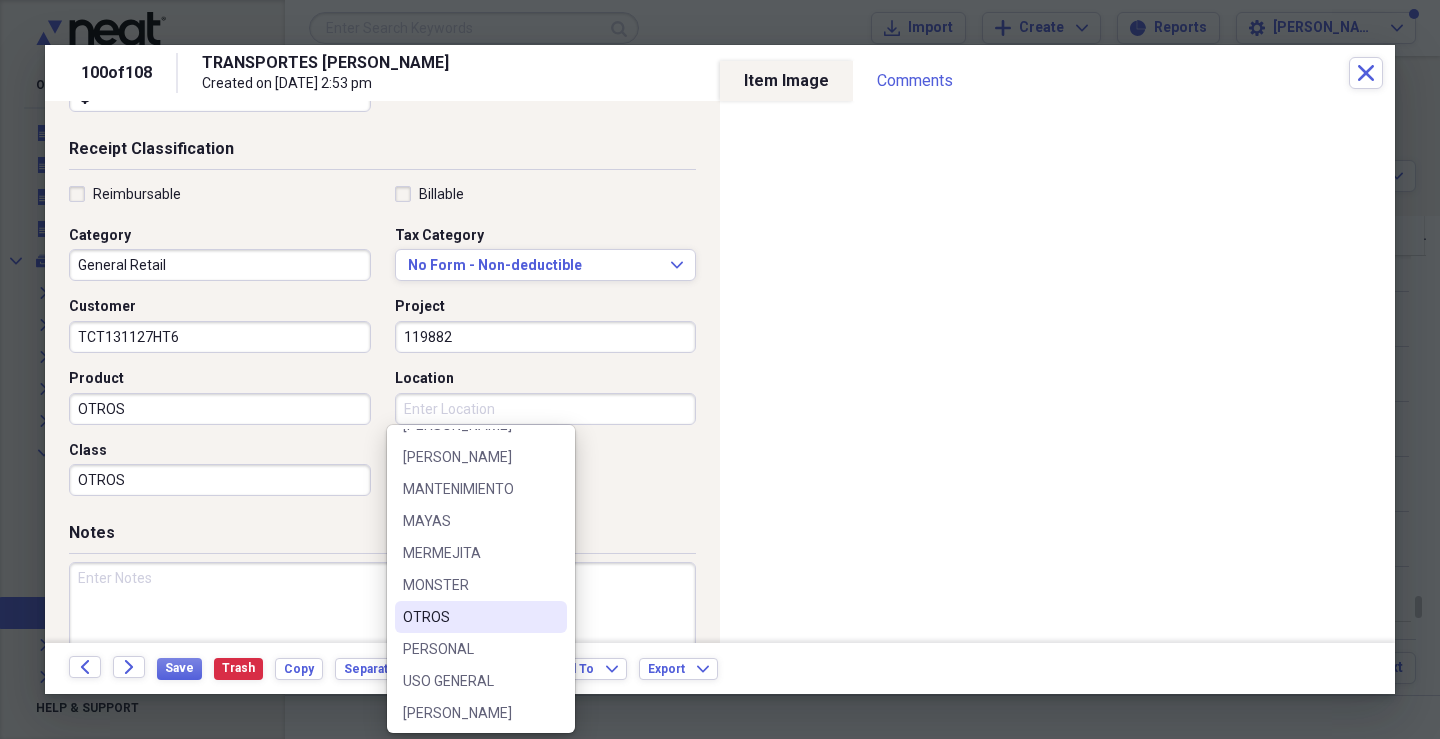 click on "OTROS" at bounding box center (469, 617) 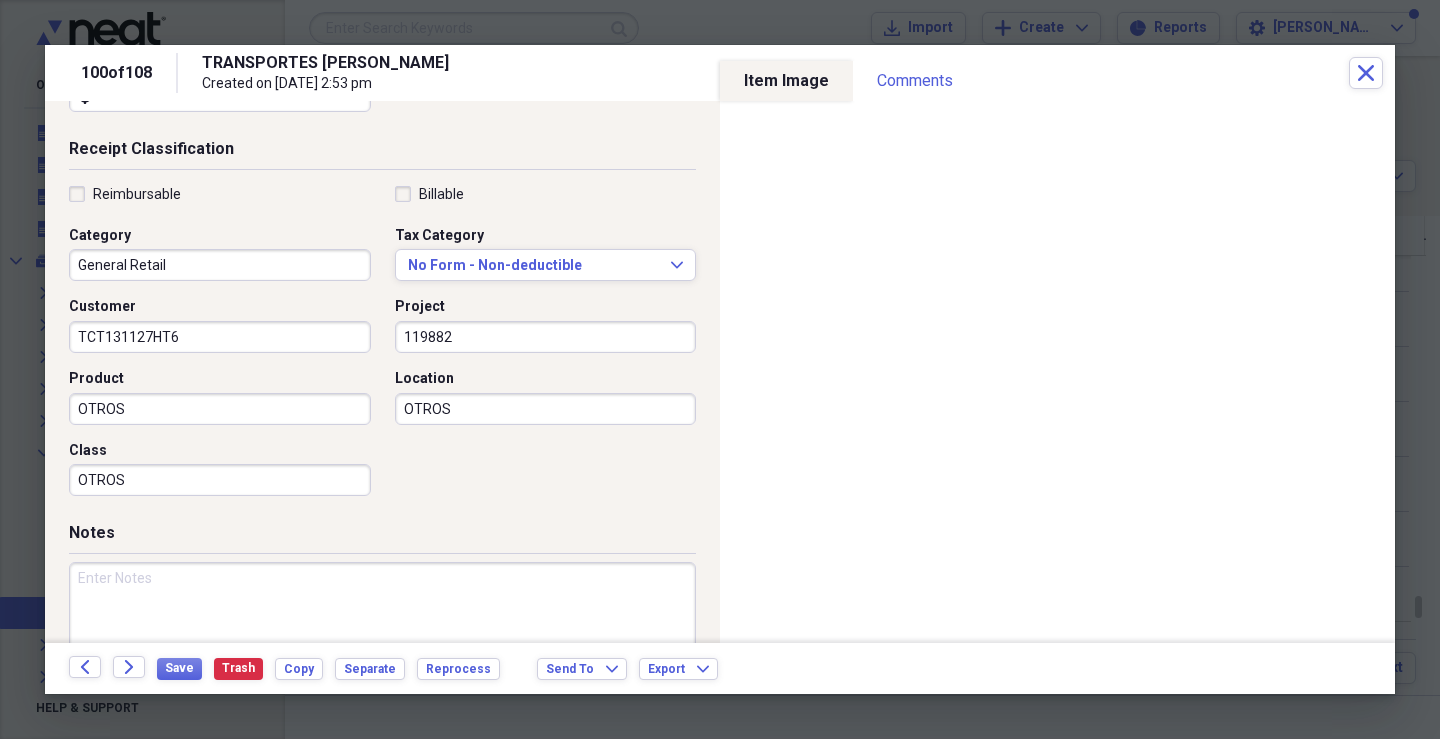 click at bounding box center (382, 627) 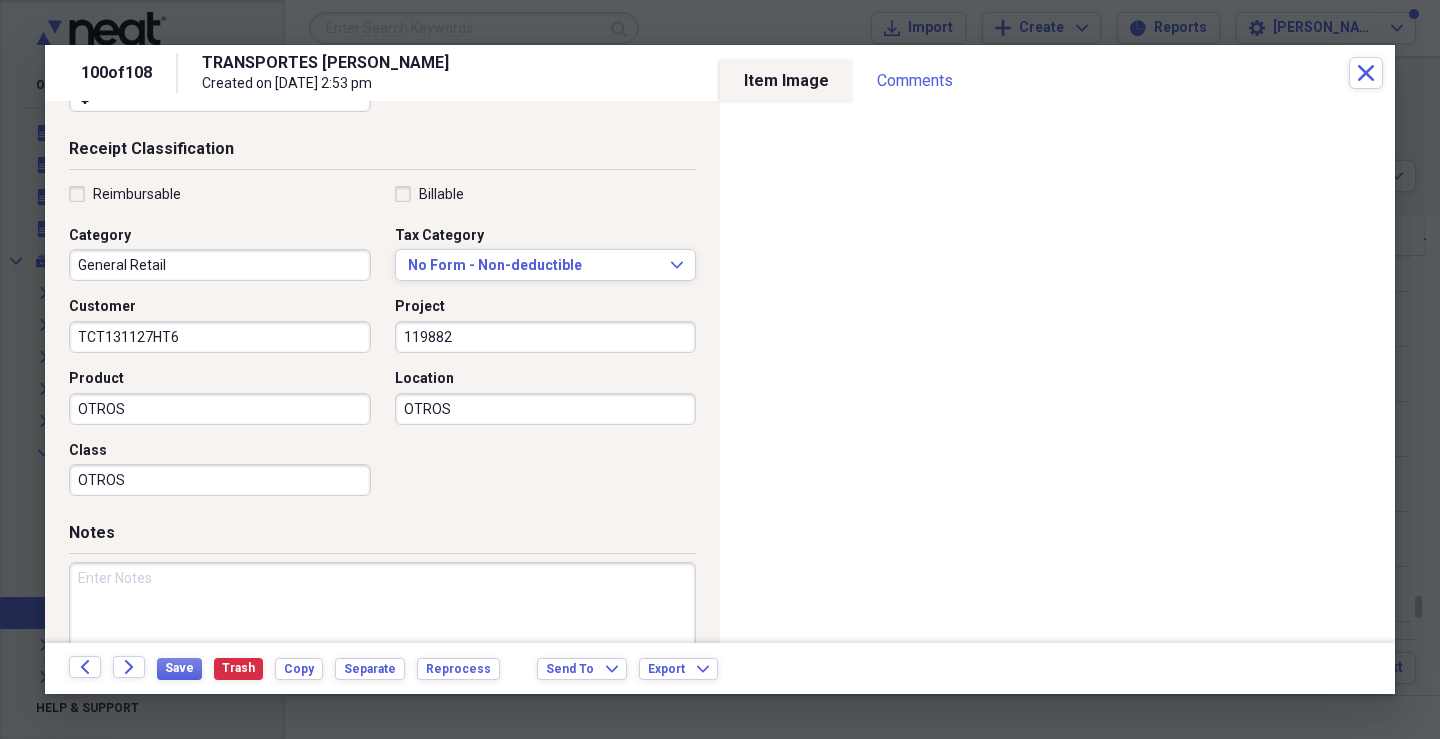 click at bounding box center (382, 627) 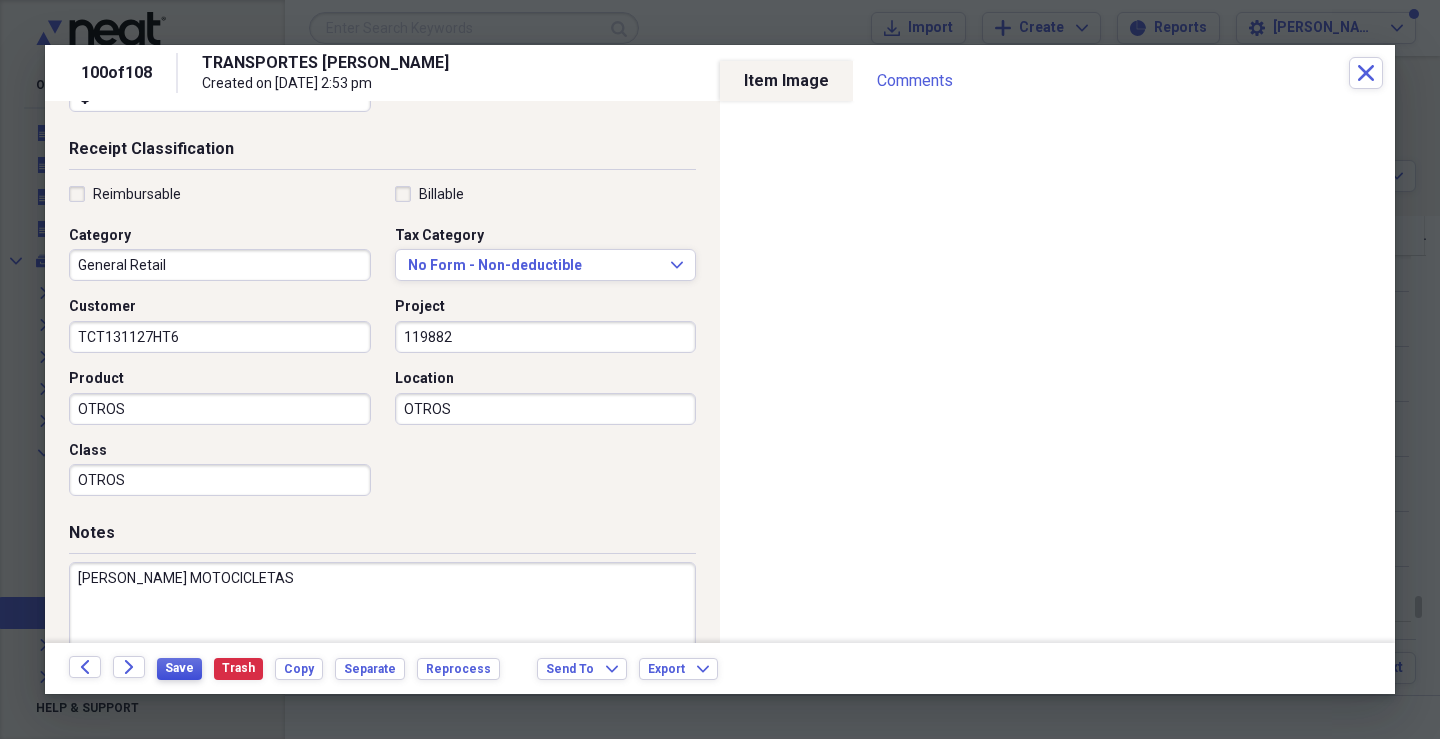 type on "[PERSON_NAME] MOTOCICLETAS" 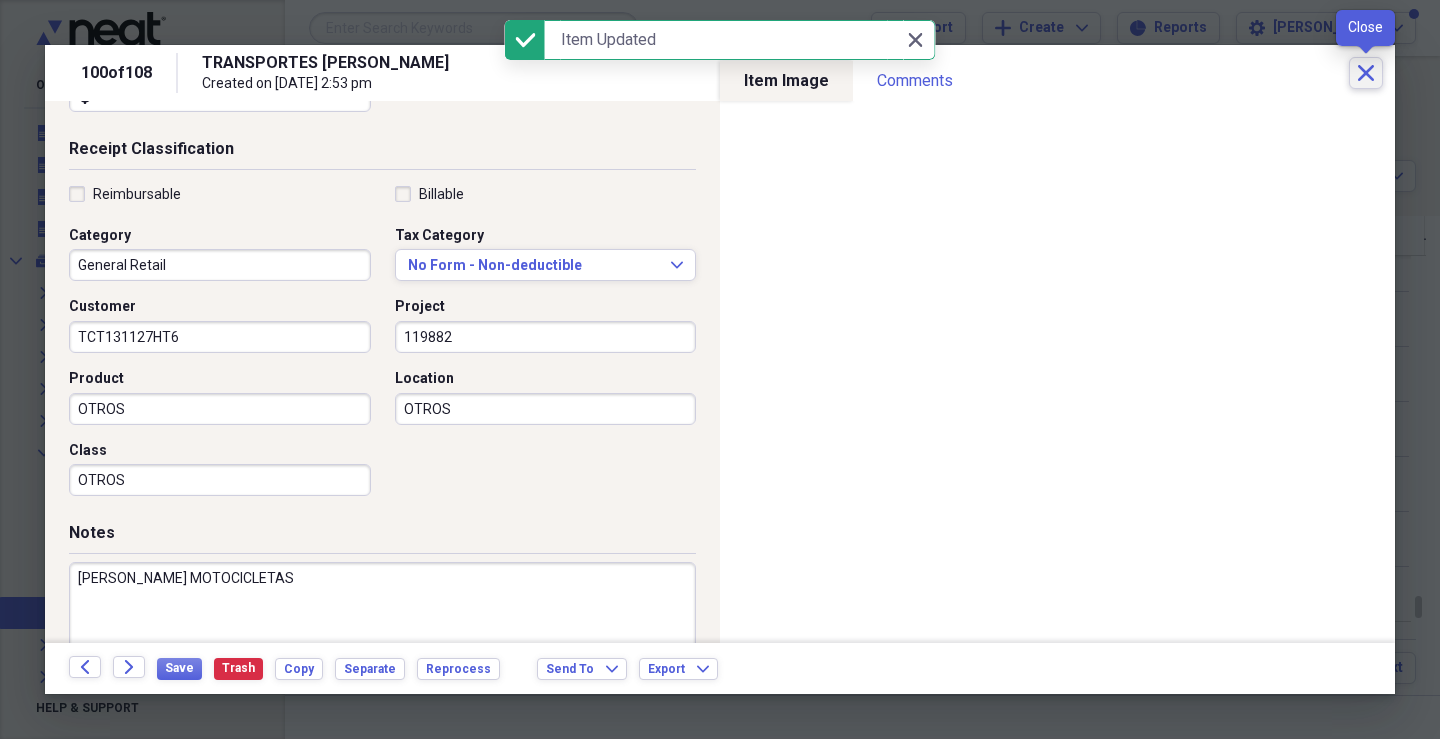 click 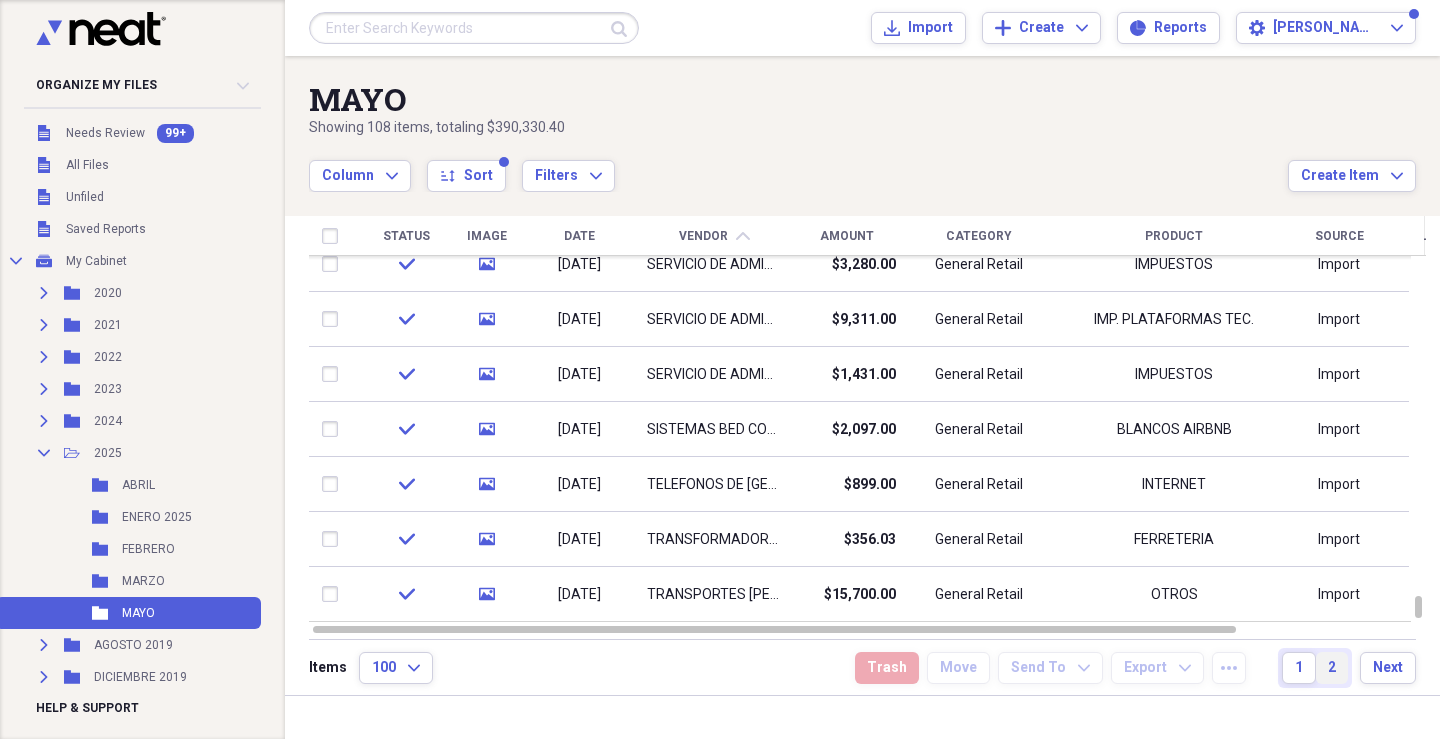 click on "2" at bounding box center (1332, 668) 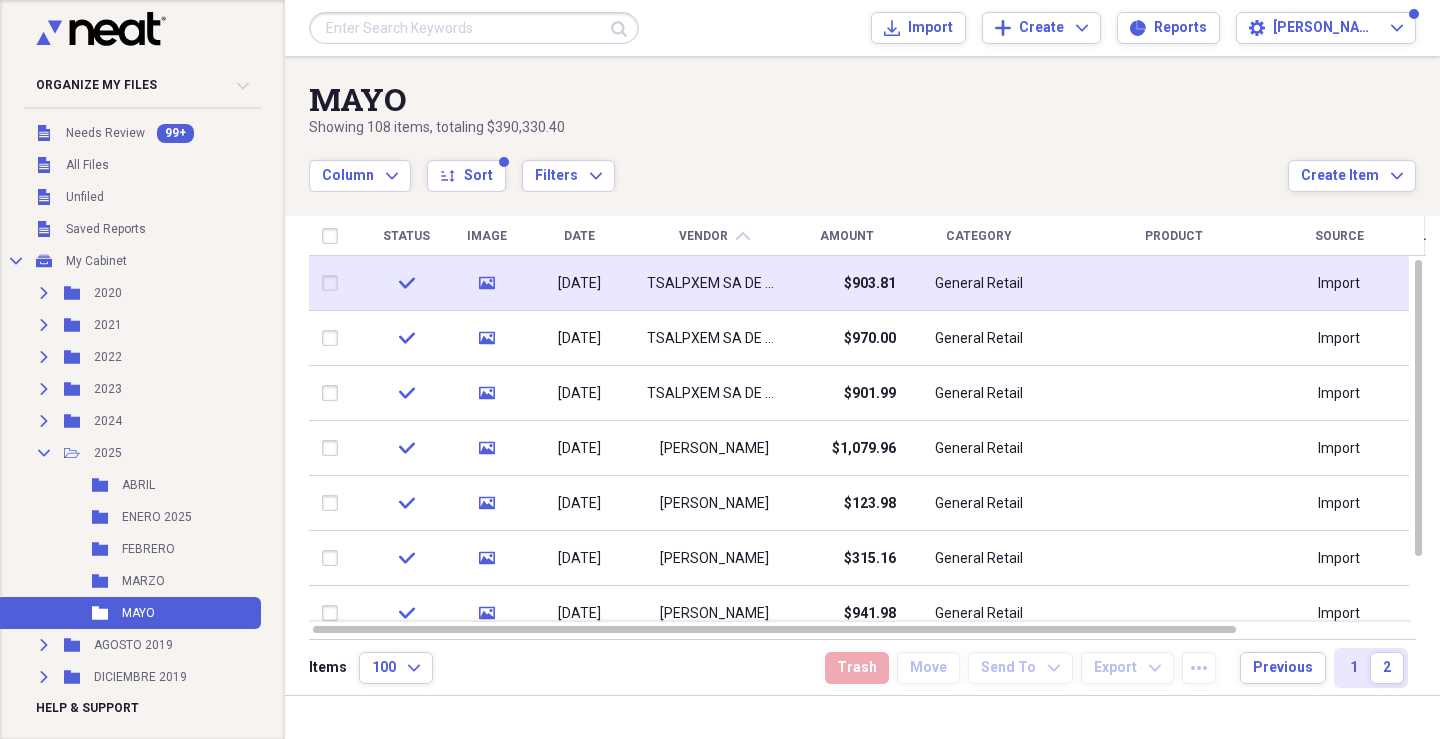 click on "TSALPXEM SA DE CV" at bounding box center (714, 284) 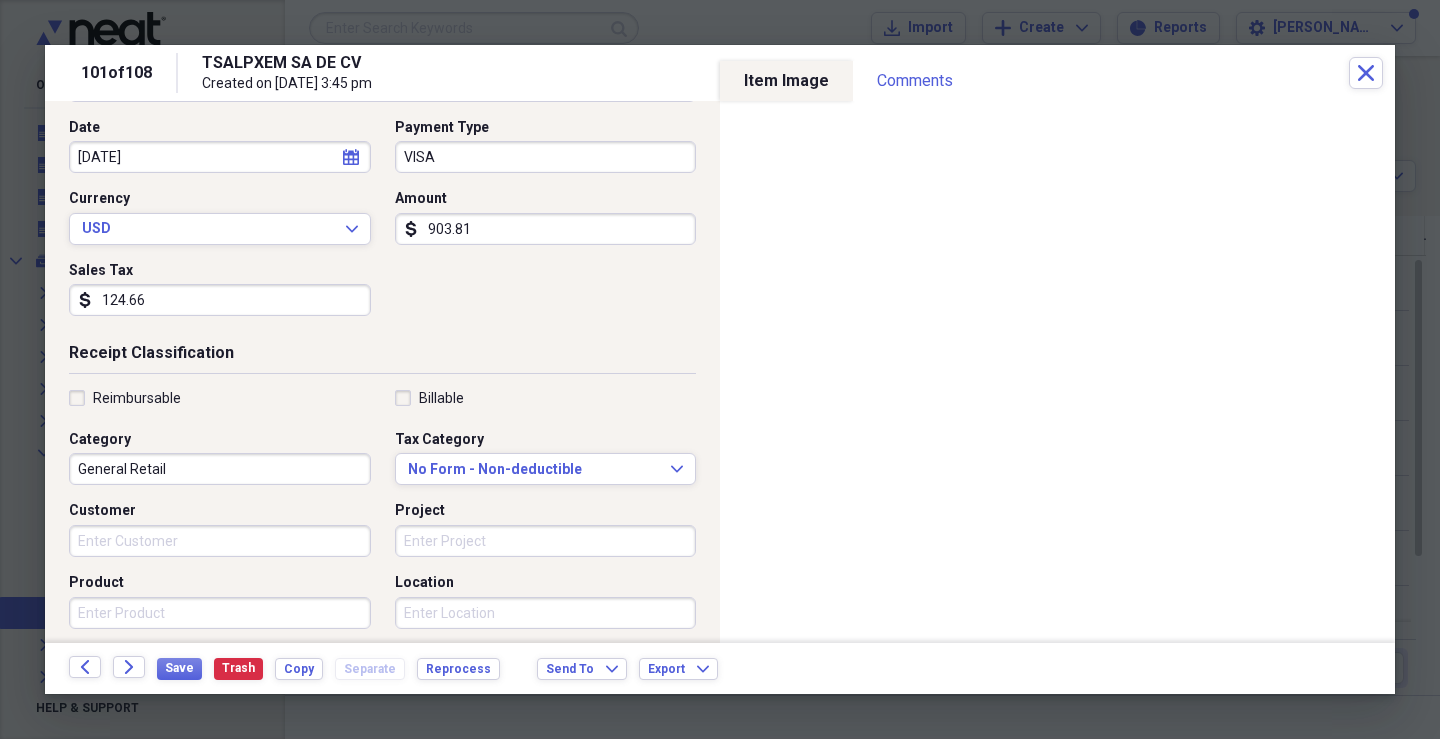 scroll, scrollTop: 400, scrollLeft: 0, axis: vertical 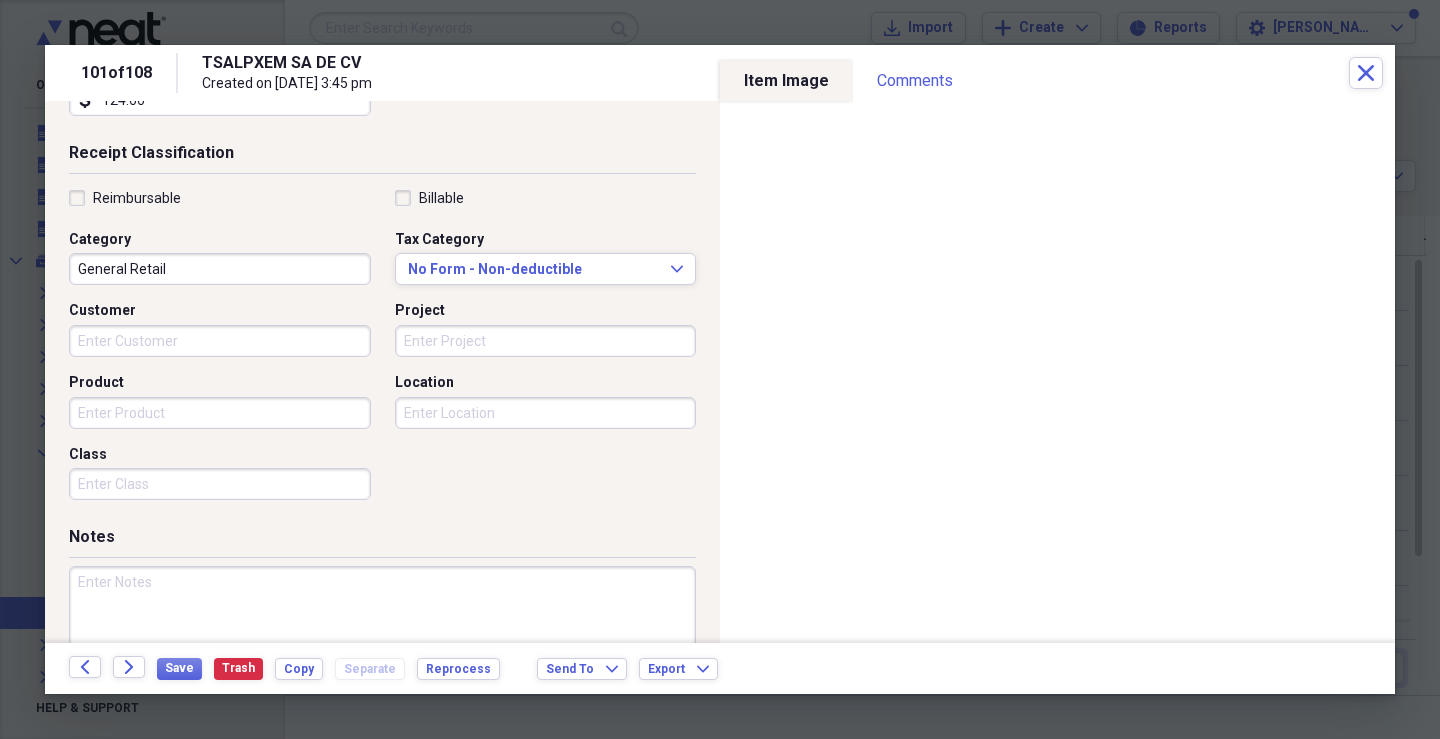 click on "Customer" at bounding box center (220, 341) 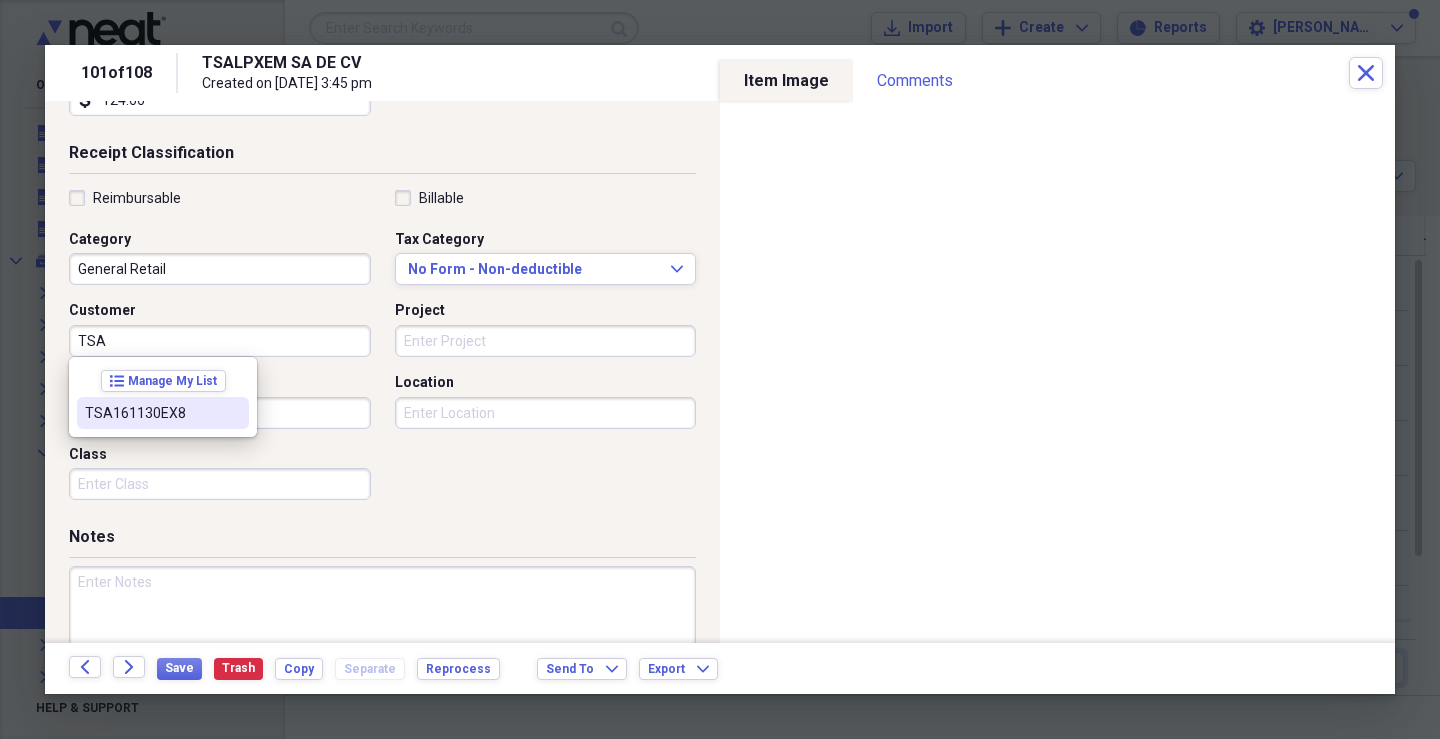 click on "TSA161130EX8" at bounding box center (163, 413) 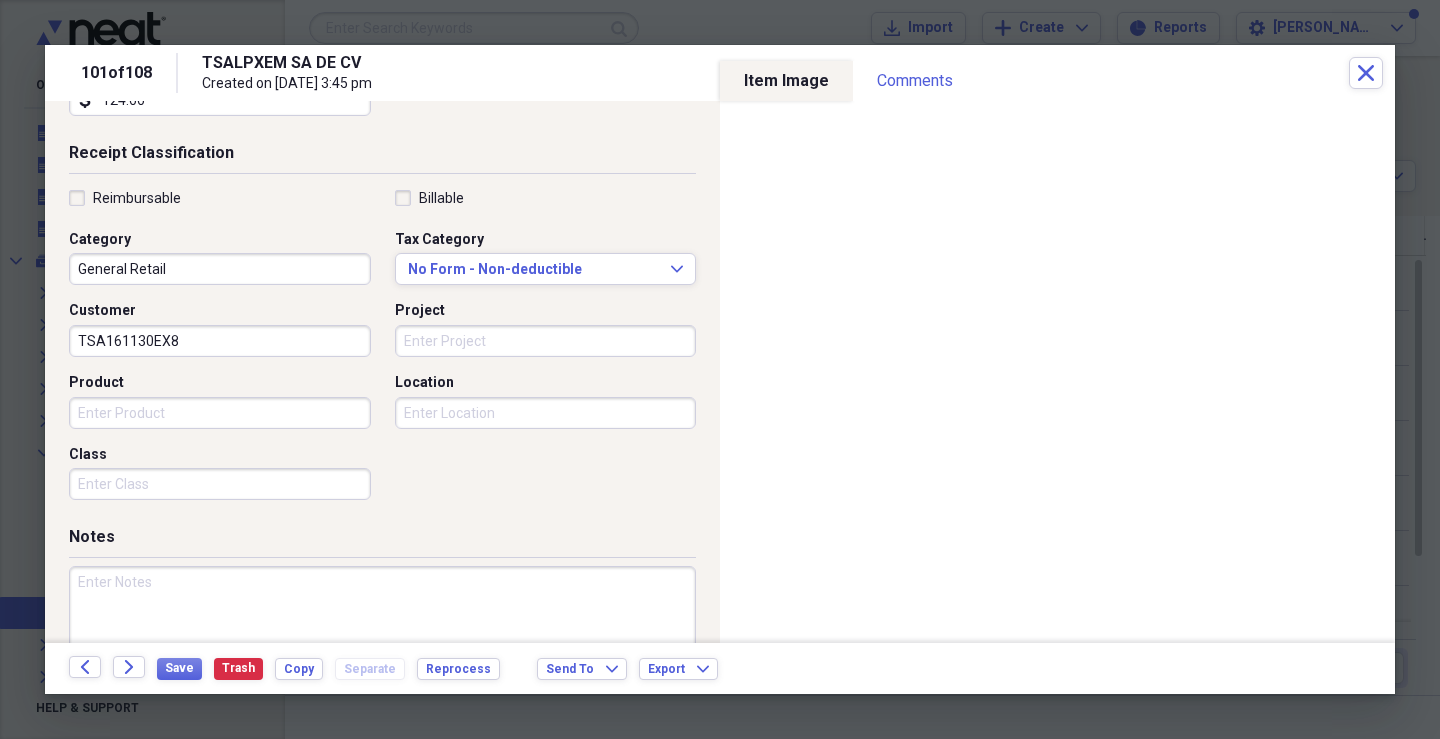 click on "Project" at bounding box center (546, 341) 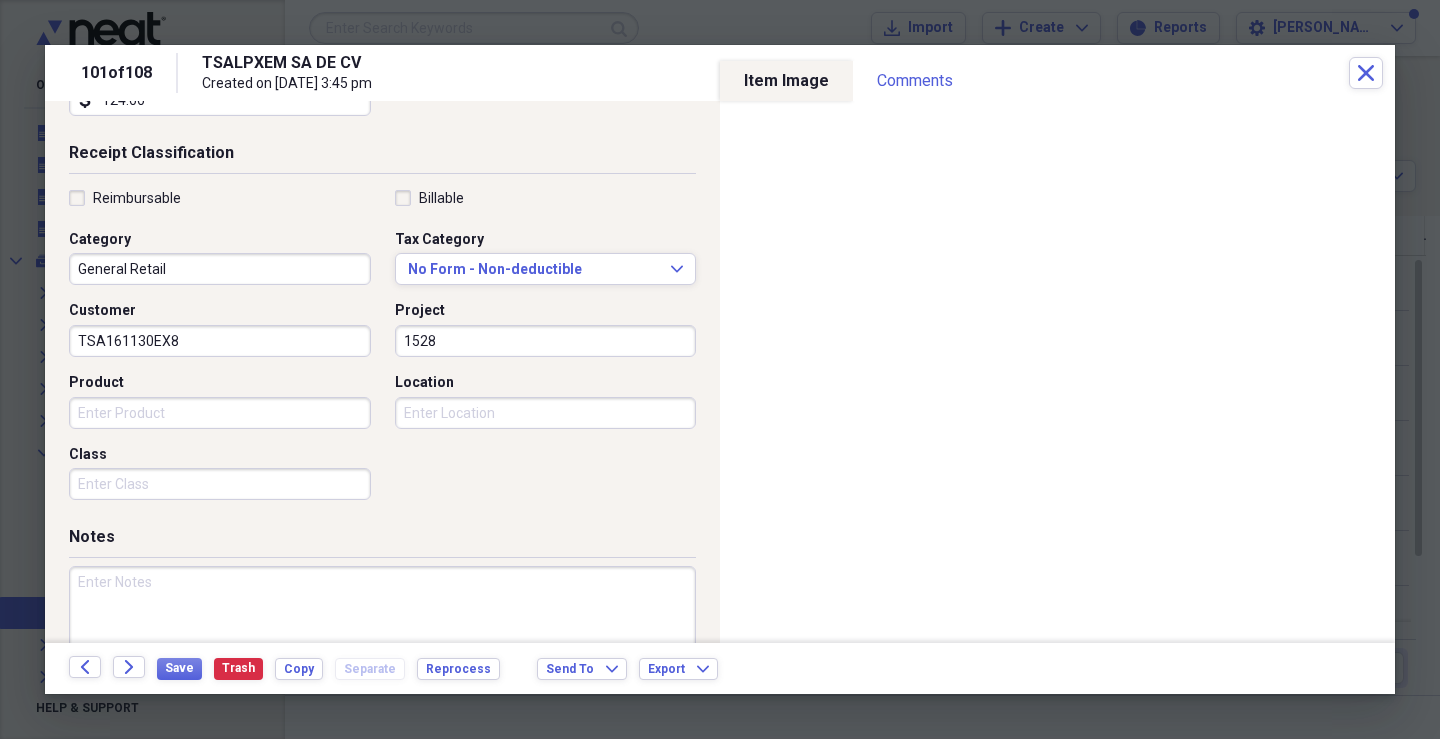 type on "1528" 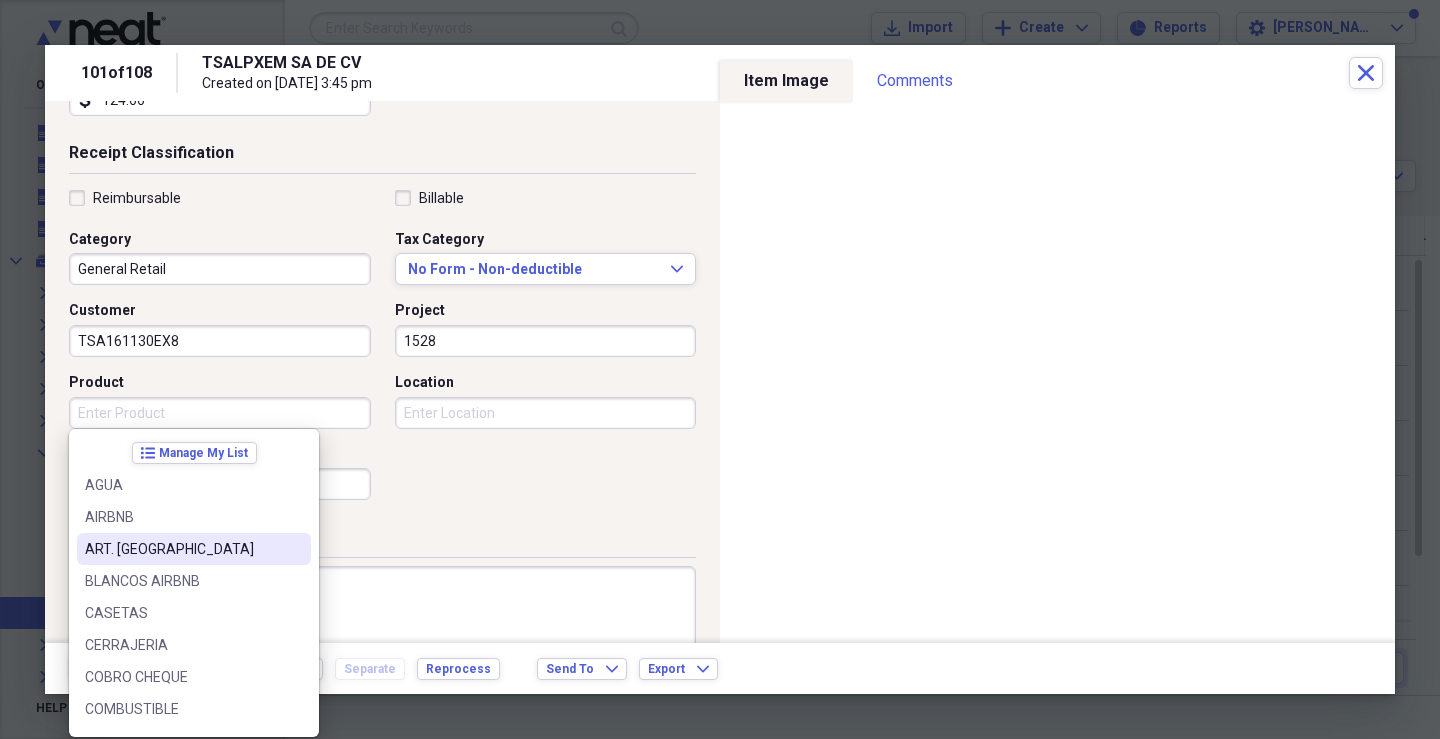 click on "ART. [GEOGRAPHIC_DATA]" at bounding box center (182, 549) 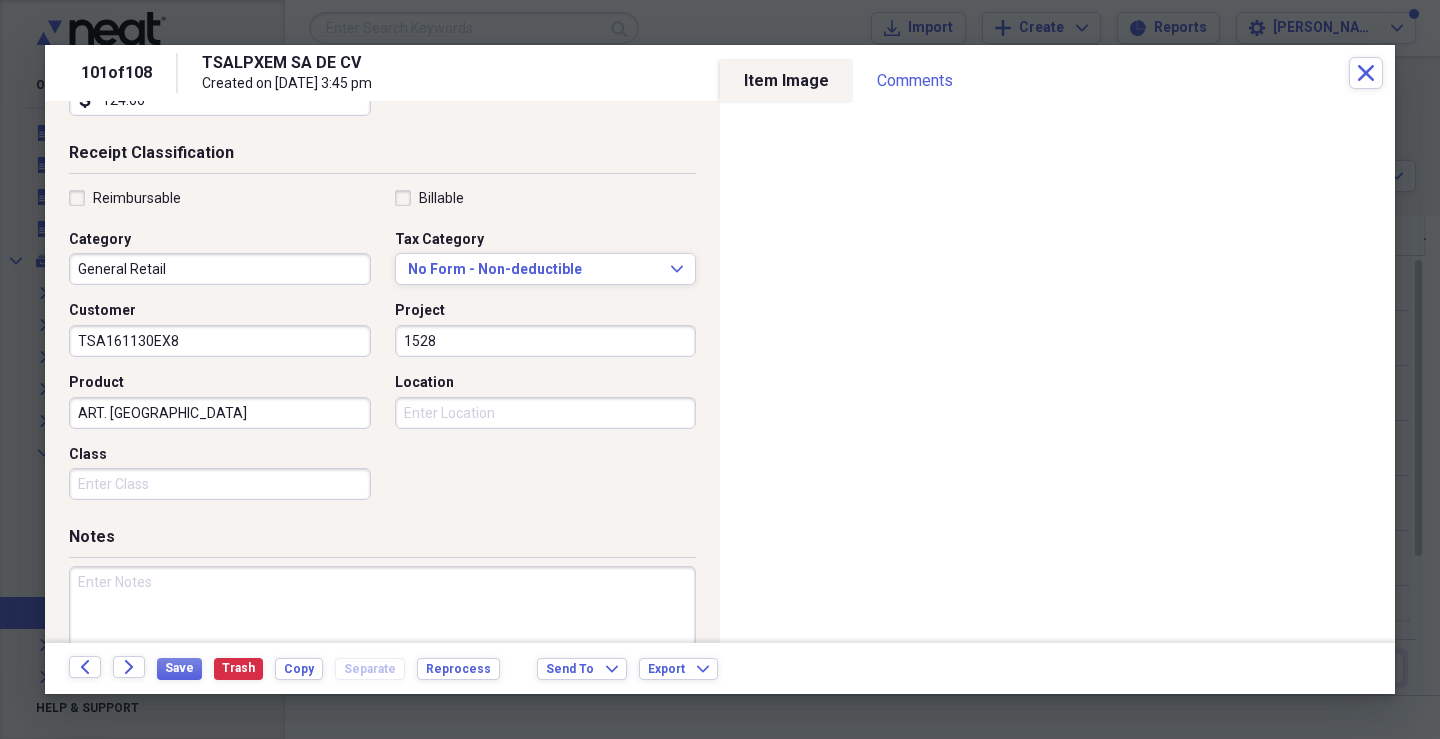 click on "Class" at bounding box center [220, 484] 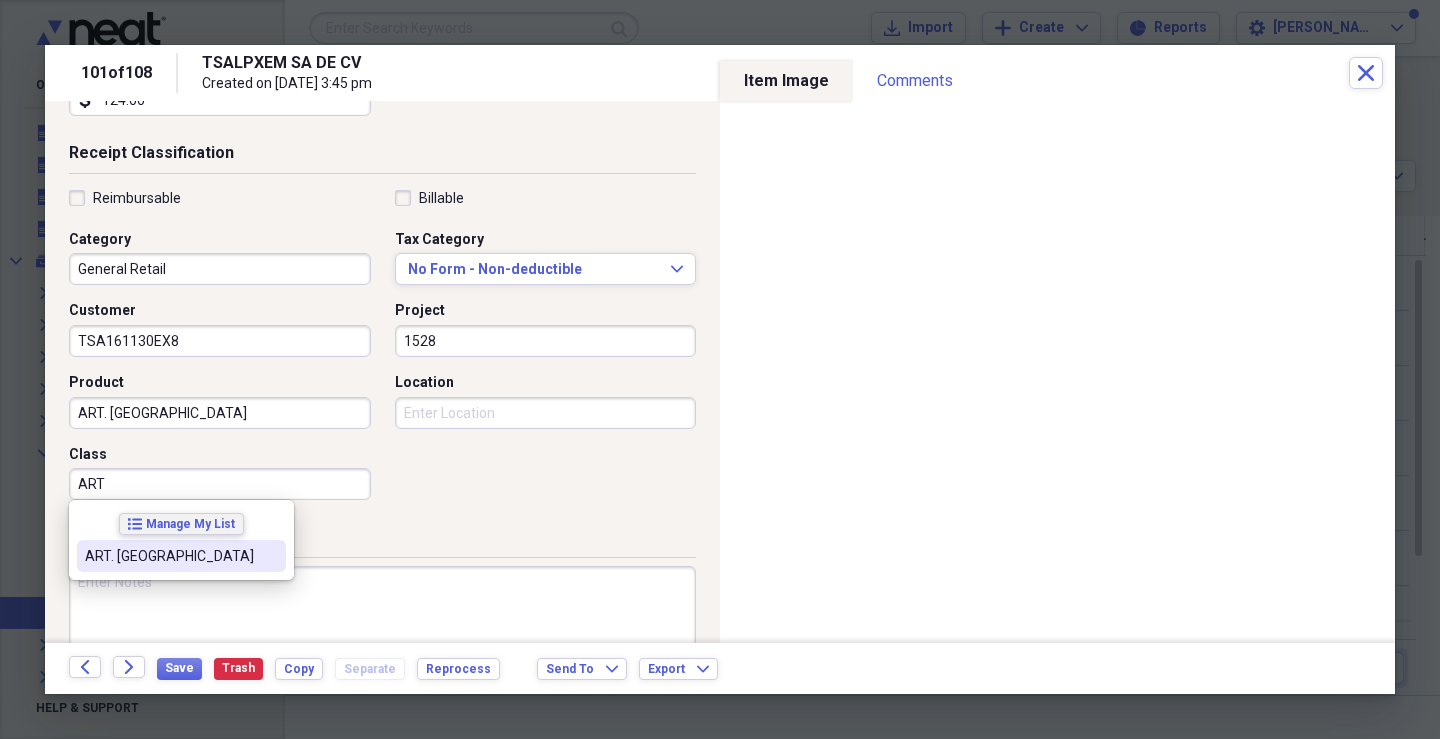 drag, startPoint x: 153, startPoint y: 552, endPoint x: 185, endPoint y: 529, distance: 39.40812 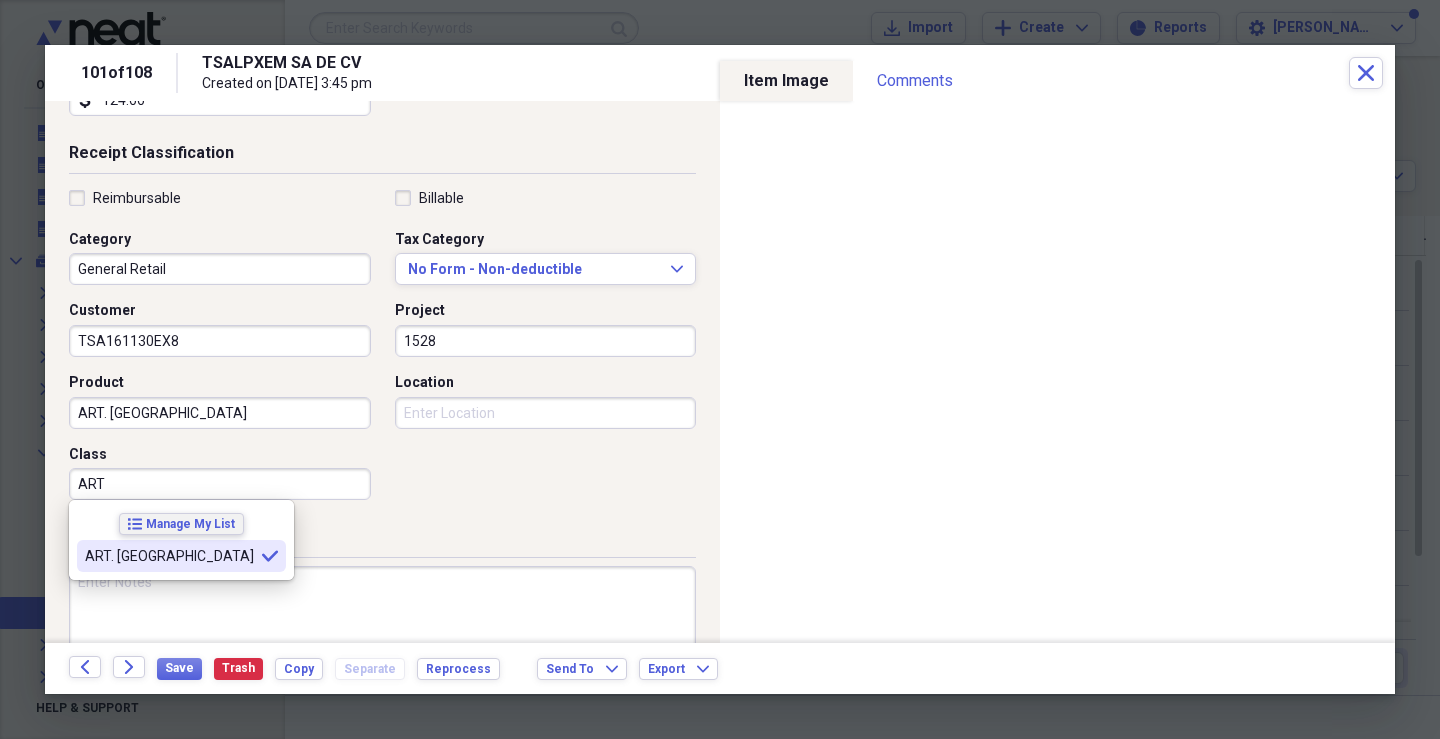 type on "ART. [GEOGRAPHIC_DATA]" 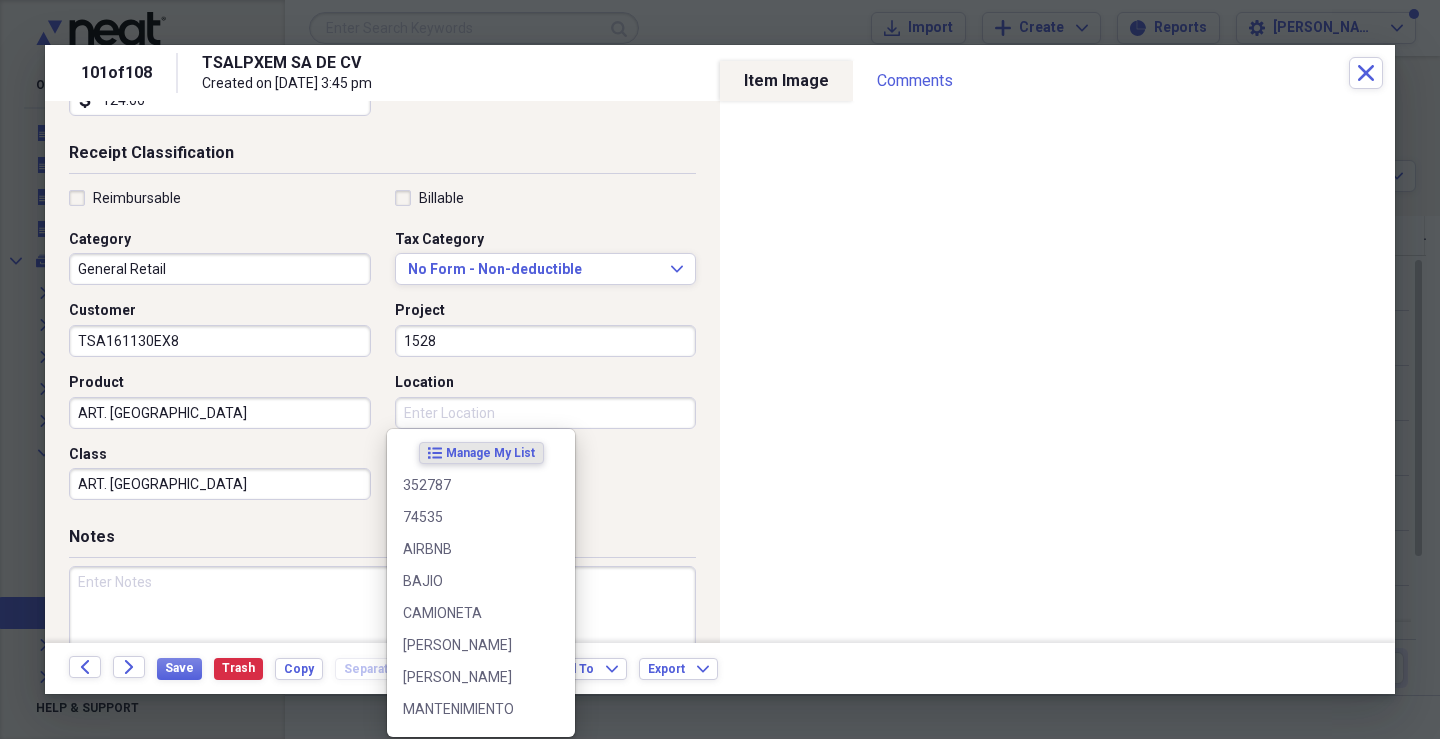 click on "Location" at bounding box center [546, 413] 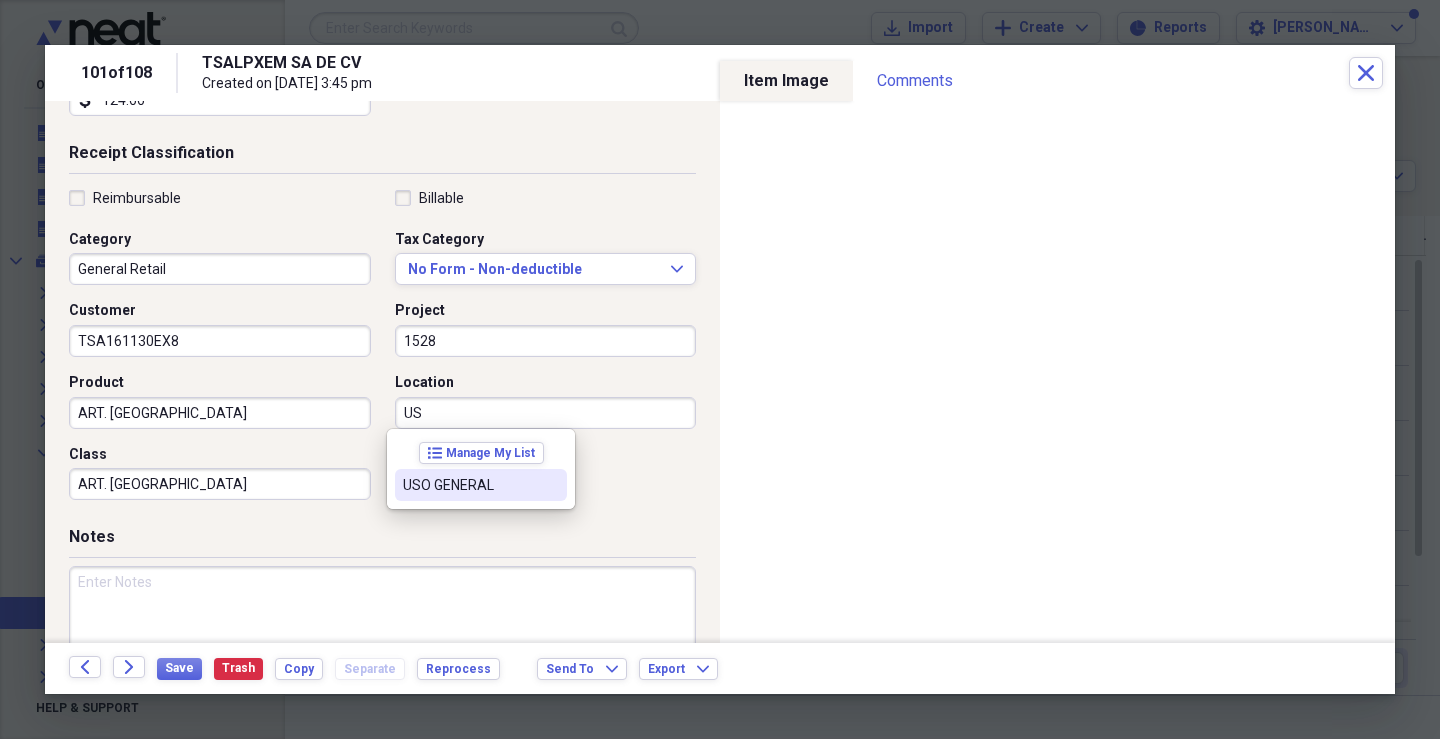 click on "USO GENERAL" at bounding box center [469, 485] 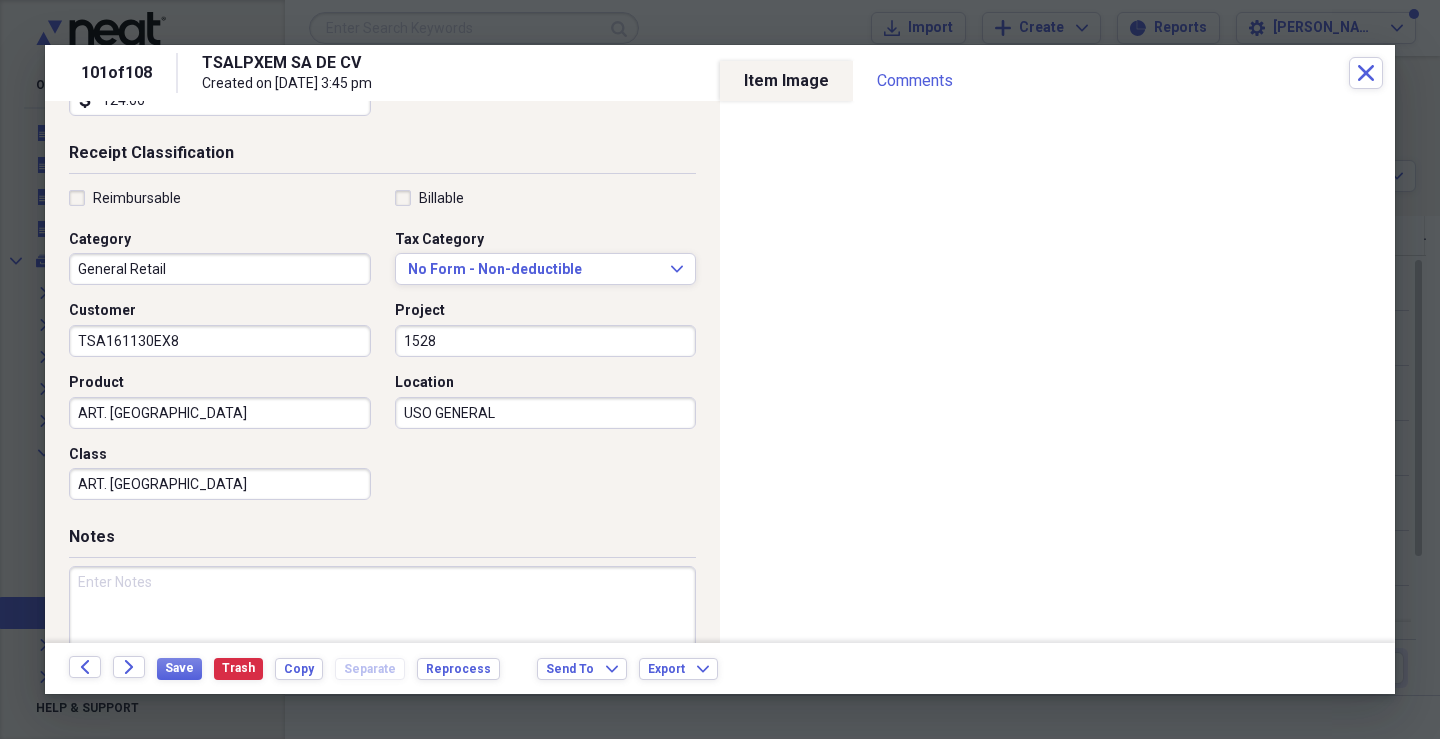 click at bounding box center (382, 631) 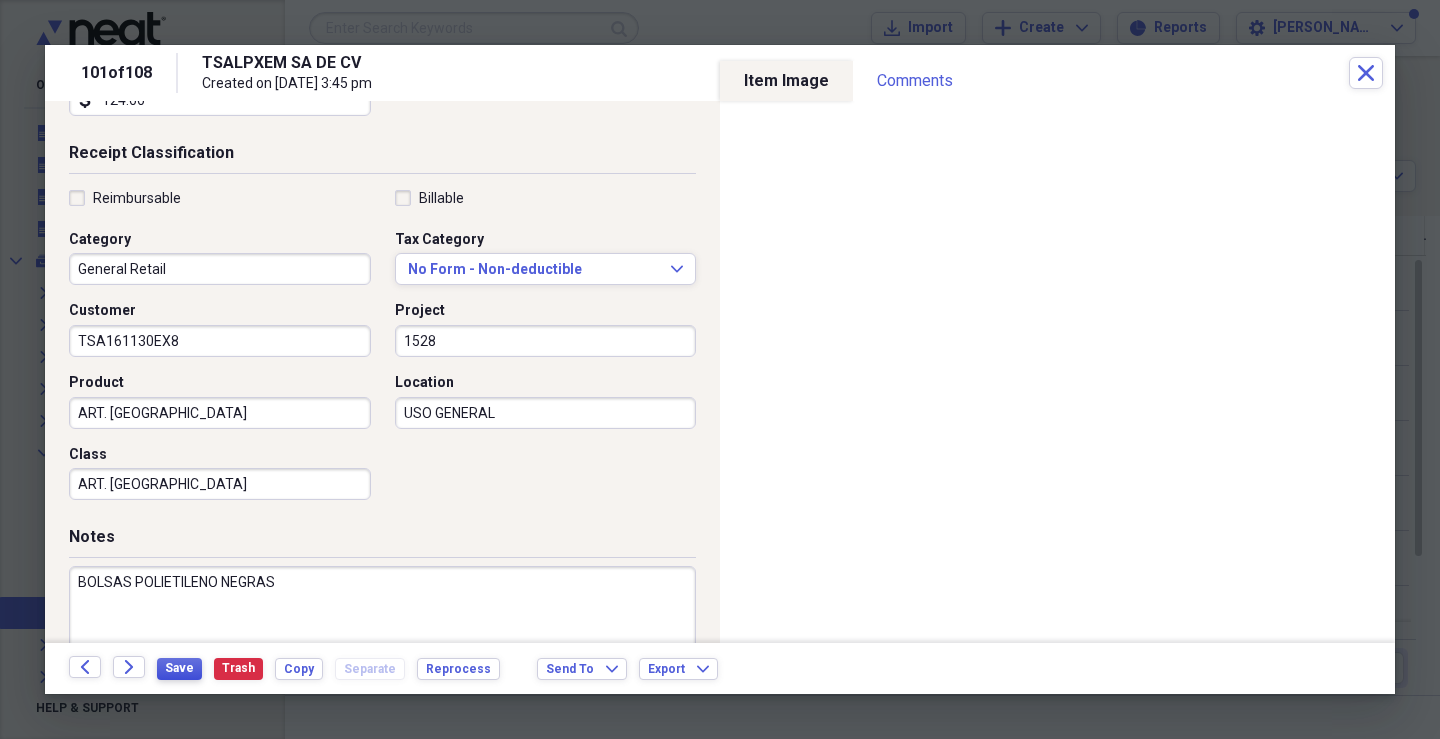 type on "BOLSAS POLIETILENO NEGRAS" 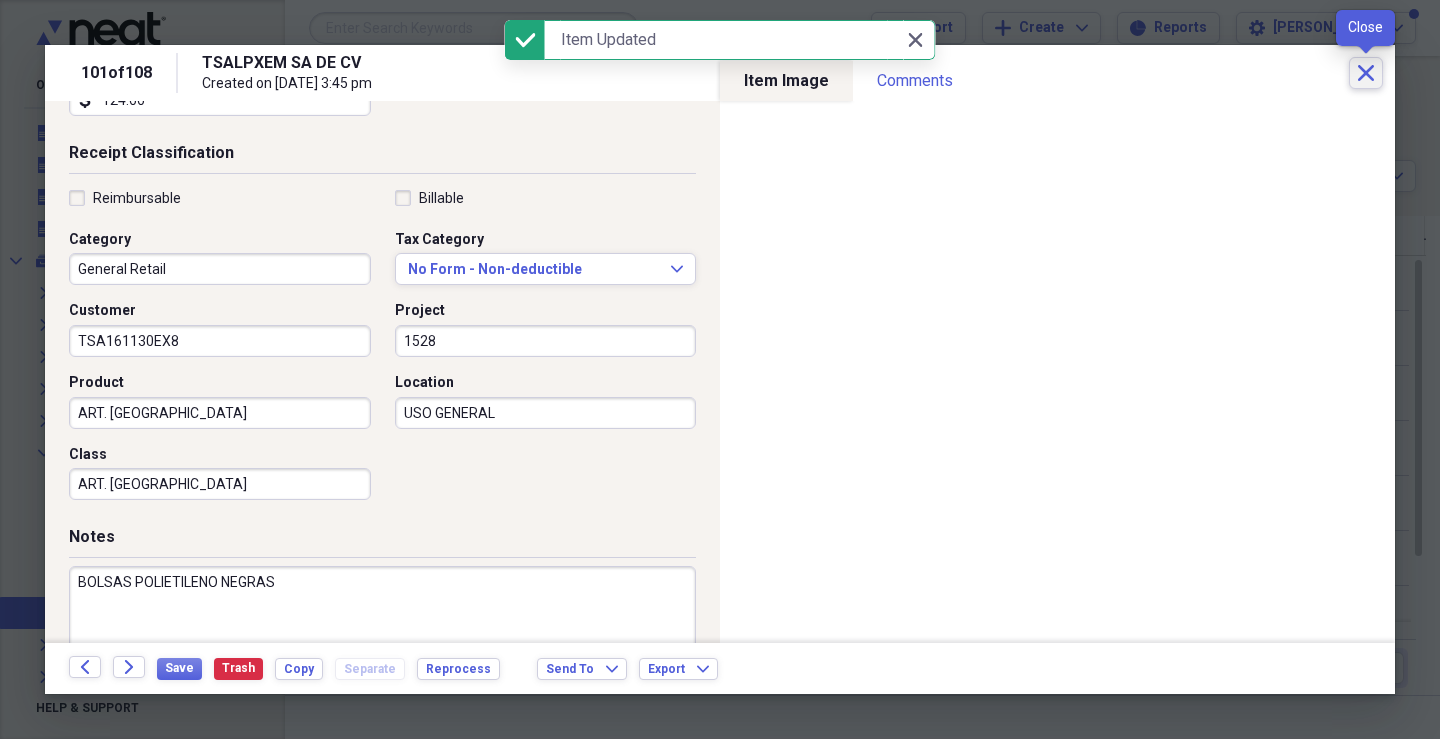 click on "Close" 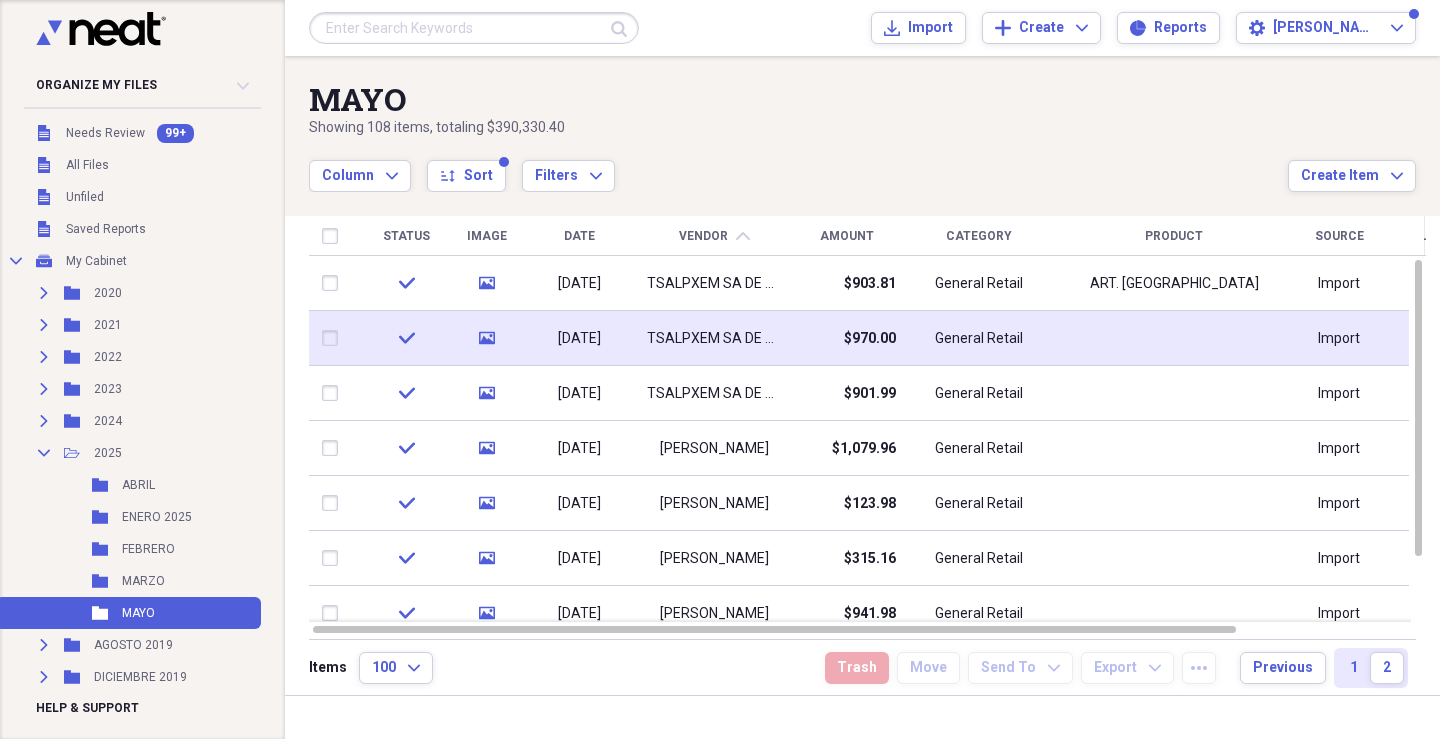 click on "General Retail" at bounding box center (979, 338) 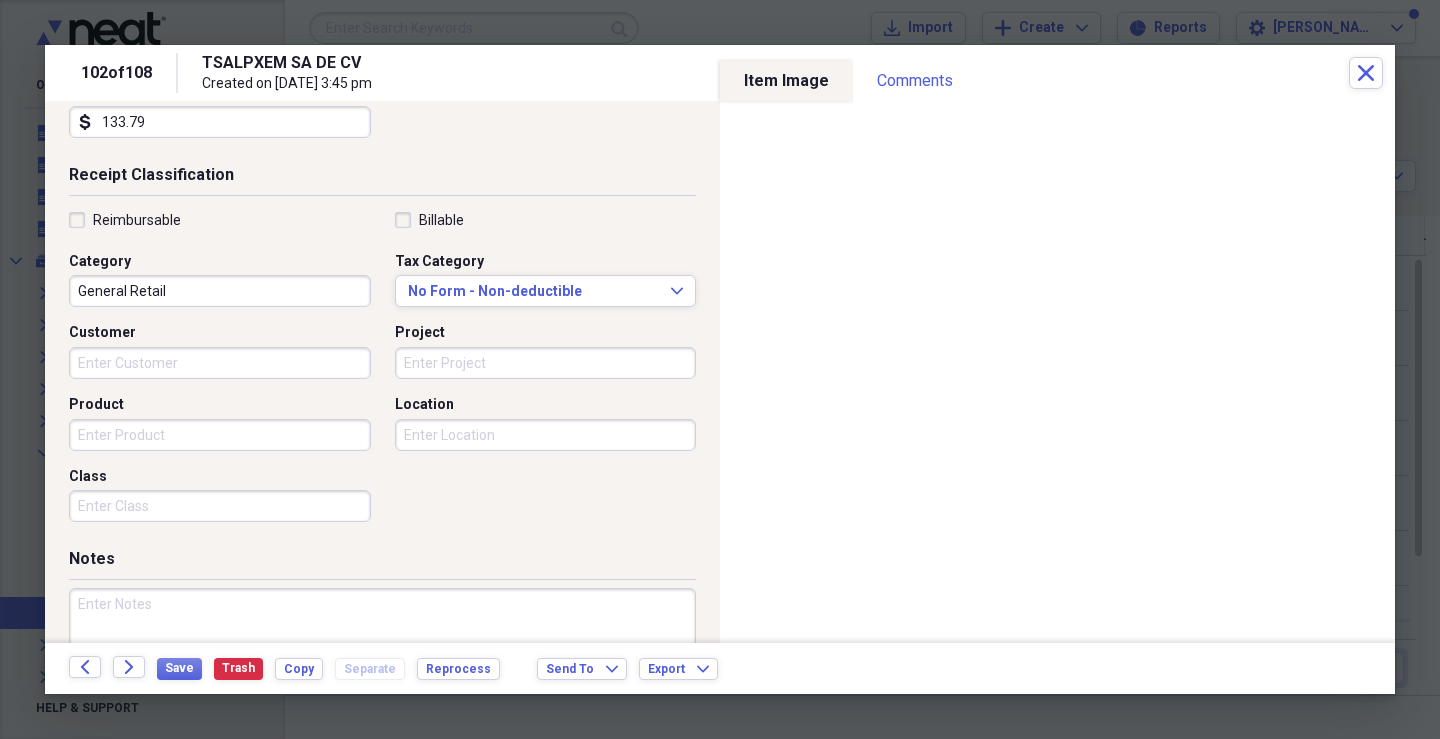 scroll, scrollTop: 465, scrollLeft: 0, axis: vertical 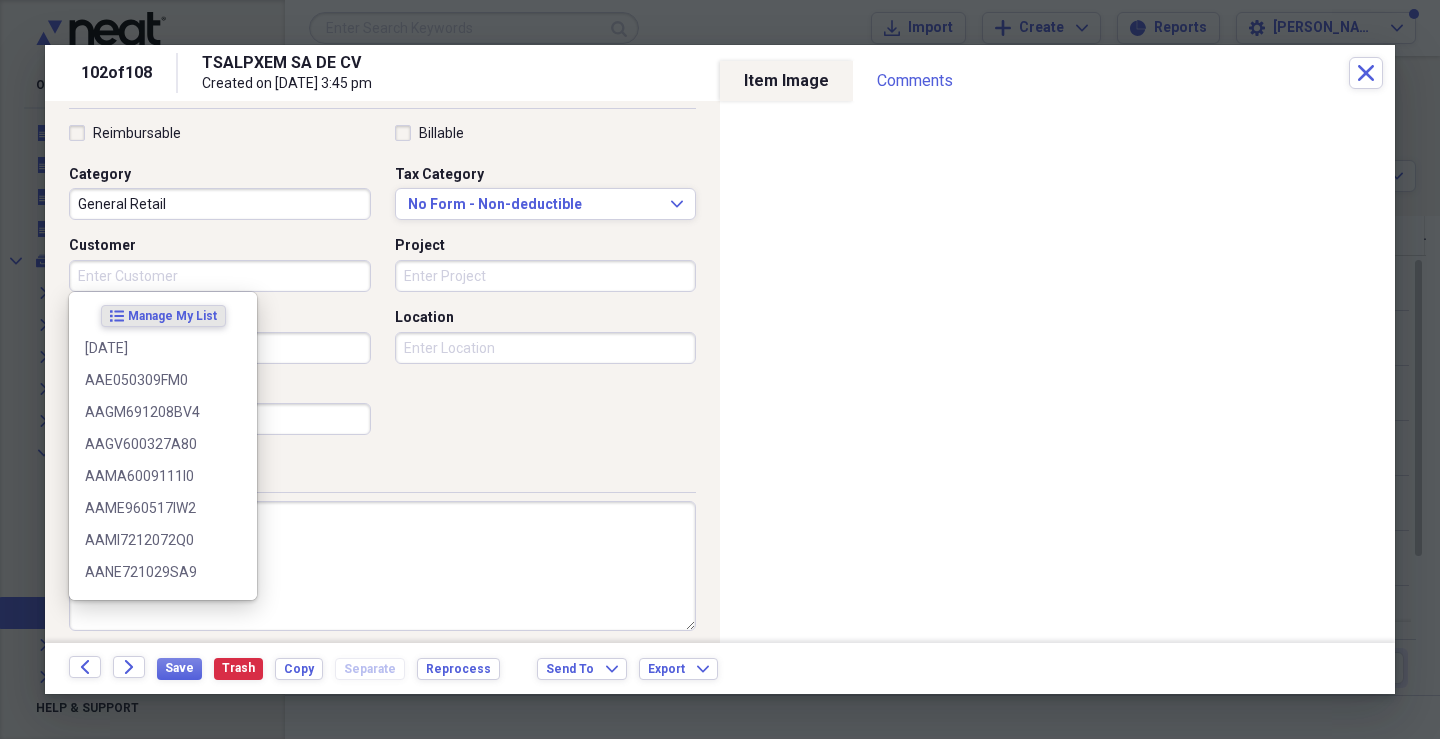 click on "Customer" at bounding box center [220, 276] 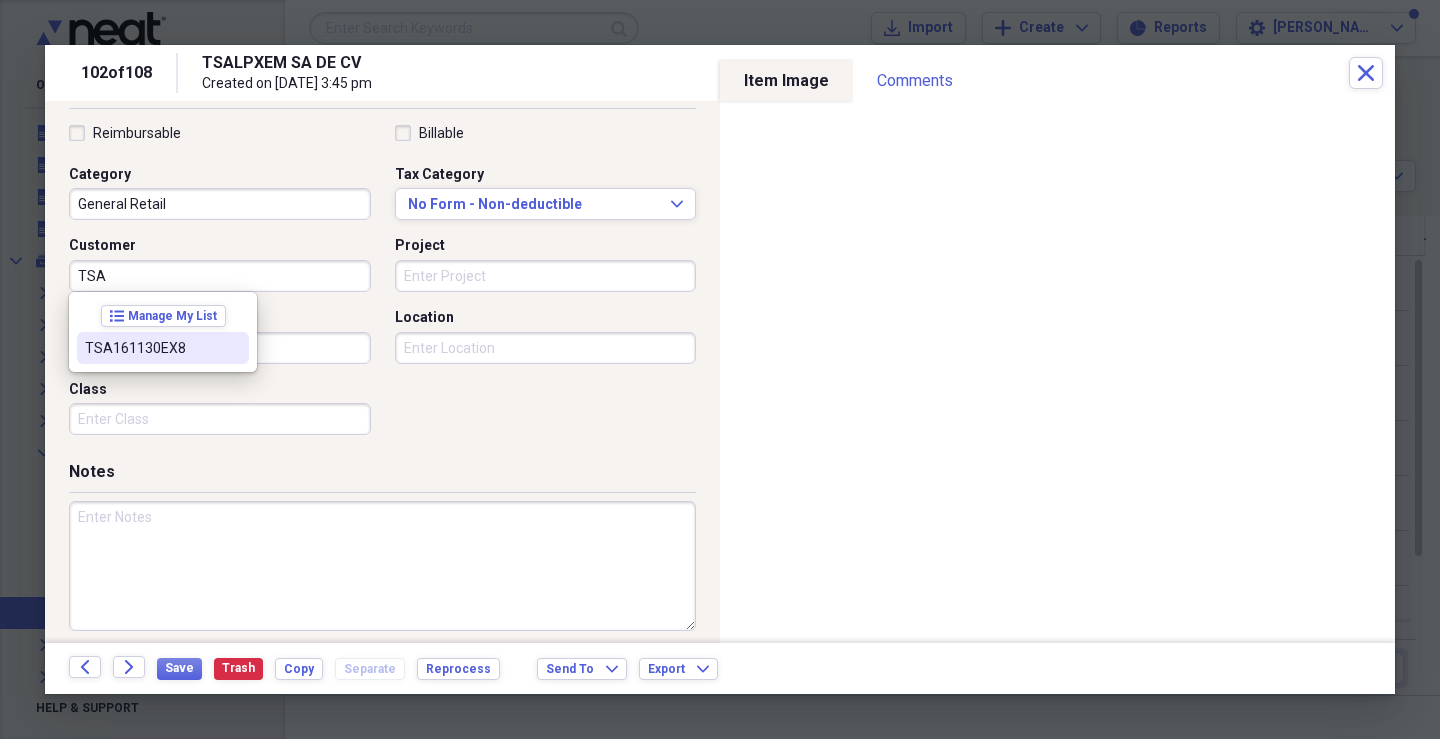 drag, startPoint x: 115, startPoint y: 353, endPoint x: 334, endPoint y: 344, distance: 219.18486 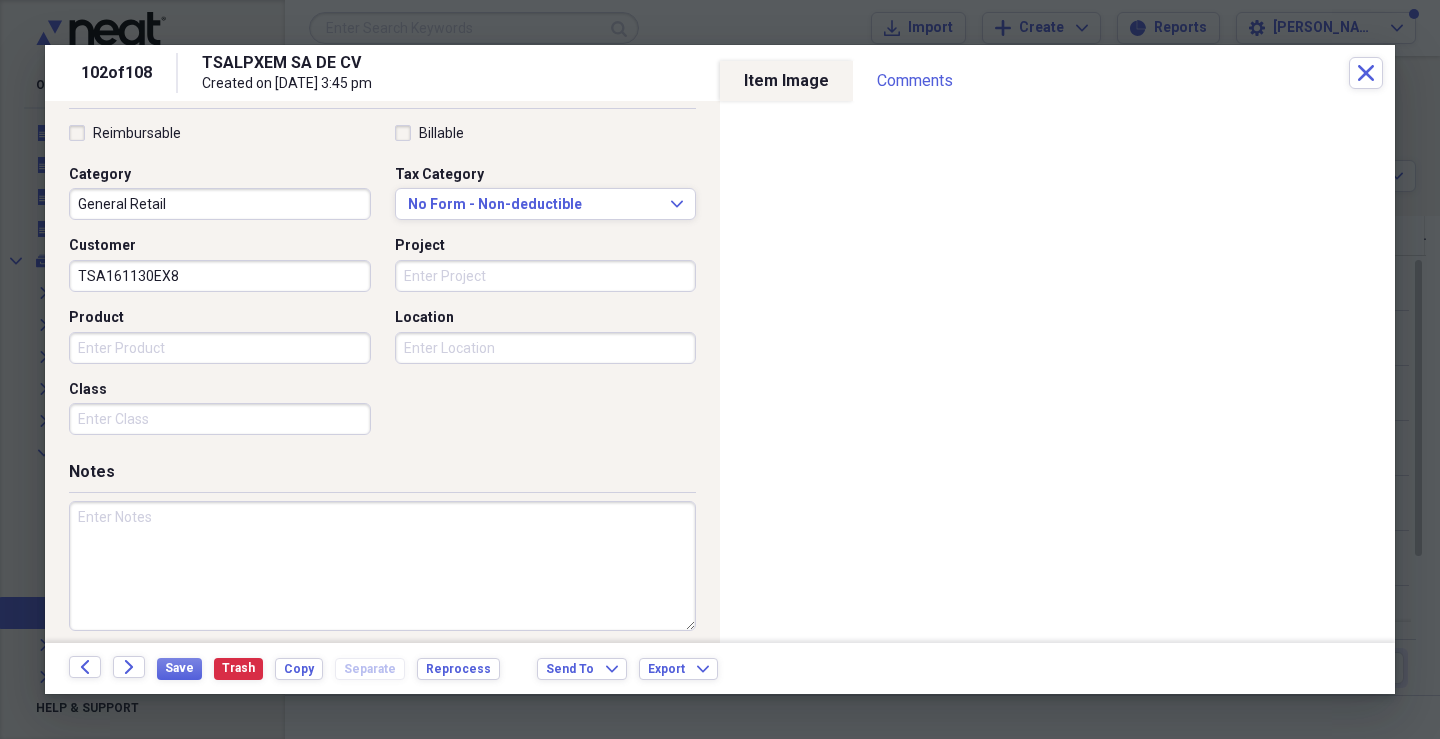 click on "Project" at bounding box center (546, 276) 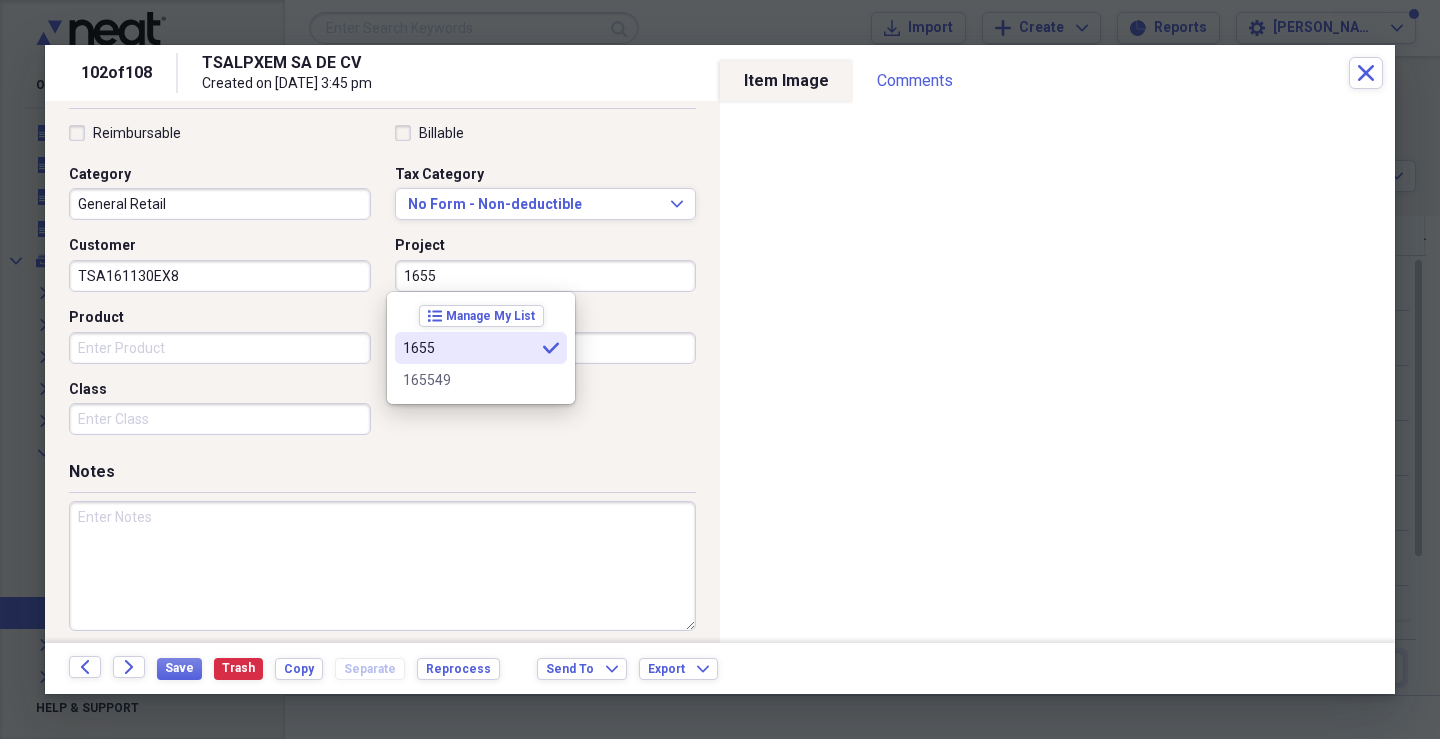 type on "1655" 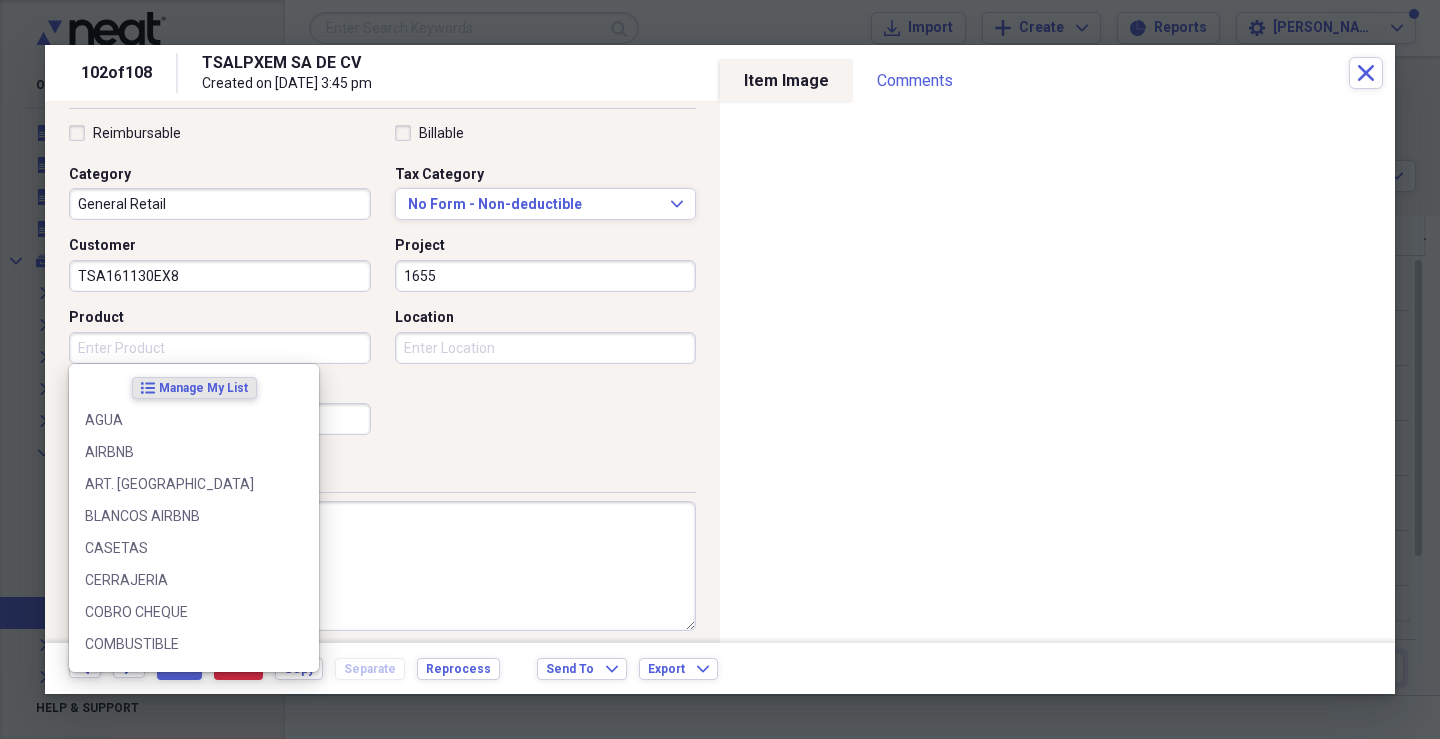 click on "Product" at bounding box center [220, 348] 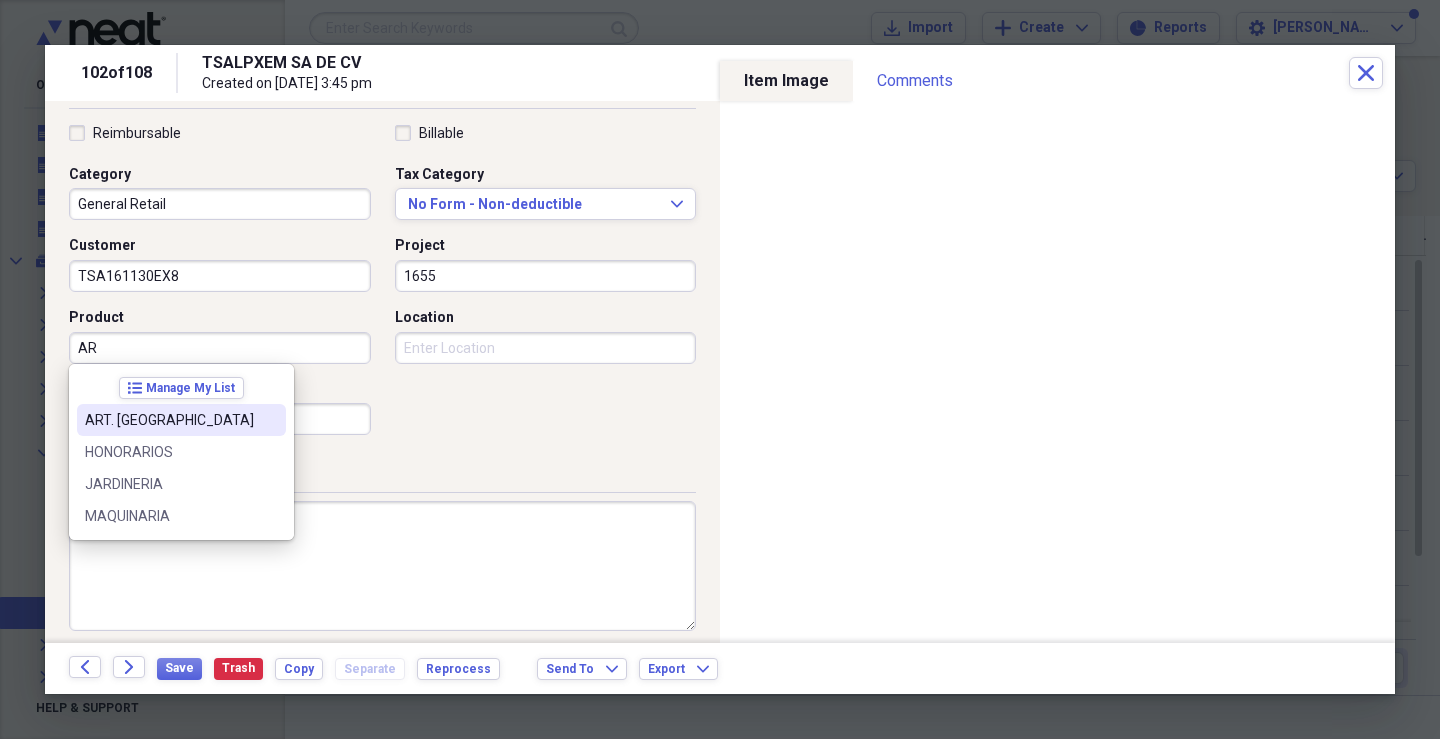 click on "ART. [GEOGRAPHIC_DATA]" at bounding box center (169, 420) 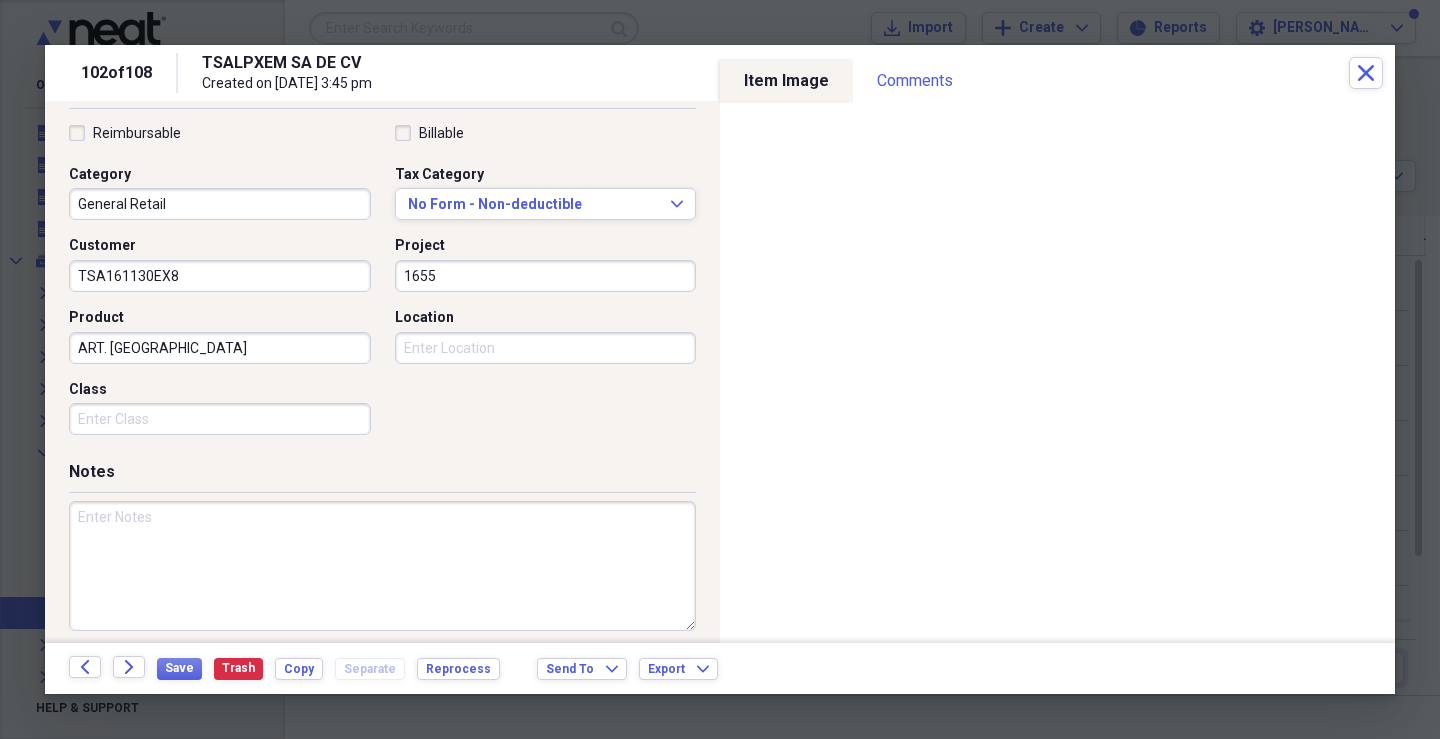 click on "Class" at bounding box center (220, 419) 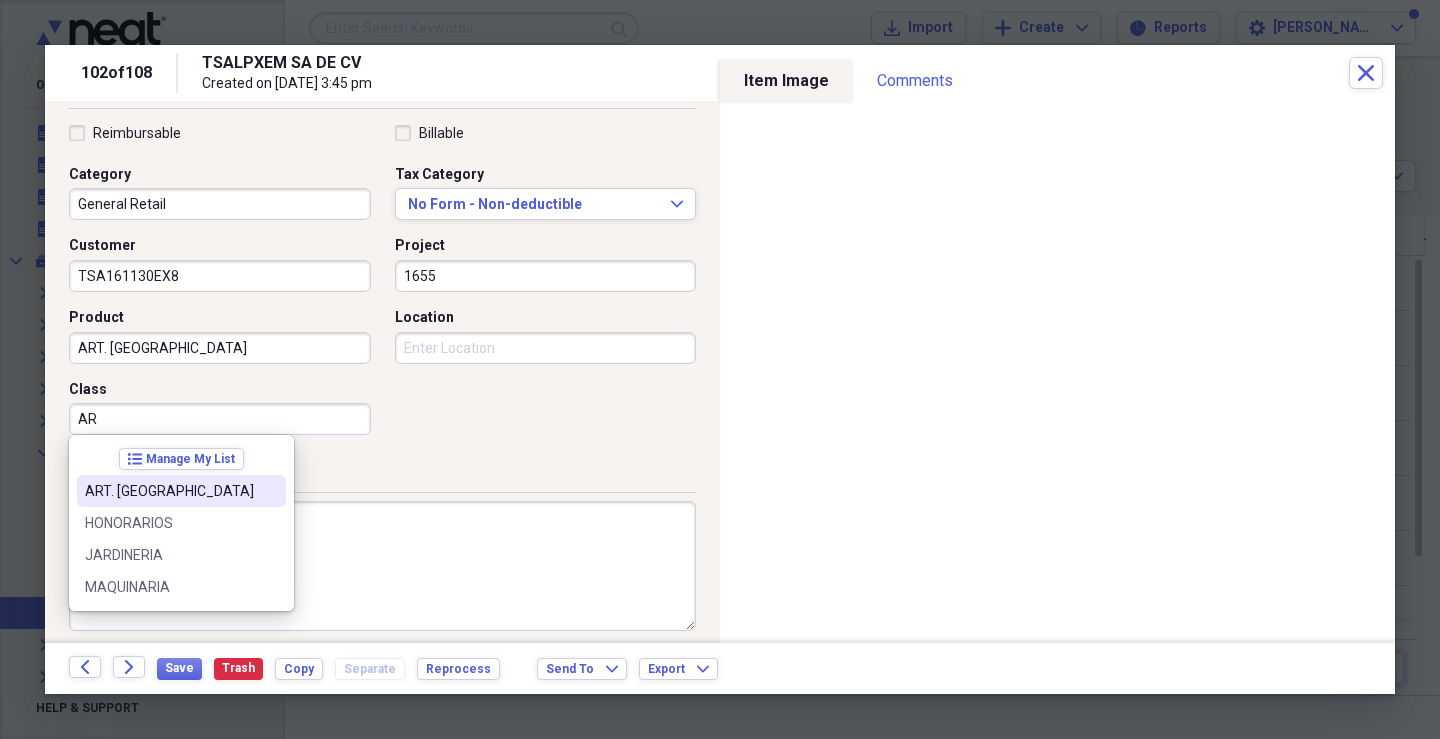 click on "ART. [GEOGRAPHIC_DATA]" at bounding box center [181, 491] 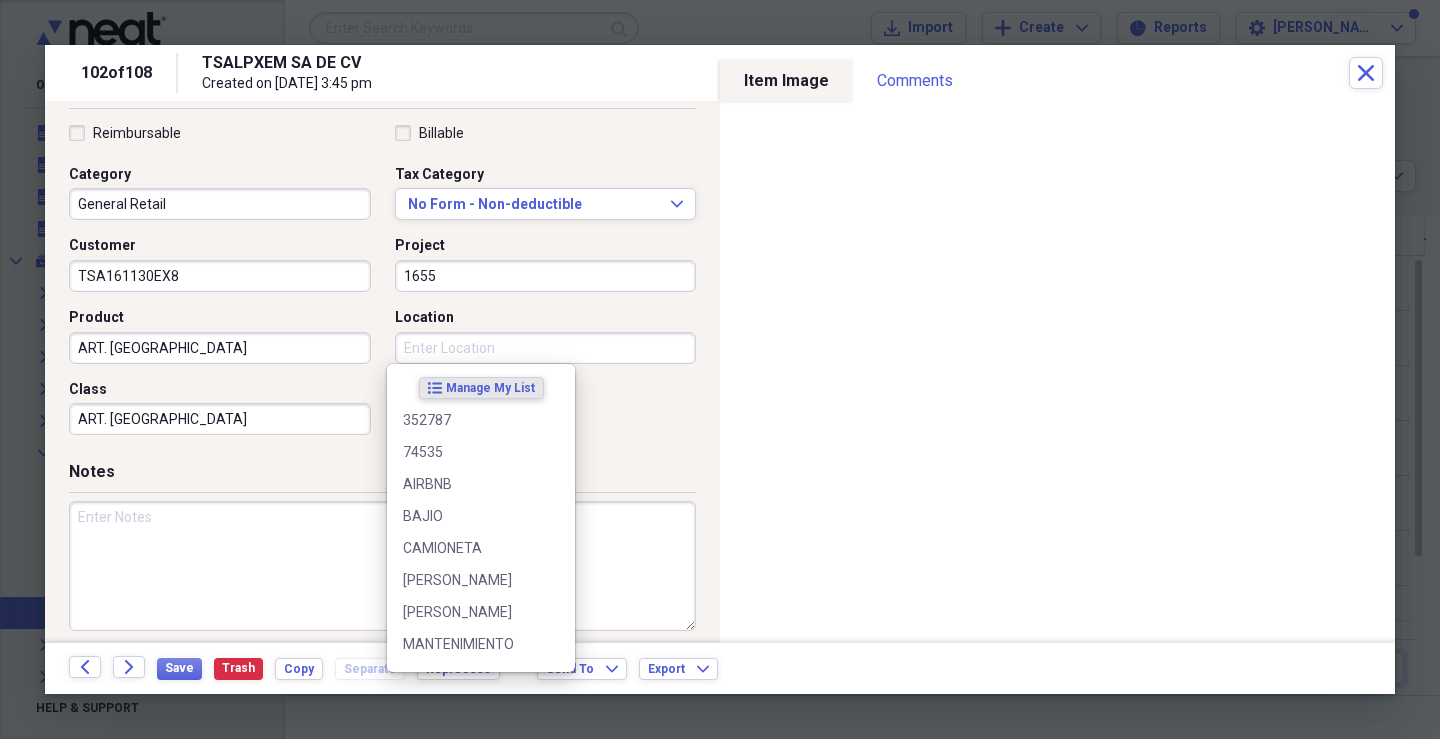 click on "Location" at bounding box center (546, 348) 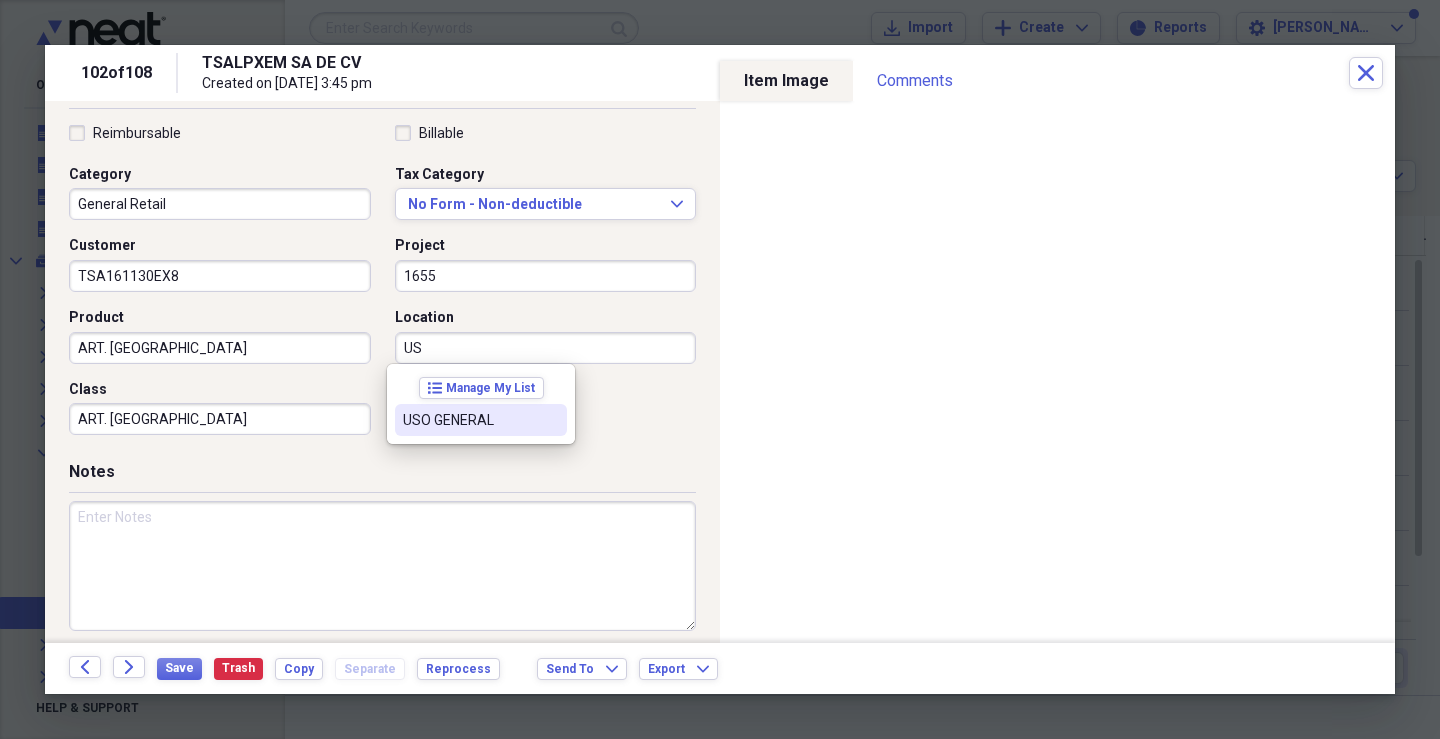 click on "USO GENERAL" at bounding box center [469, 420] 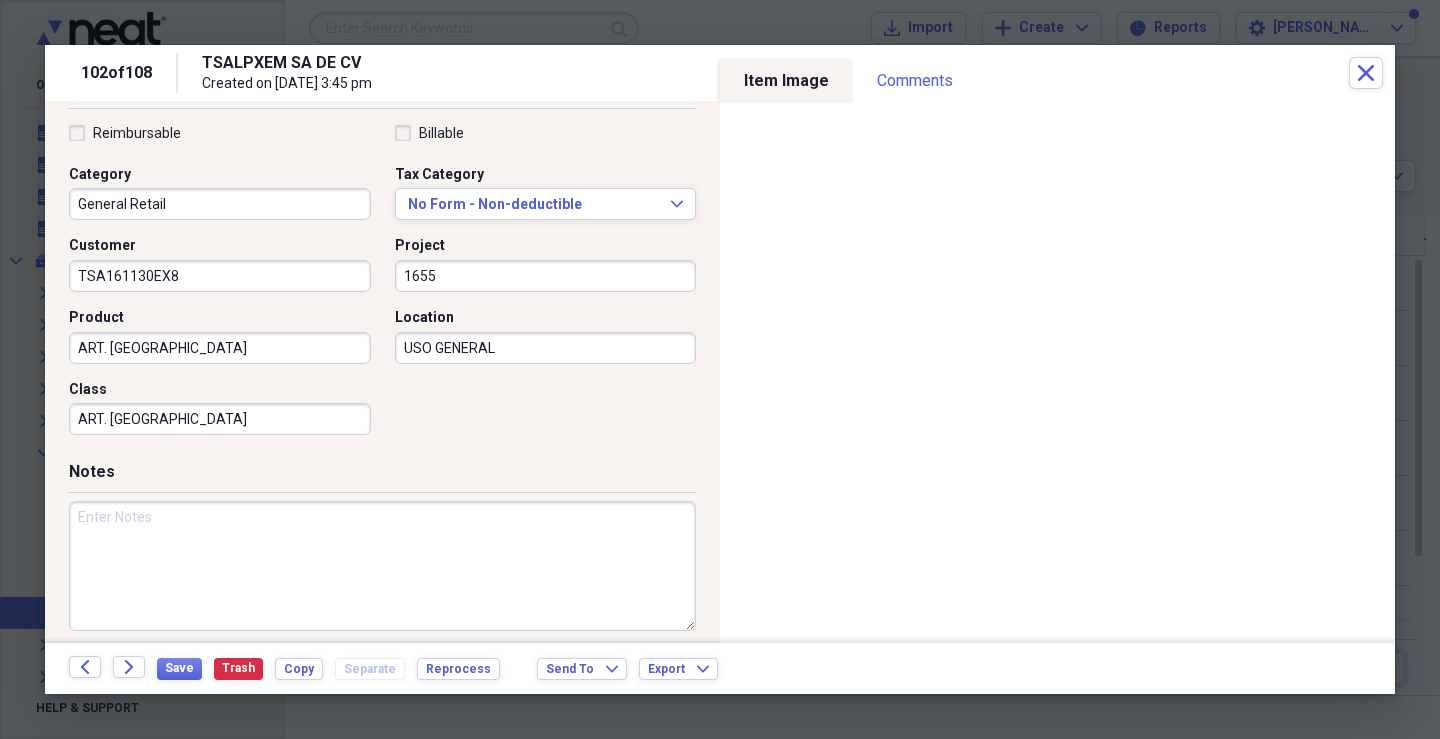 click at bounding box center (382, 566) 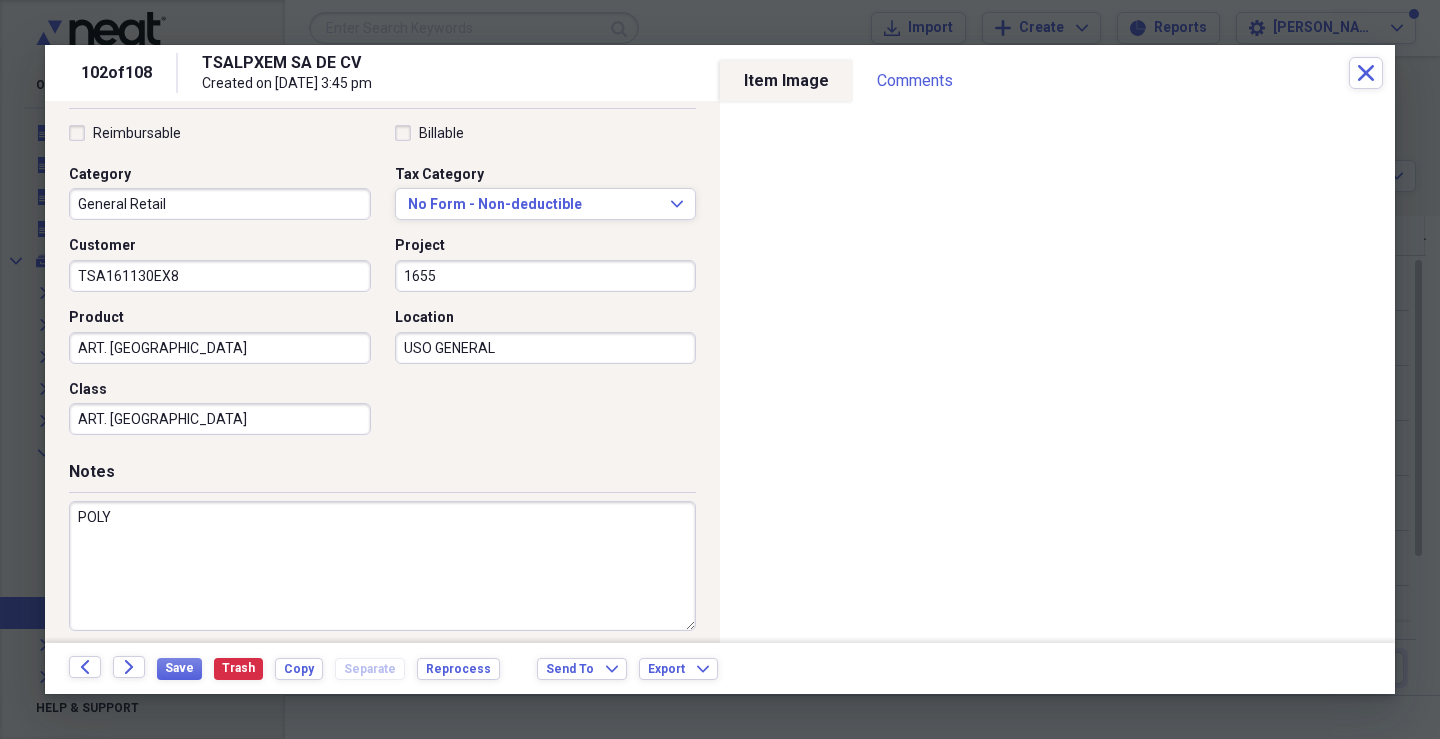 type on "POLY" 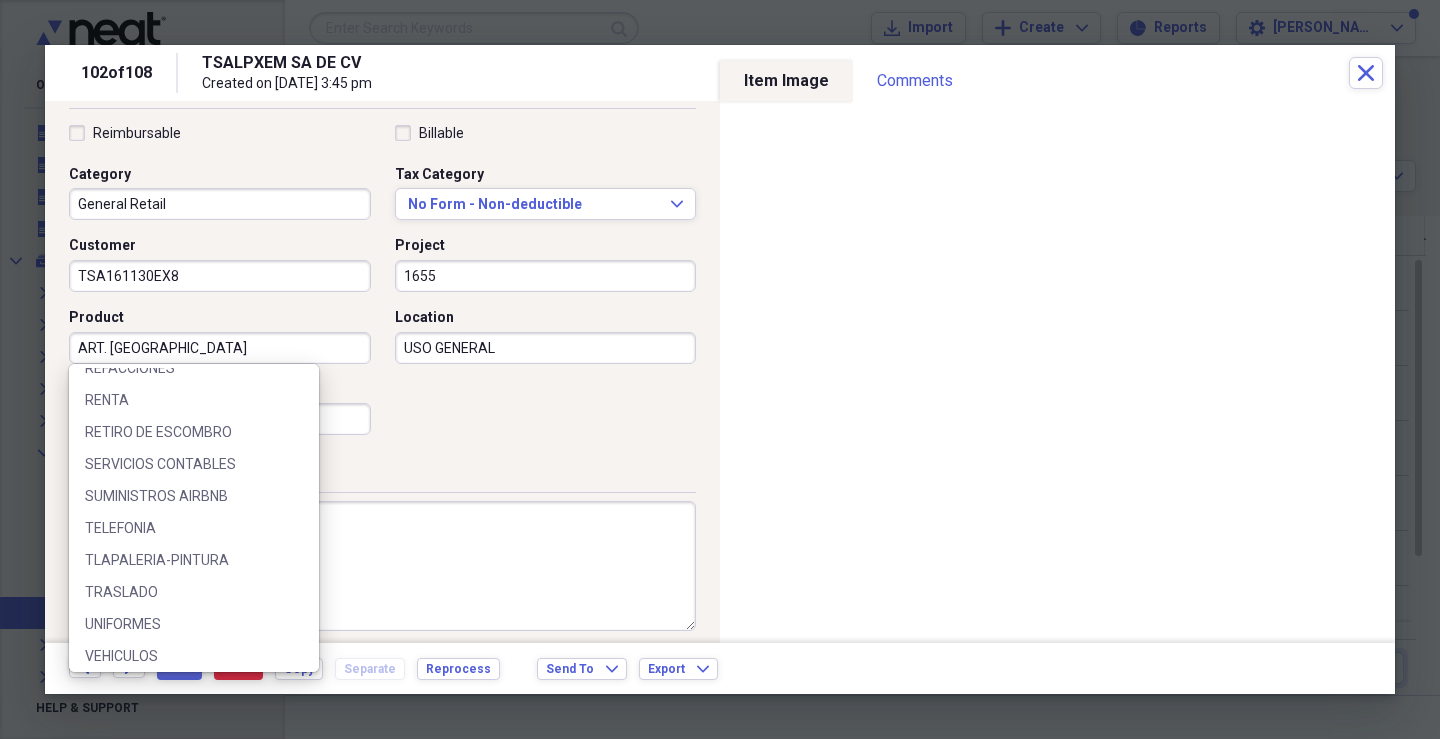 scroll, scrollTop: 1692, scrollLeft: 0, axis: vertical 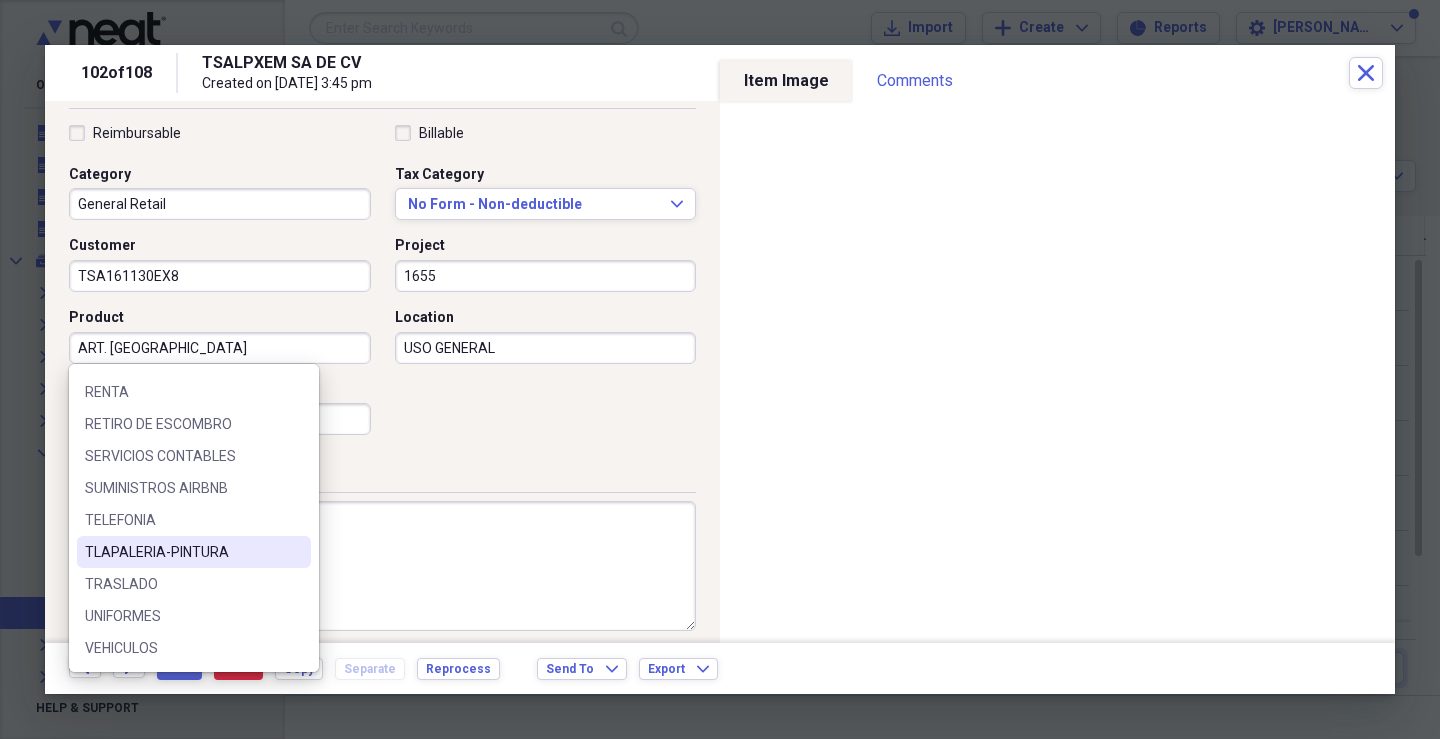 click on "TLAPALERIA-PINTURA" at bounding box center (194, 552) 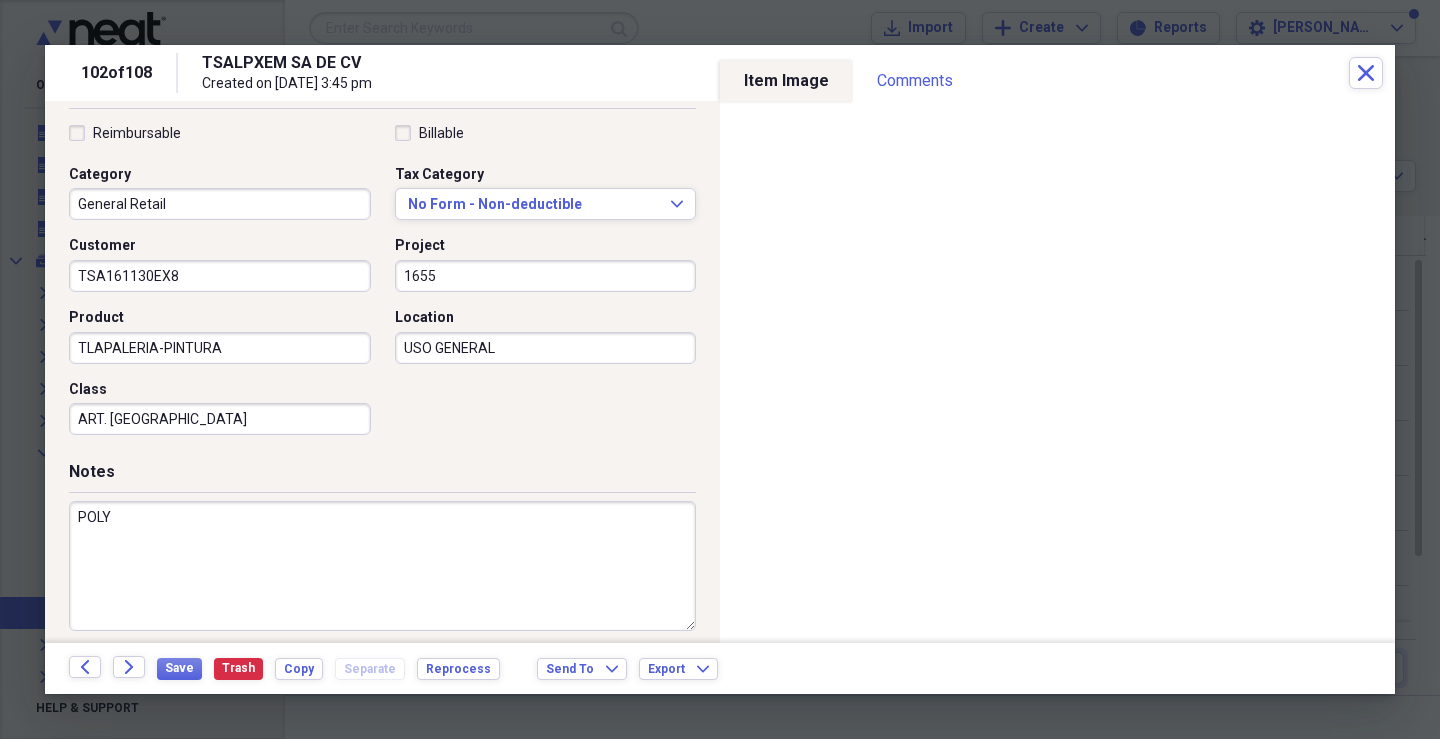 click on "ART. [GEOGRAPHIC_DATA]" at bounding box center [220, 419] 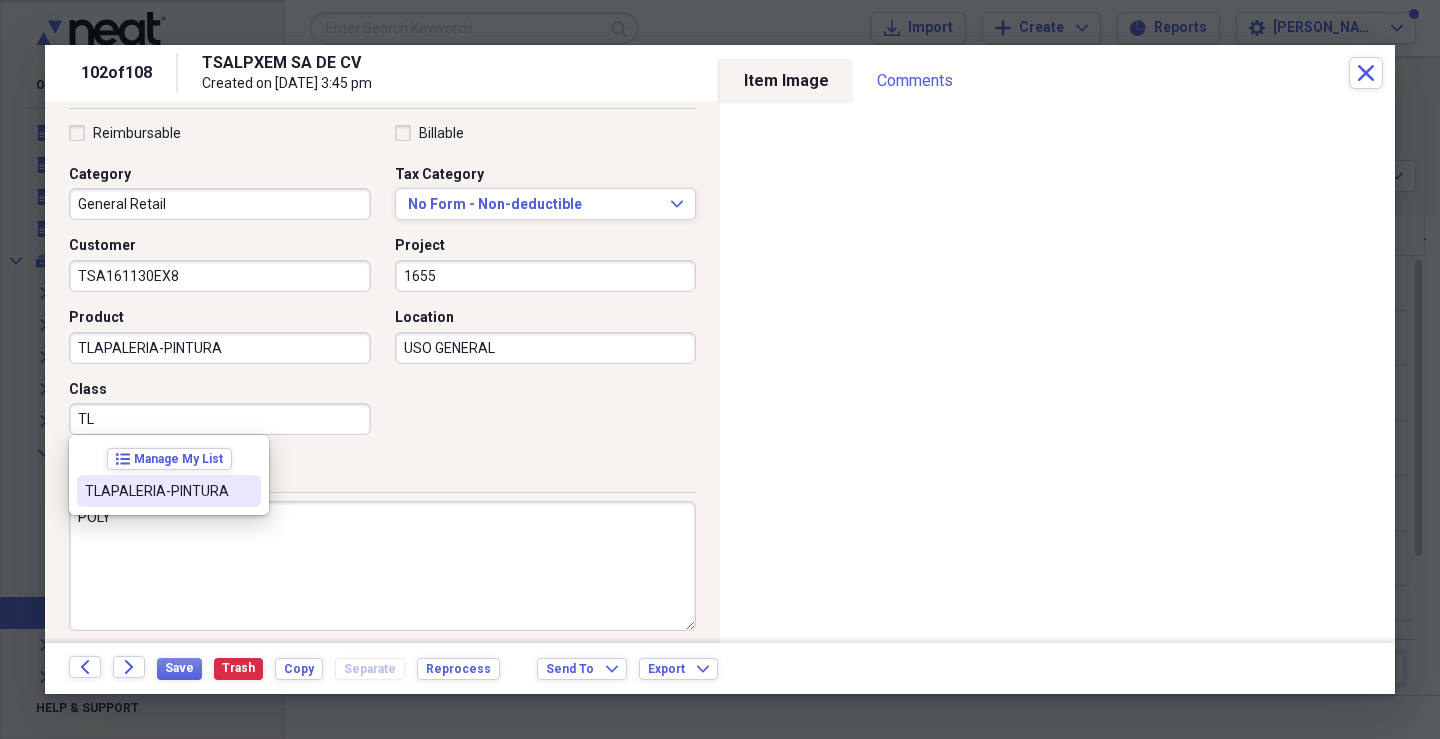 click on "TLAPALERIA-PINTURA" at bounding box center [169, 491] 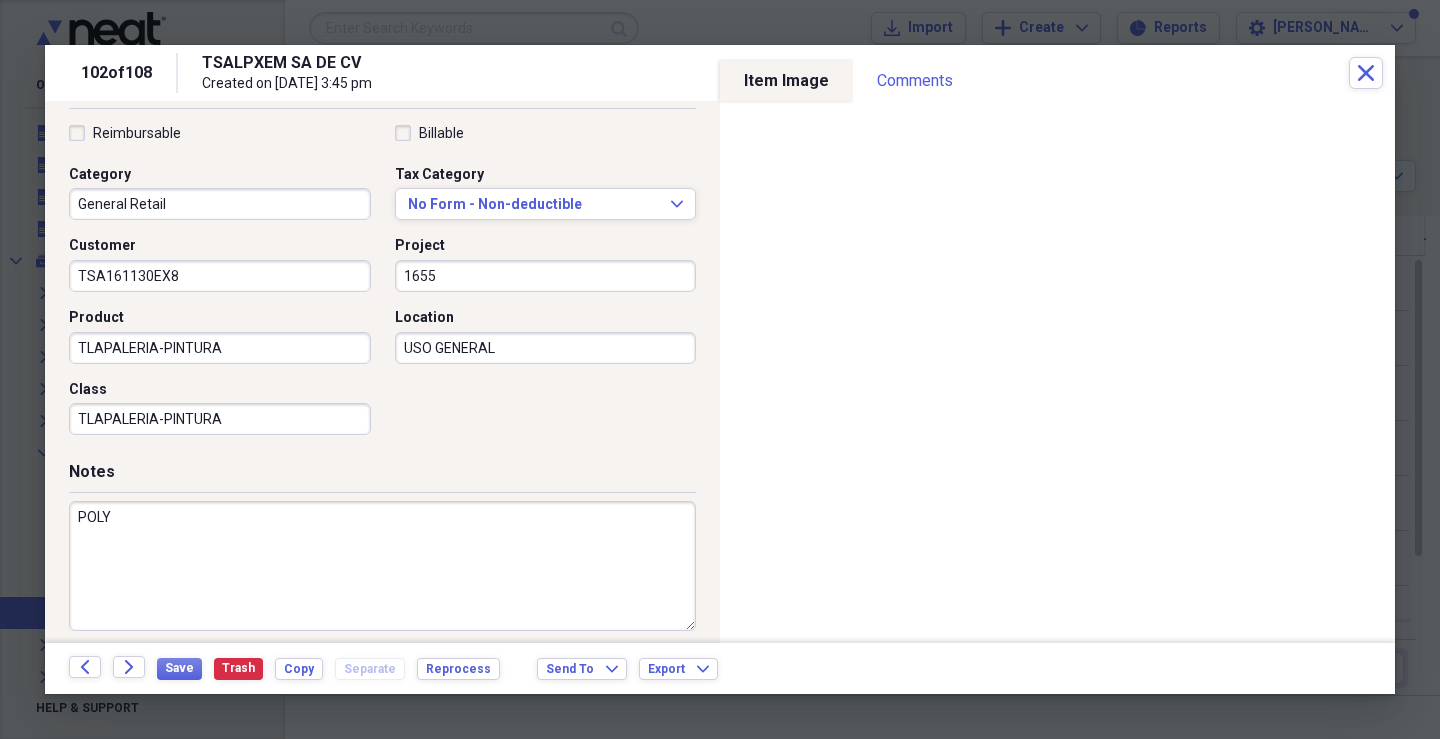 click on "USO GENERAL" at bounding box center [546, 348] 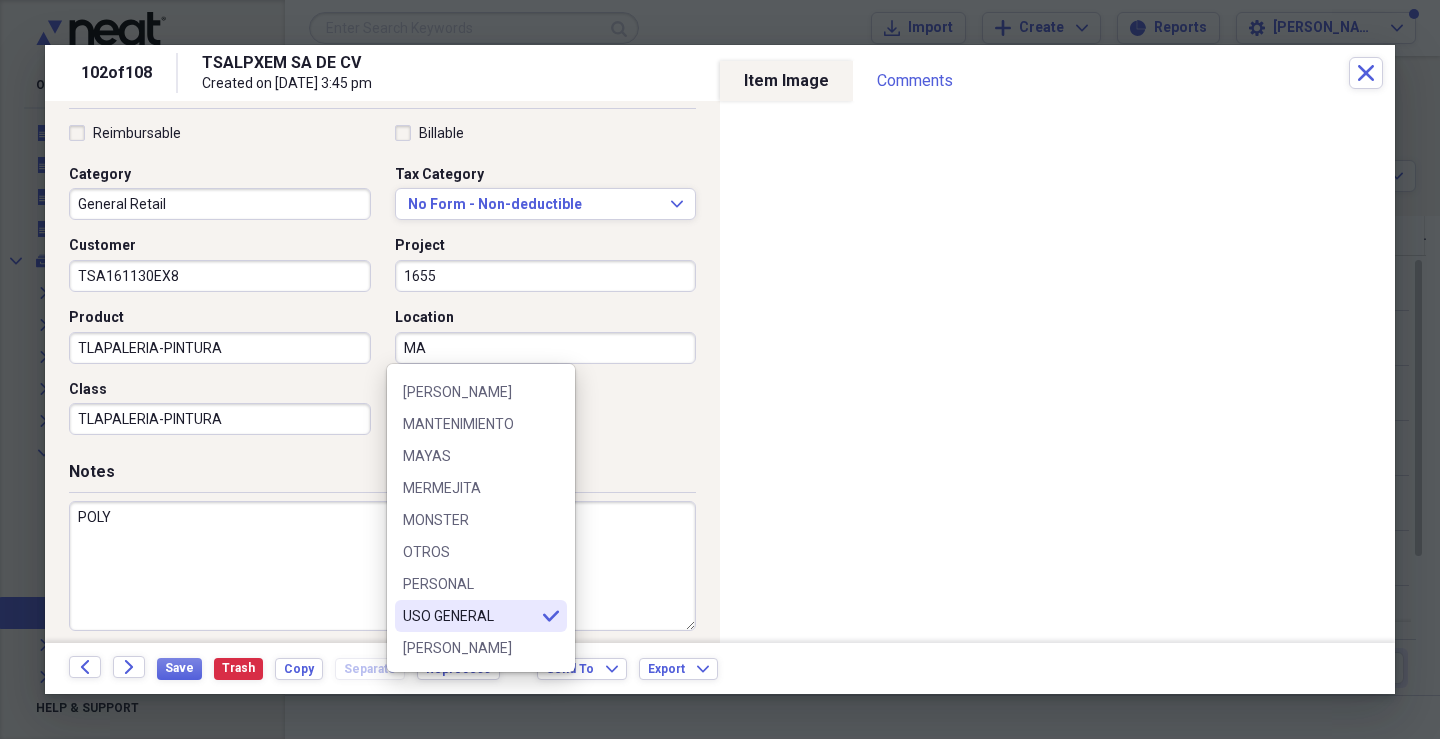scroll, scrollTop: 0, scrollLeft: 0, axis: both 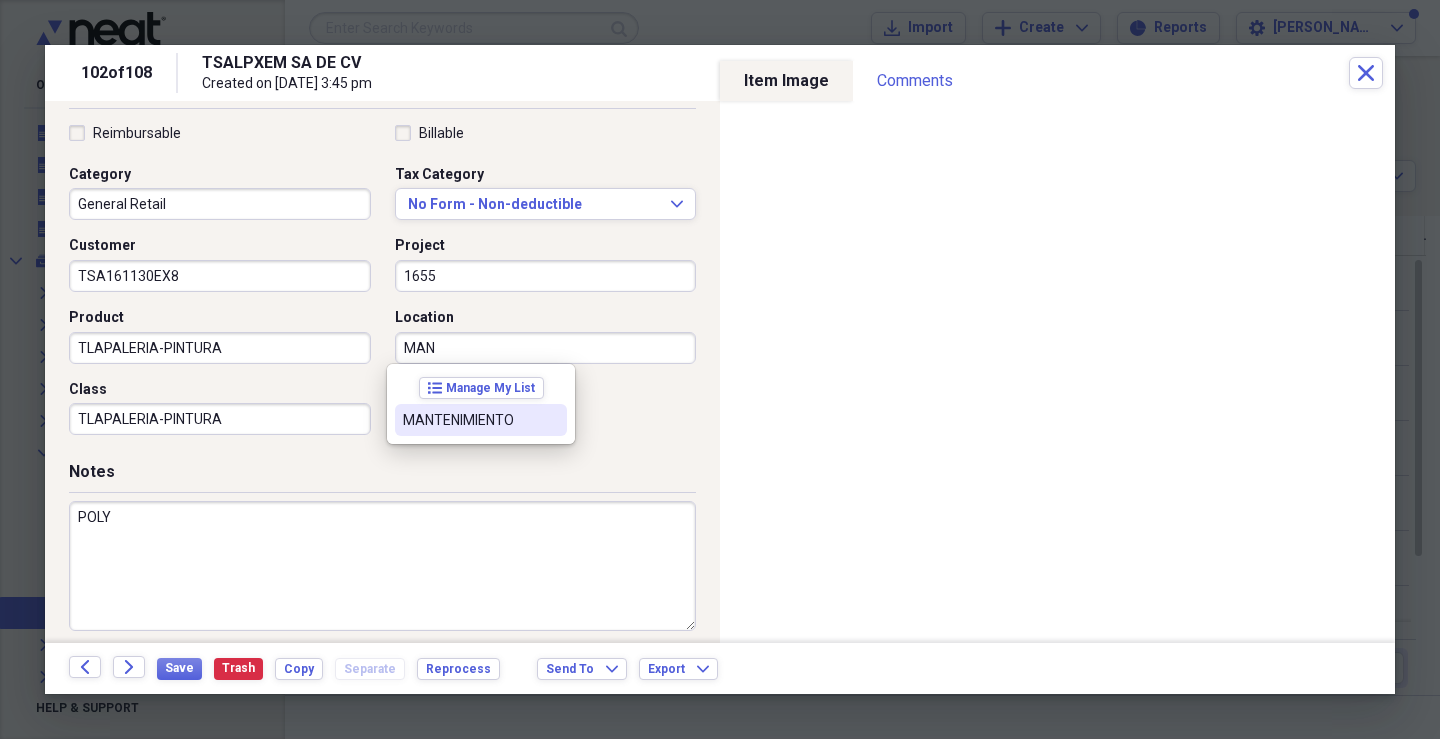 click on "MANTENIMIENTO" at bounding box center [481, 420] 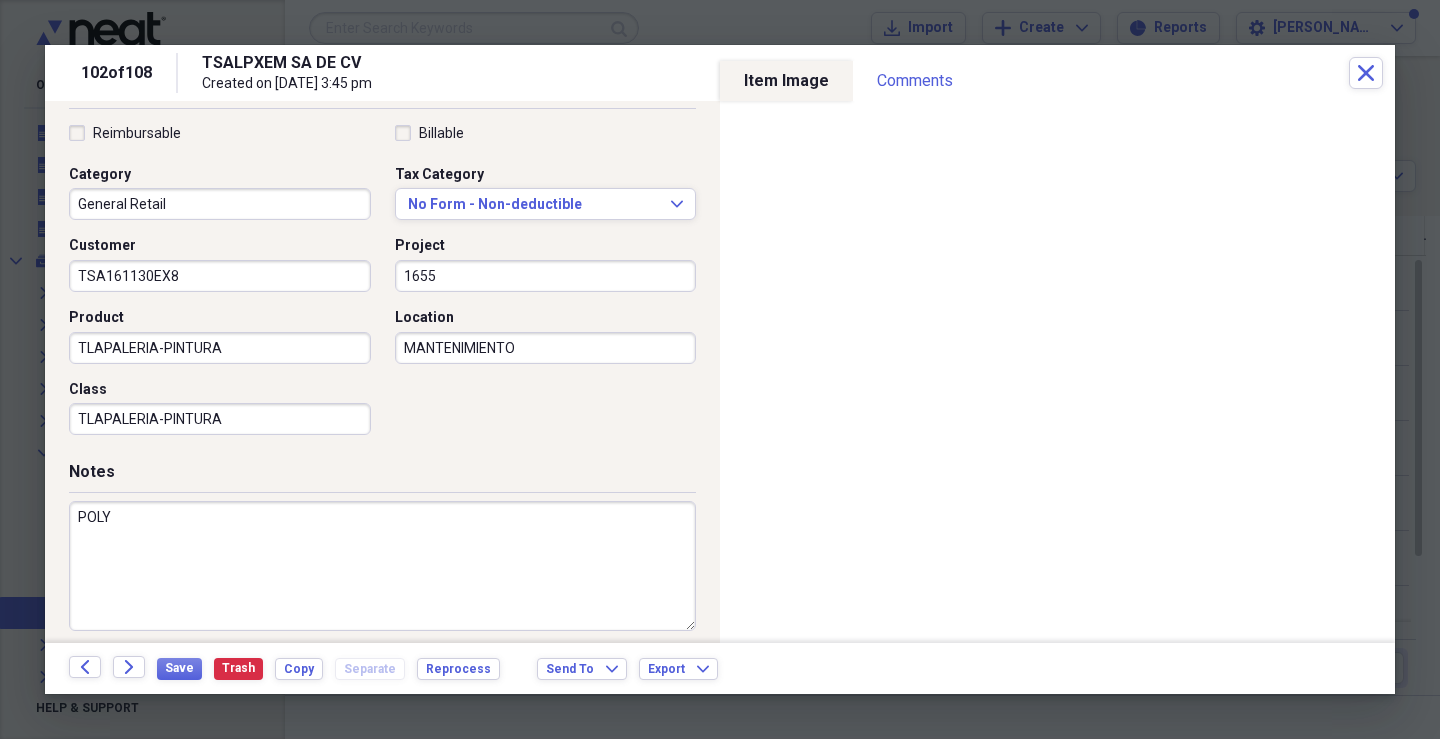 click on "POLY" at bounding box center (382, 566) 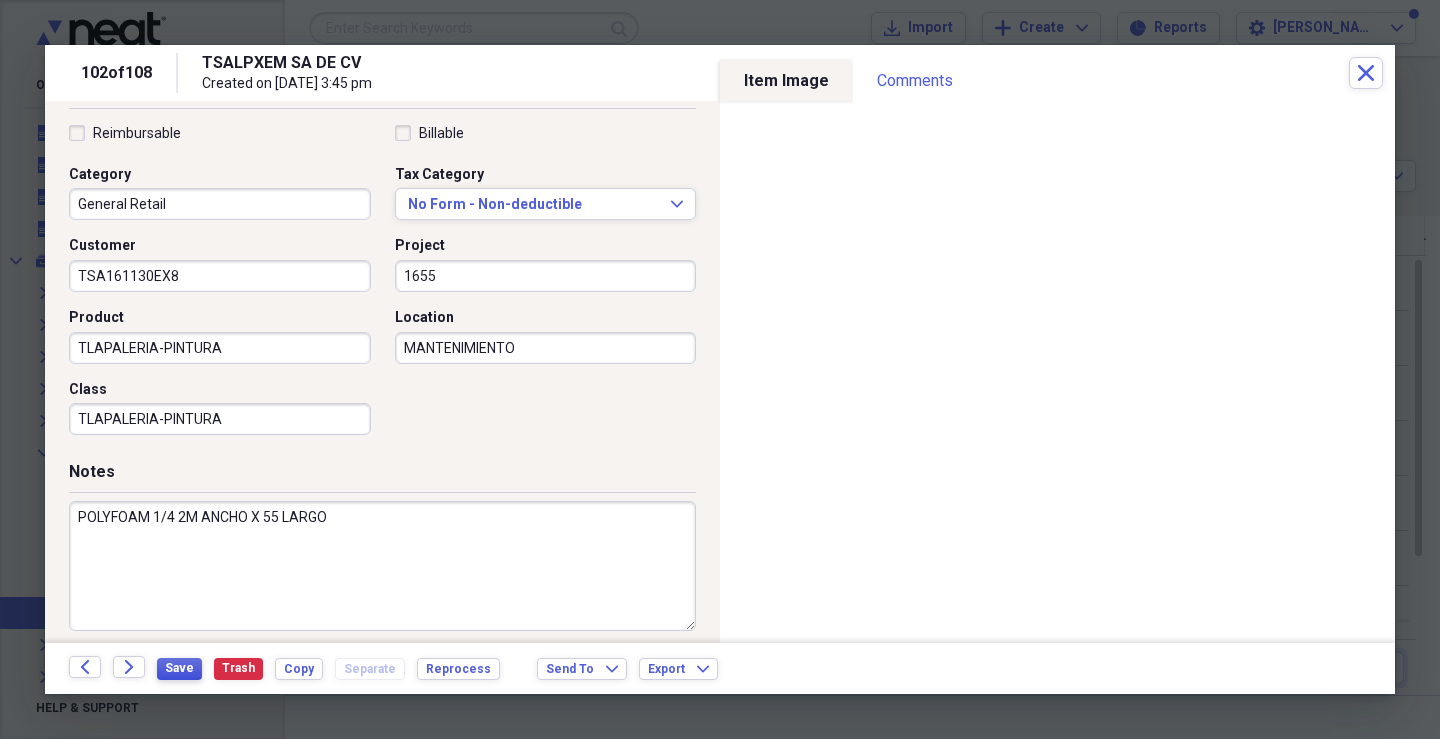type on "POLYFOAM 1/4 2M ANCHO X 55 LARGO" 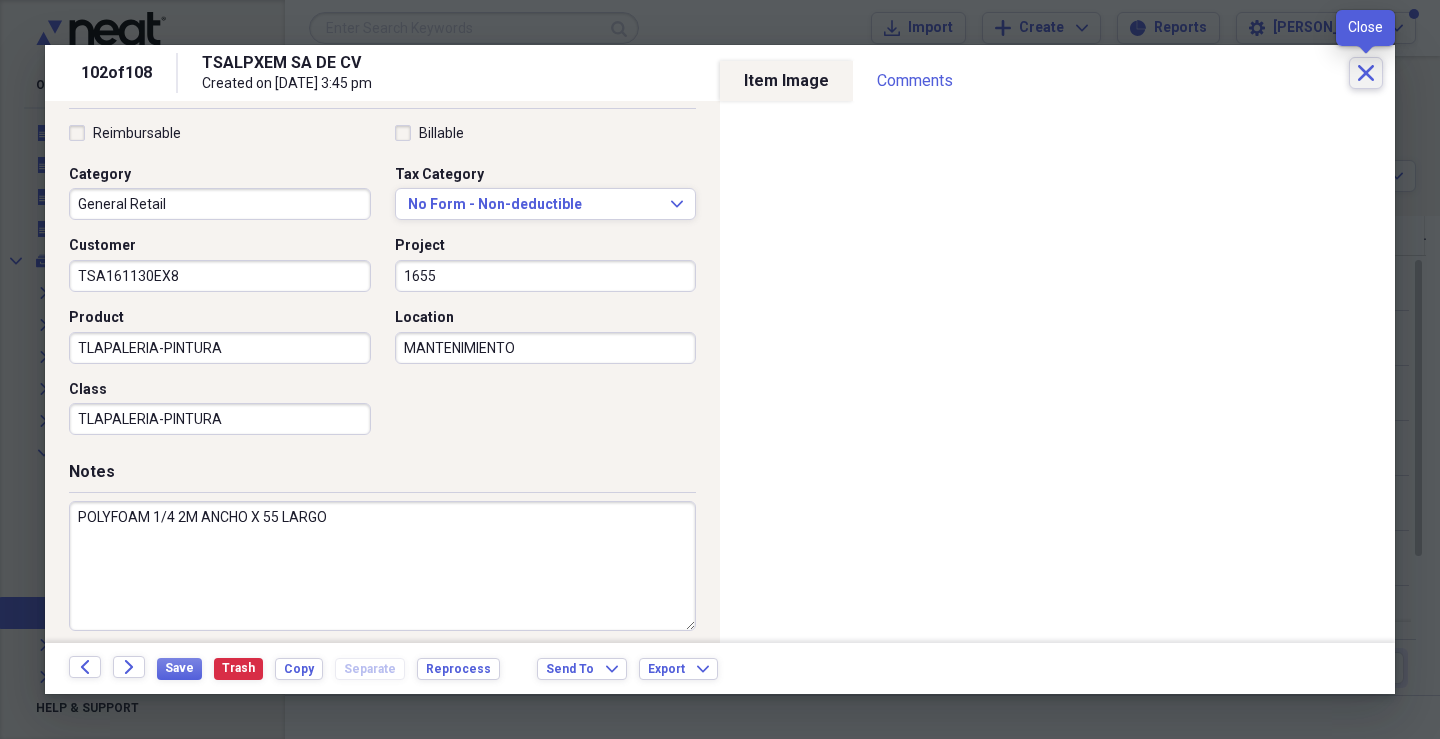 click on "Close" at bounding box center (1366, 73) 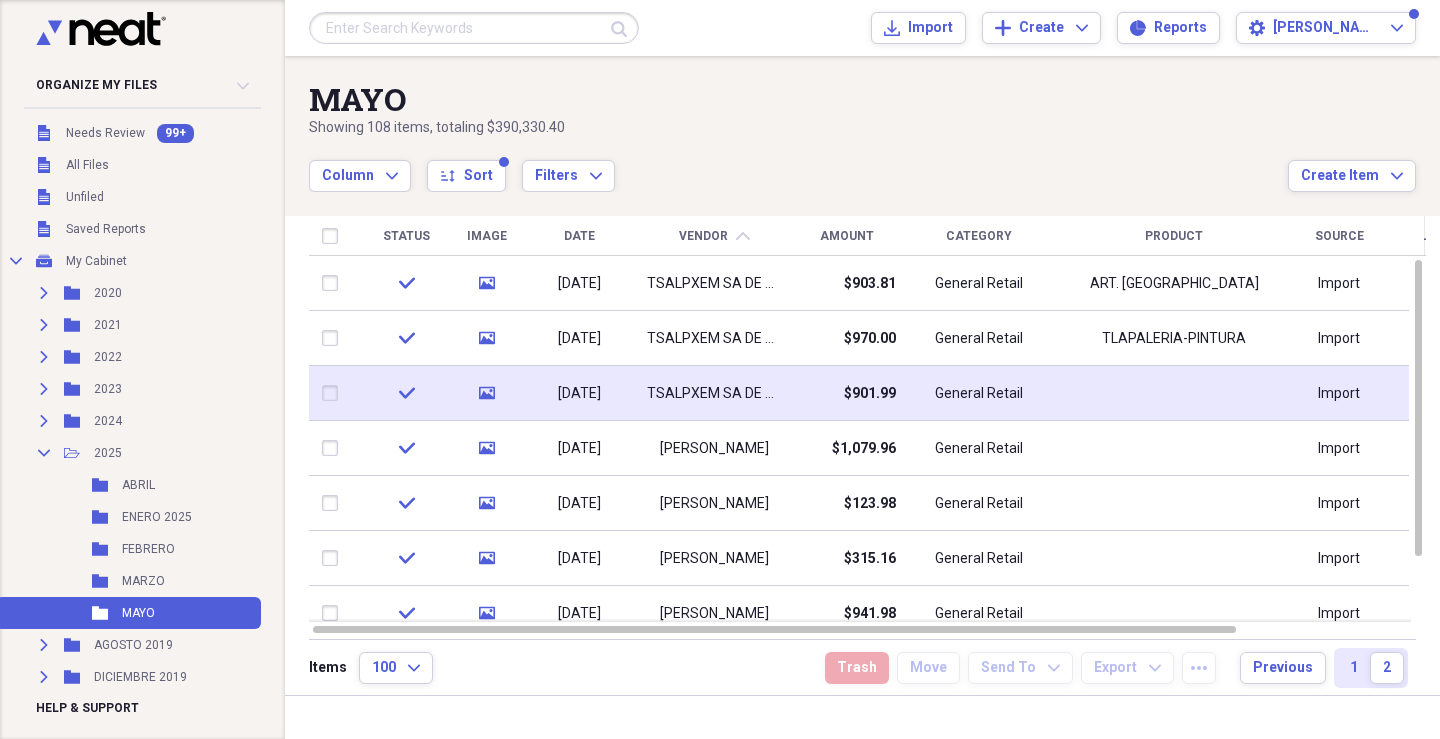 click on "$901.99" at bounding box center [846, 393] 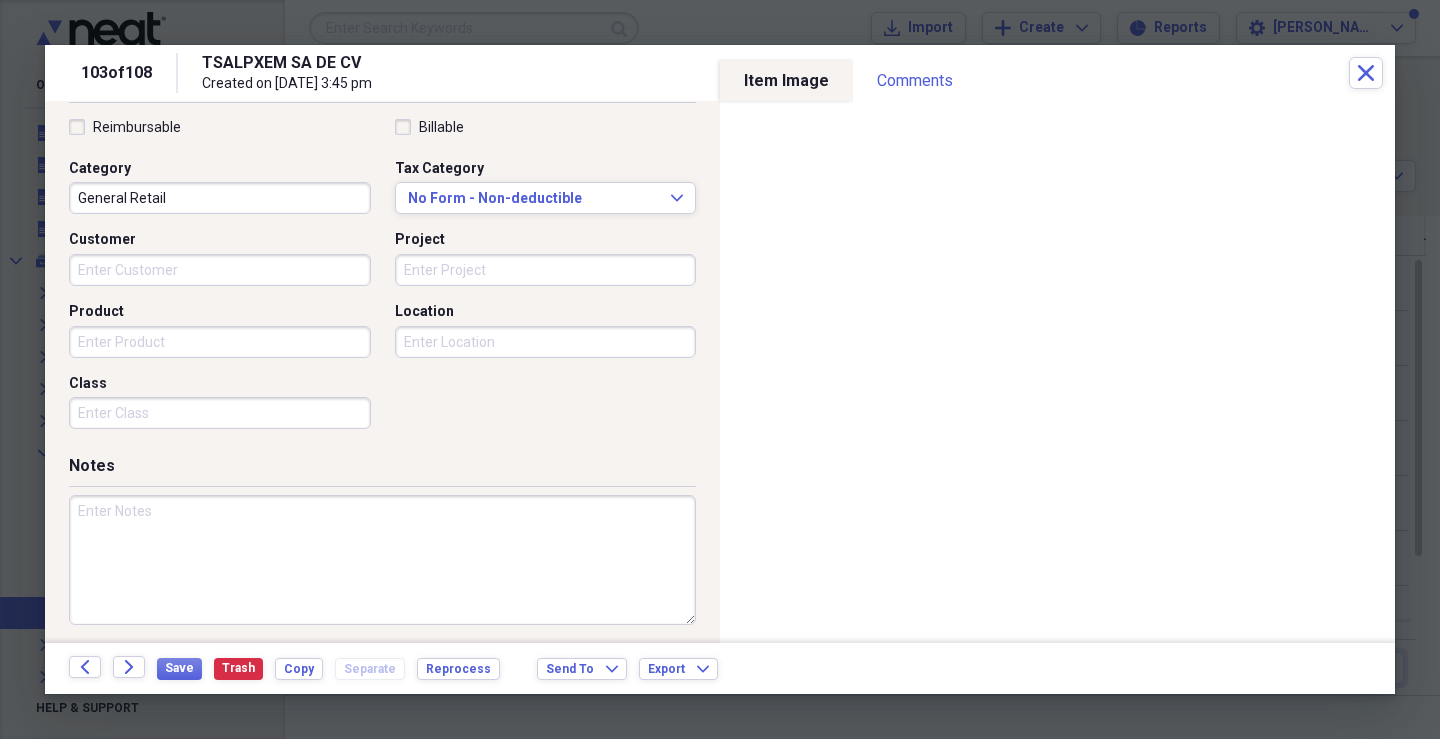 scroll, scrollTop: 479, scrollLeft: 0, axis: vertical 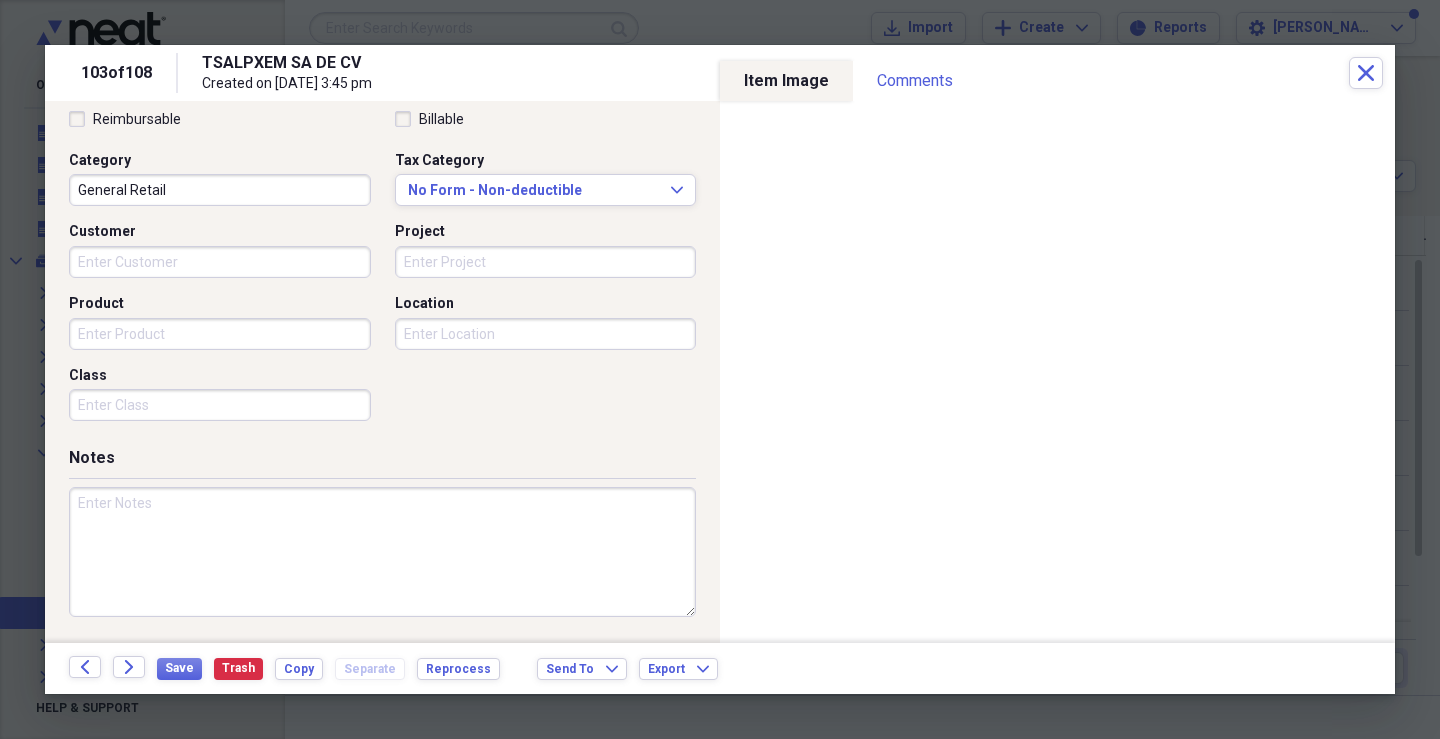 click on "Customer" at bounding box center [220, 262] 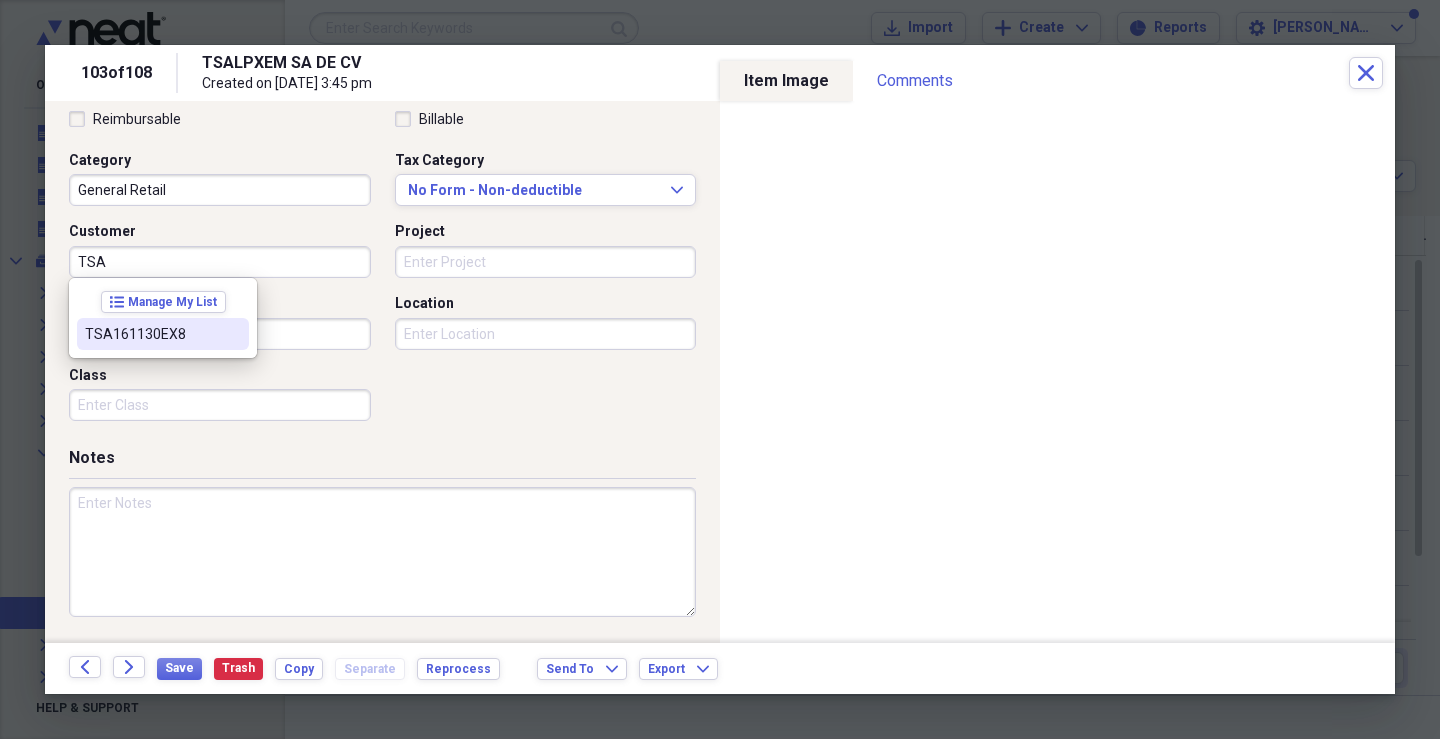 click on "TSA161130EX8" at bounding box center [151, 334] 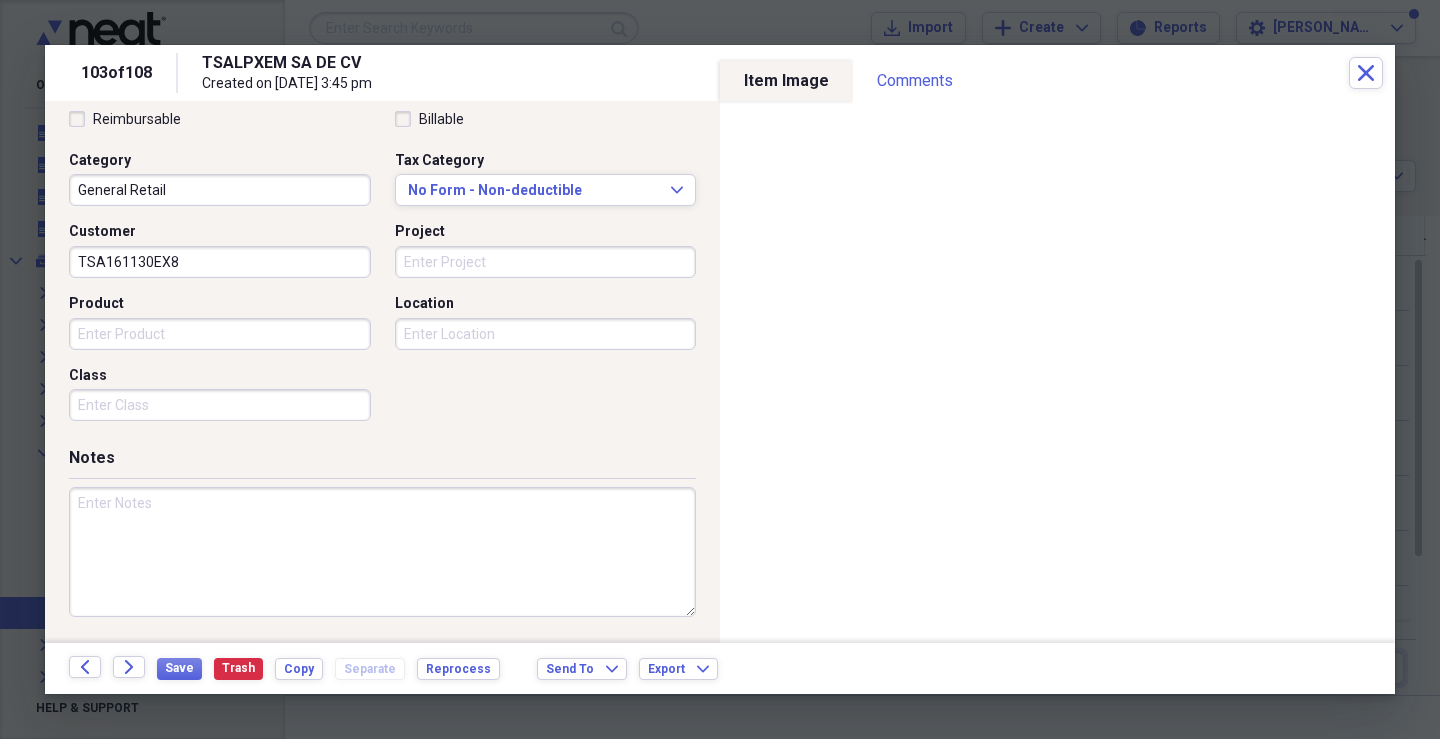 click on "Project" at bounding box center [546, 262] 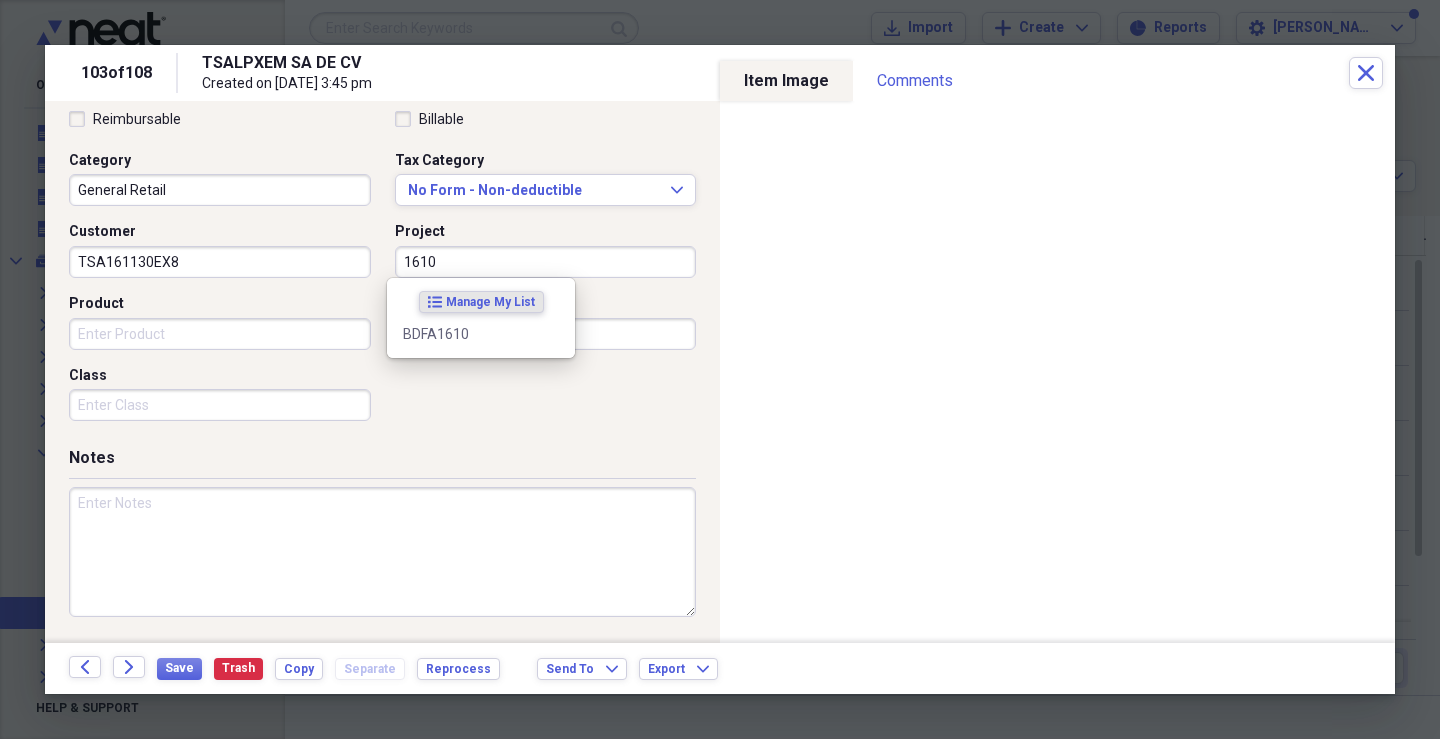 type on "1610" 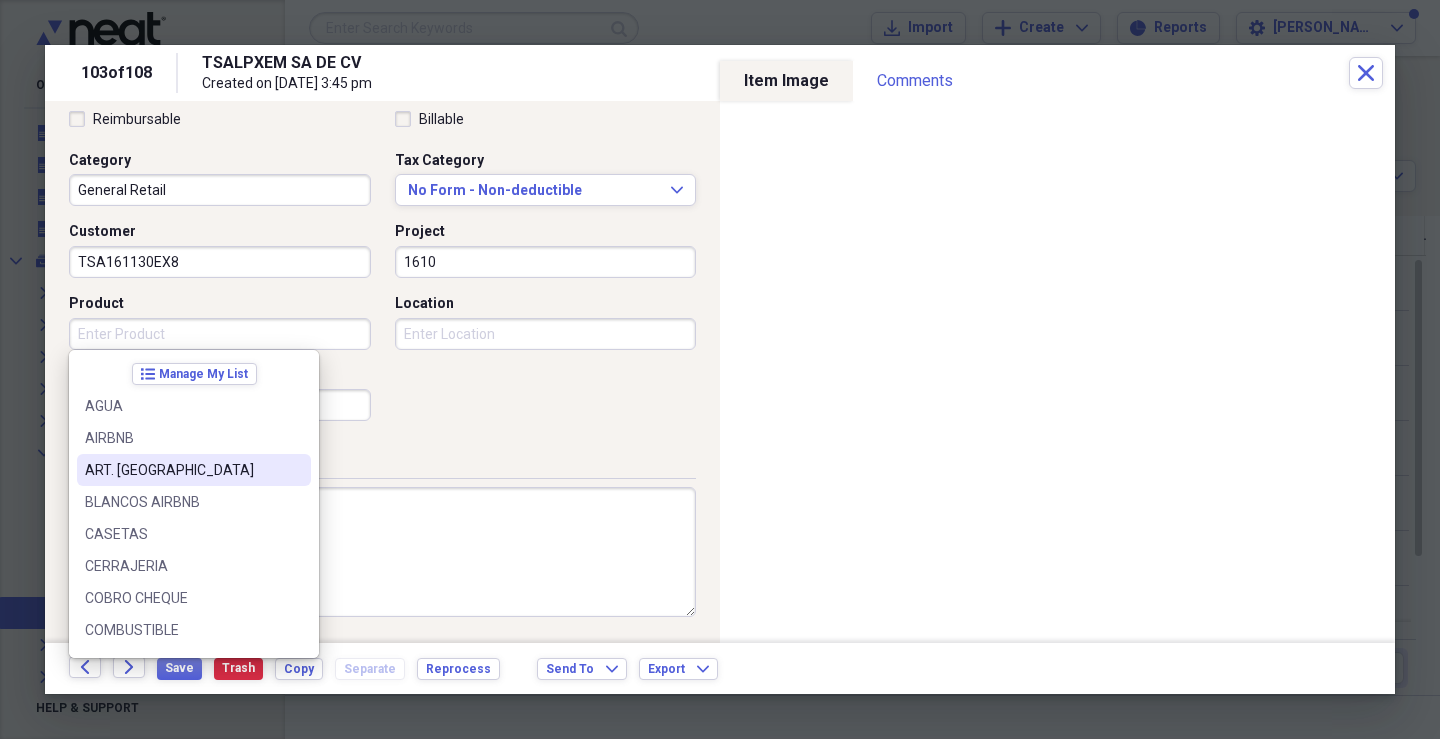 click on "ART. [GEOGRAPHIC_DATA]" at bounding box center (194, 470) 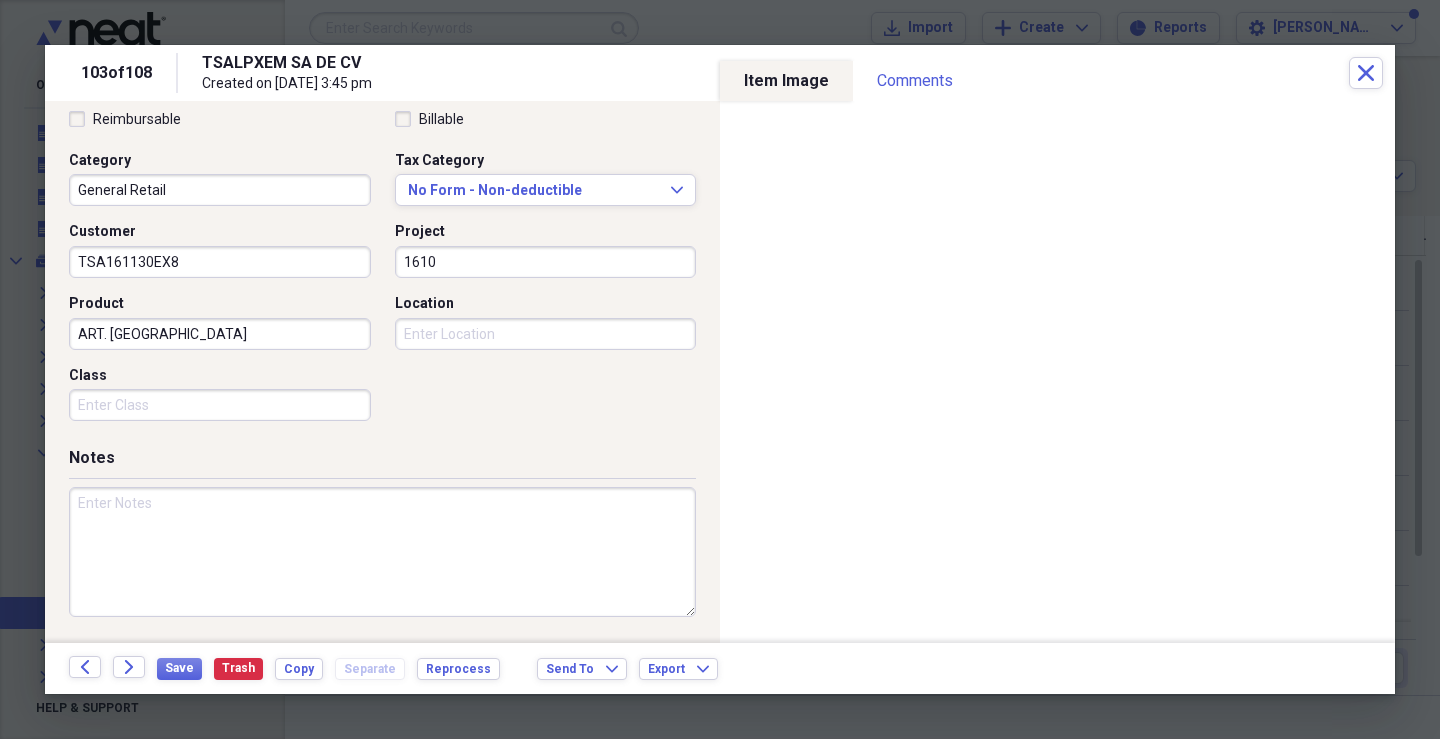 click on "Class" at bounding box center [220, 405] 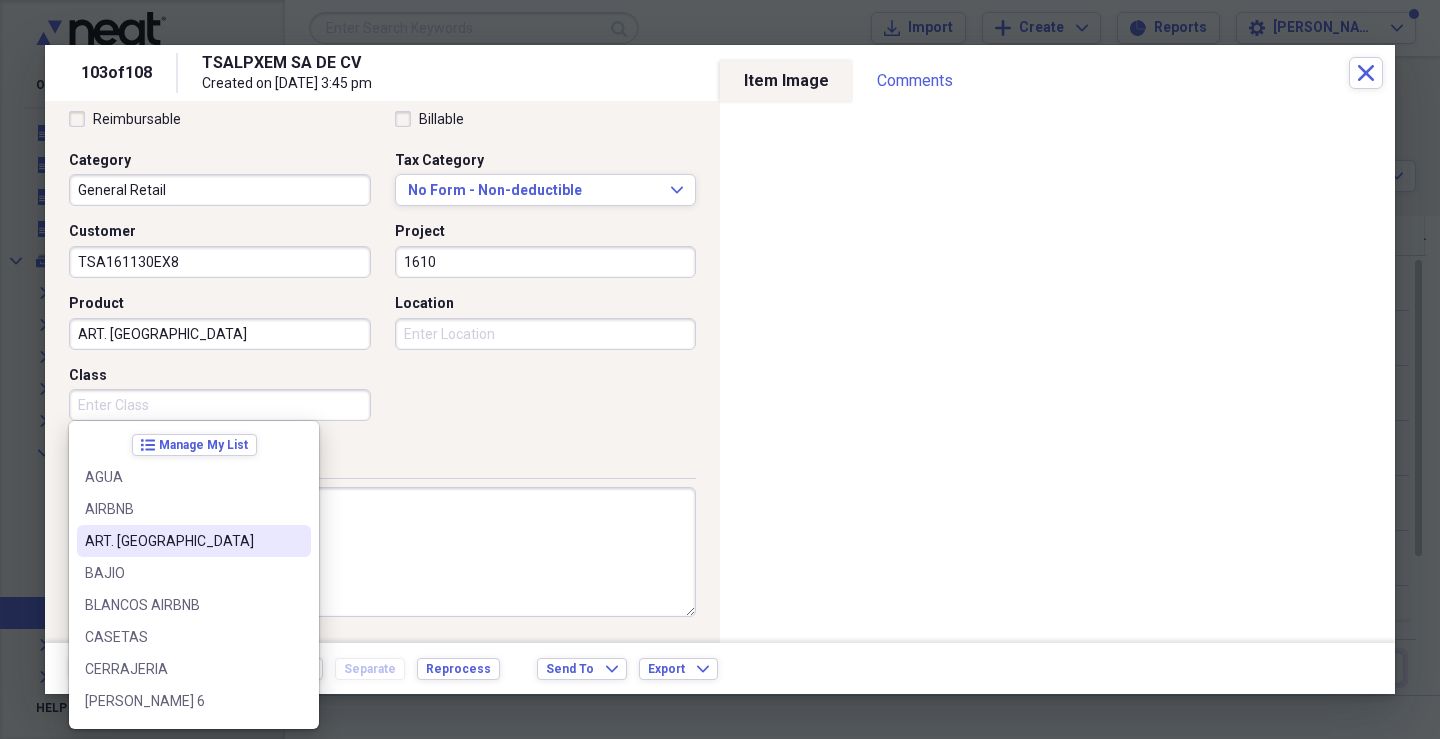 click on "ART. [GEOGRAPHIC_DATA]" at bounding box center (182, 541) 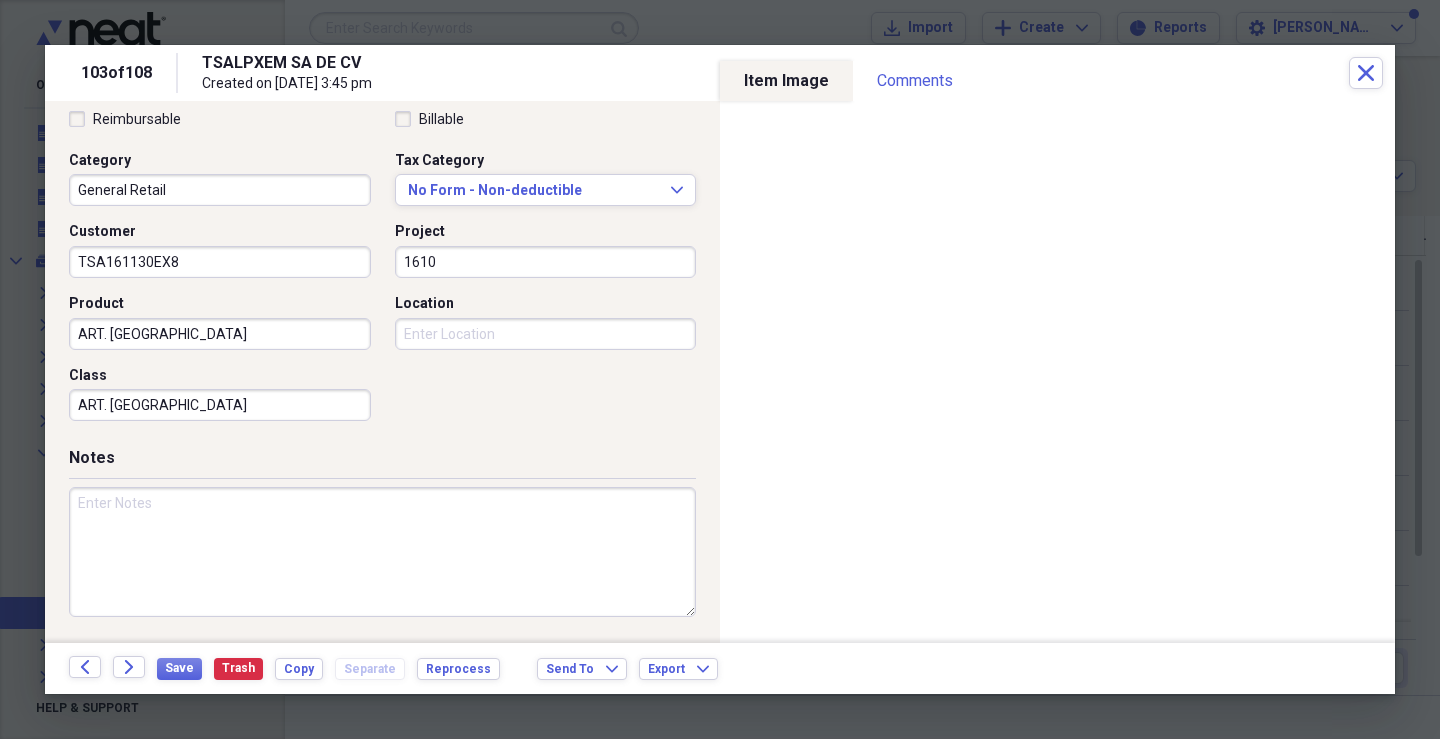 click on "Location" at bounding box center (546, 334) 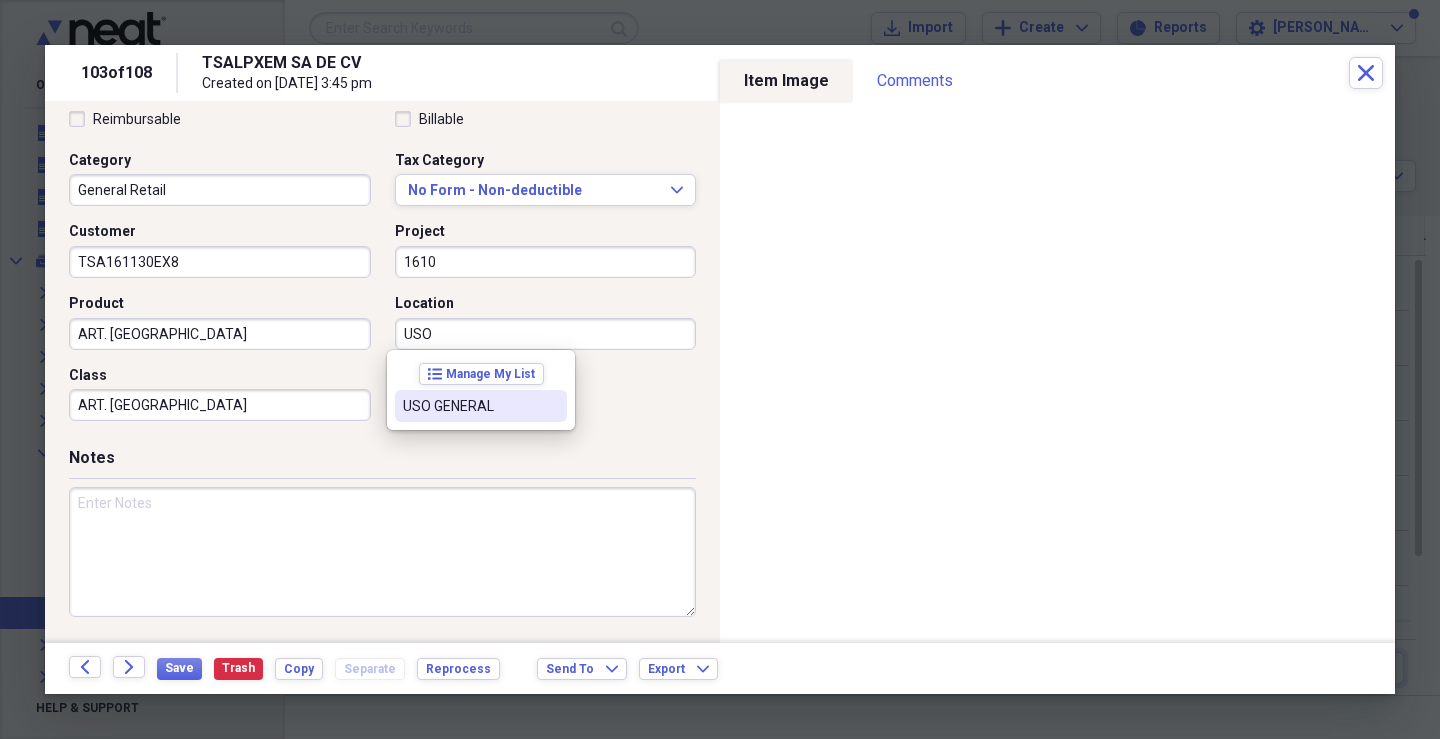drag, startPoint x: 481, startPoint y: 406, endPoint x: 317, endPoint y: 501, distance: 189.52837 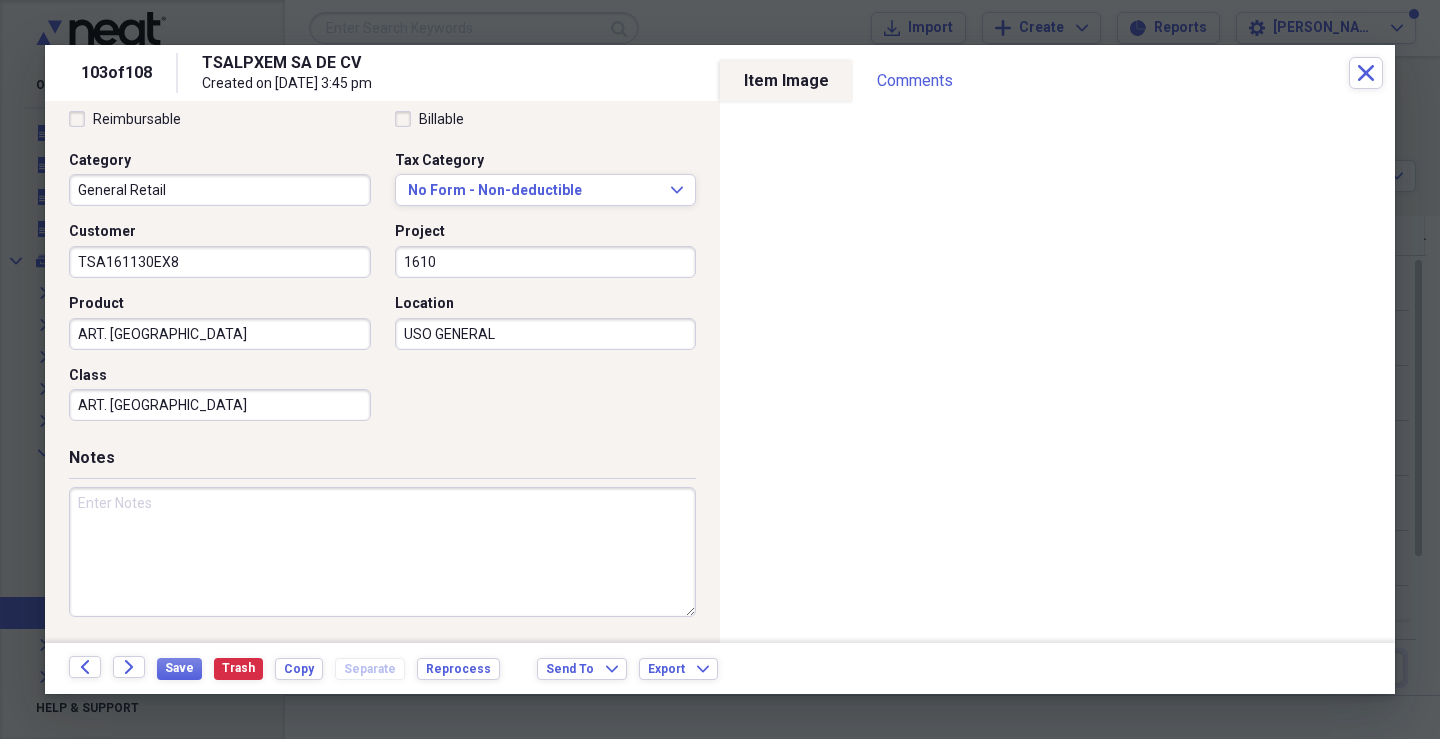 click at bounding box center (382, 552) 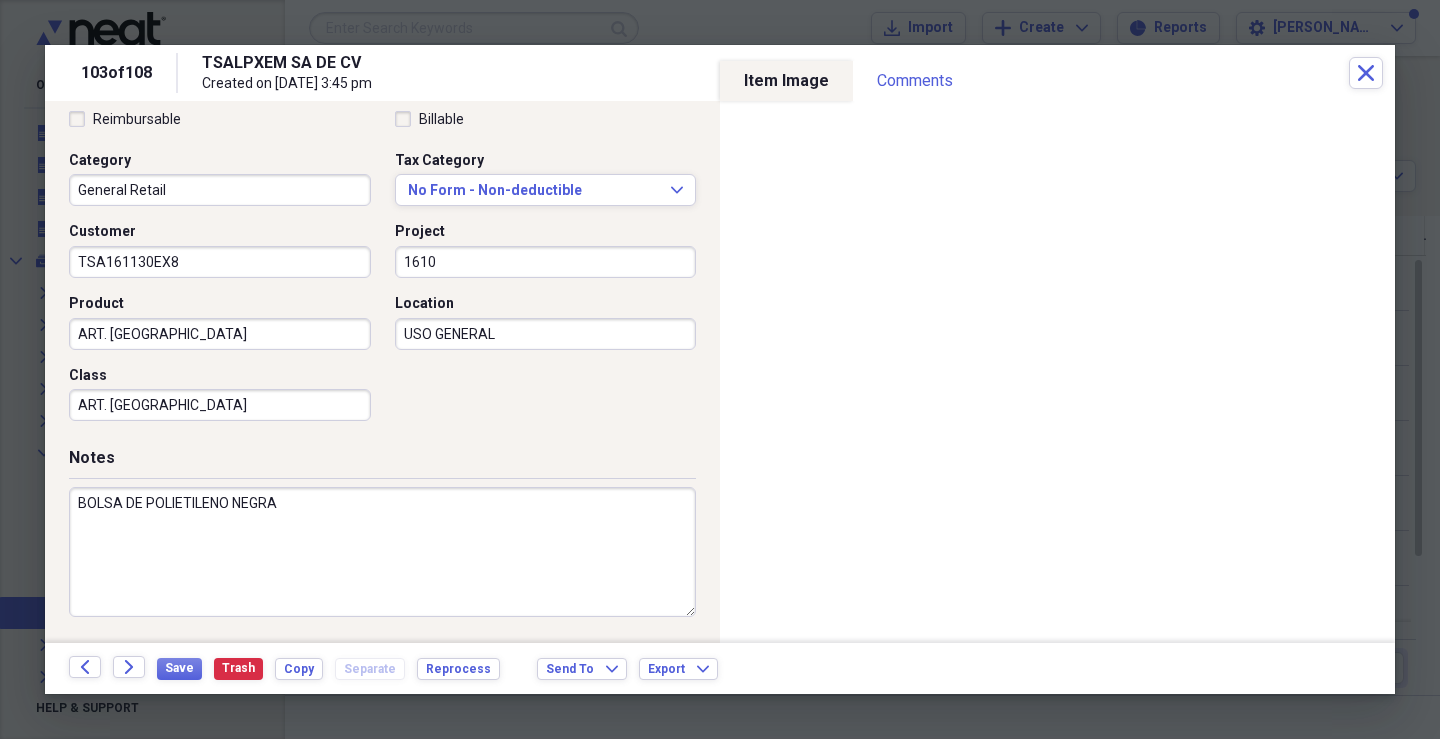 click on "BOLSA DE POLIETILENO NEGRA" at bounding box center [382, 552] 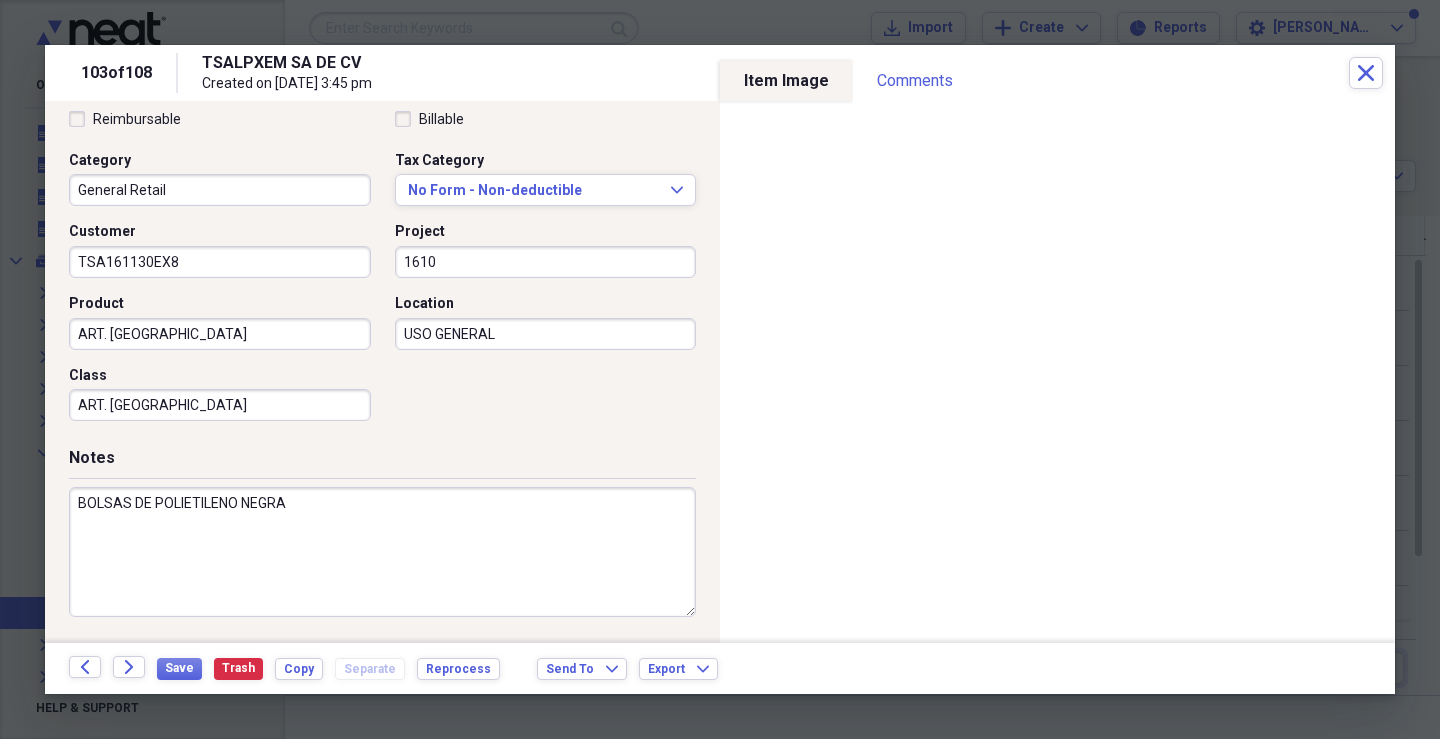 click on "BOLSAS DE POLIETILENO NEGRA" at bounding box center (382, 552) 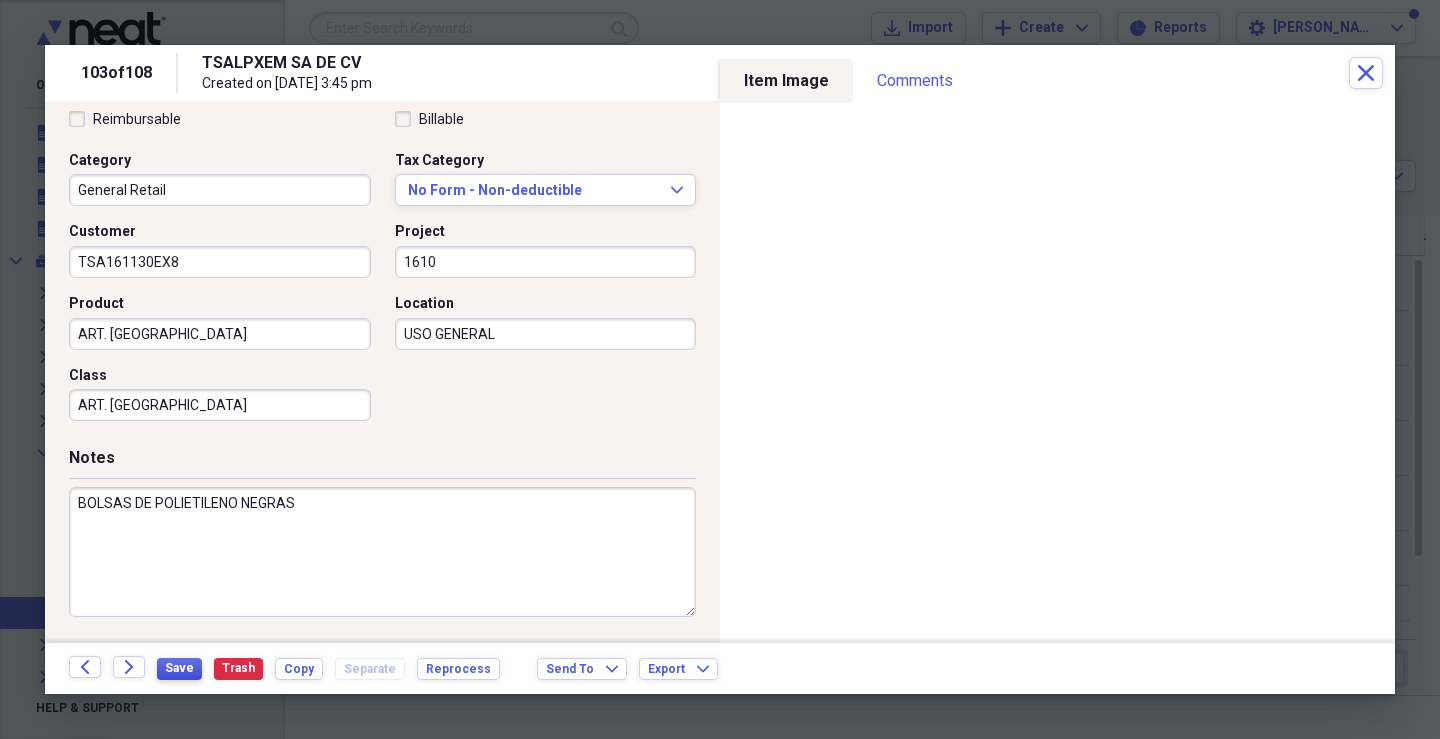 type on "BOLSAS DE POLIETILENO NEGRAS" 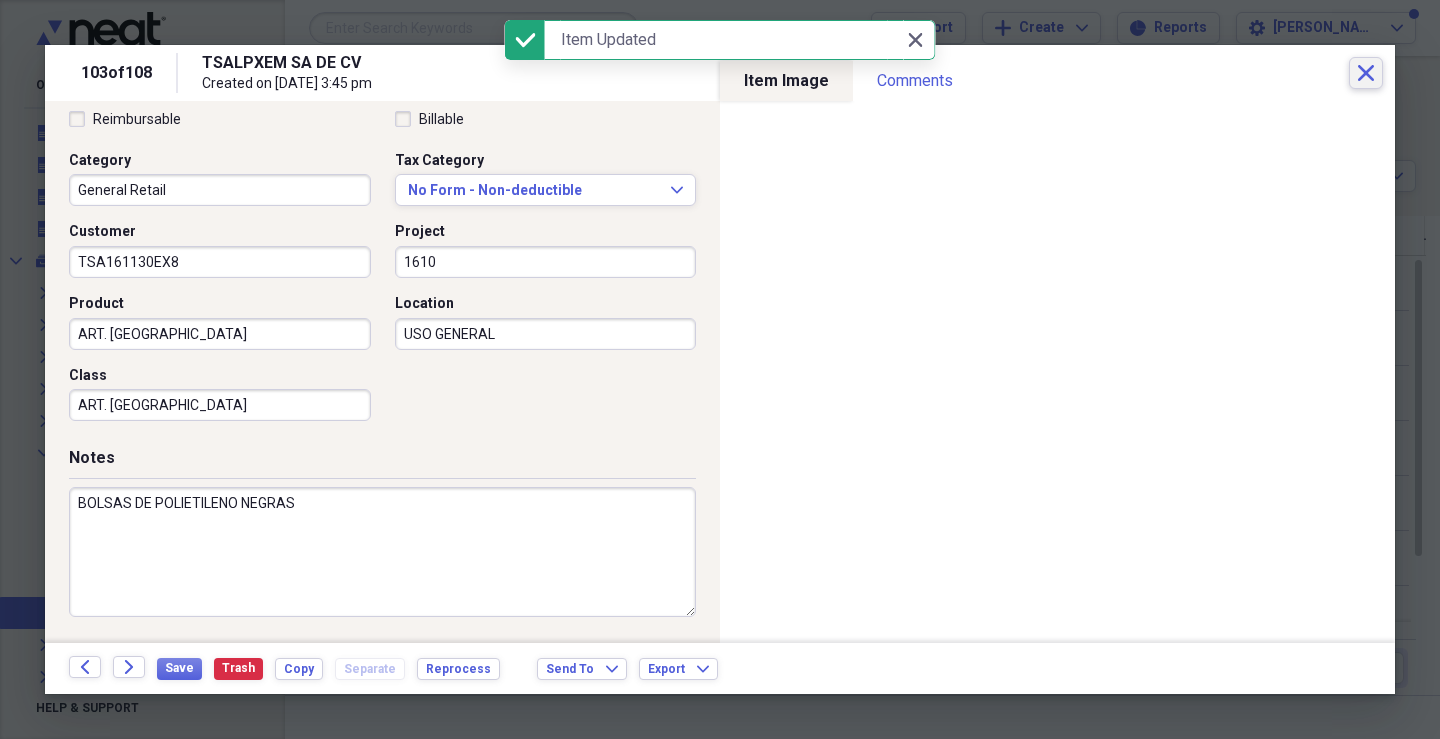 click on "Close" 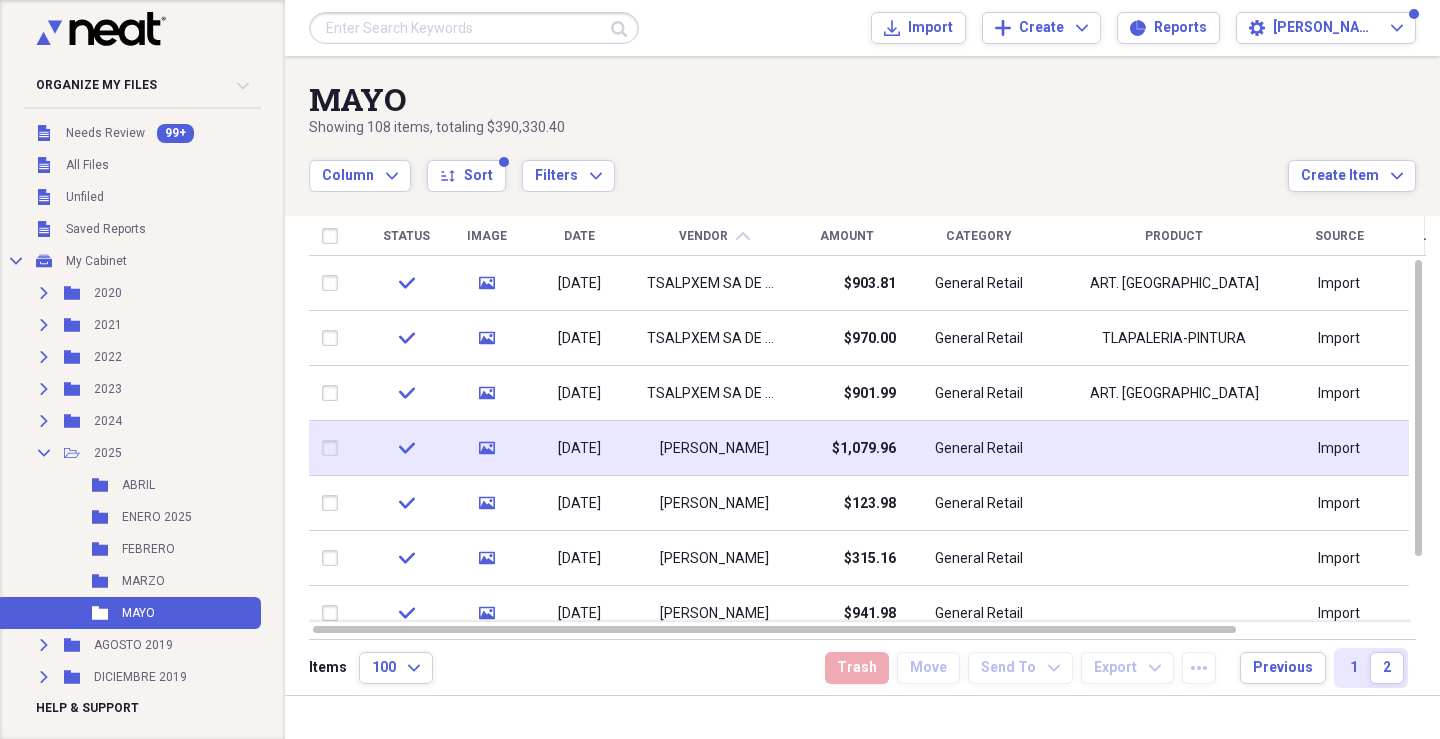click on "[PERSON_NAME]" at bounding box center (714, 448) 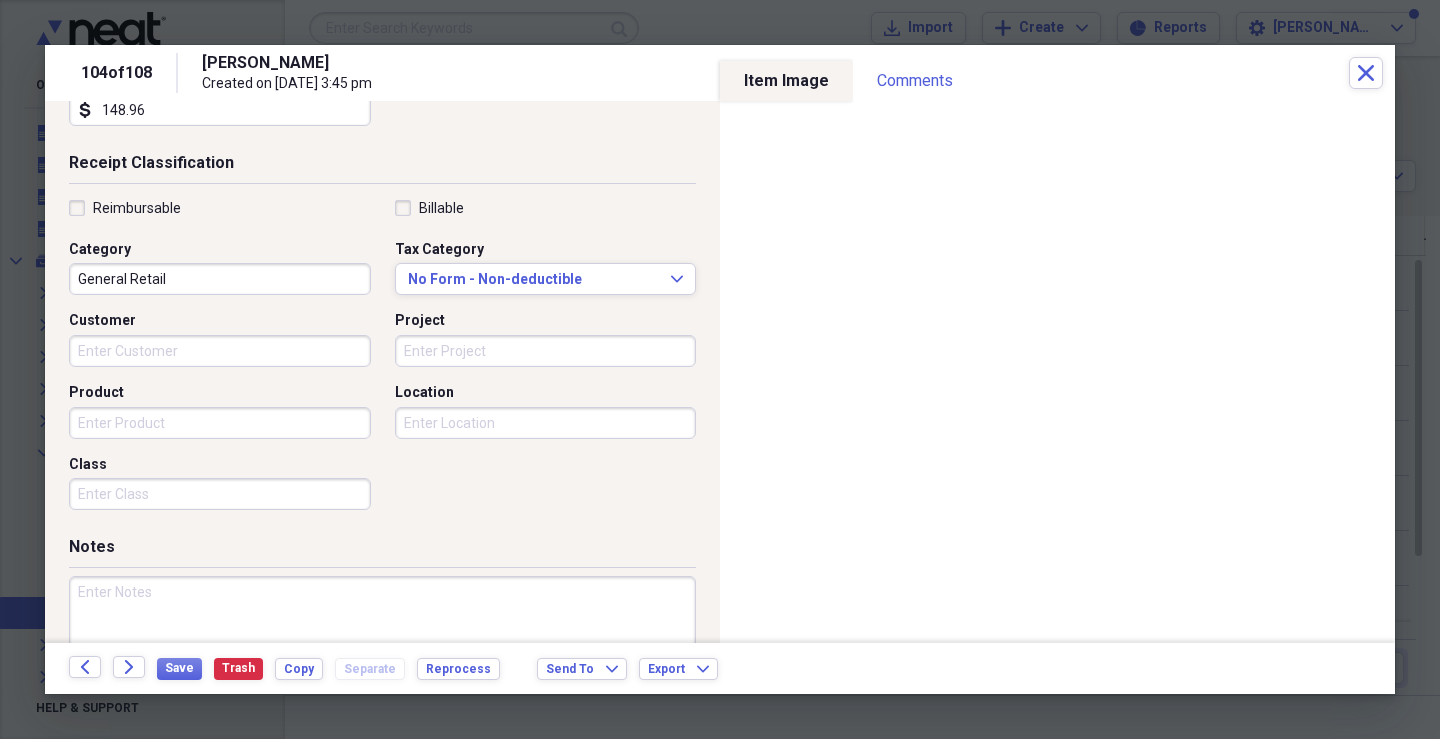 scroll, scrollTop: 400, scrollLeft: 0, axis: vertical 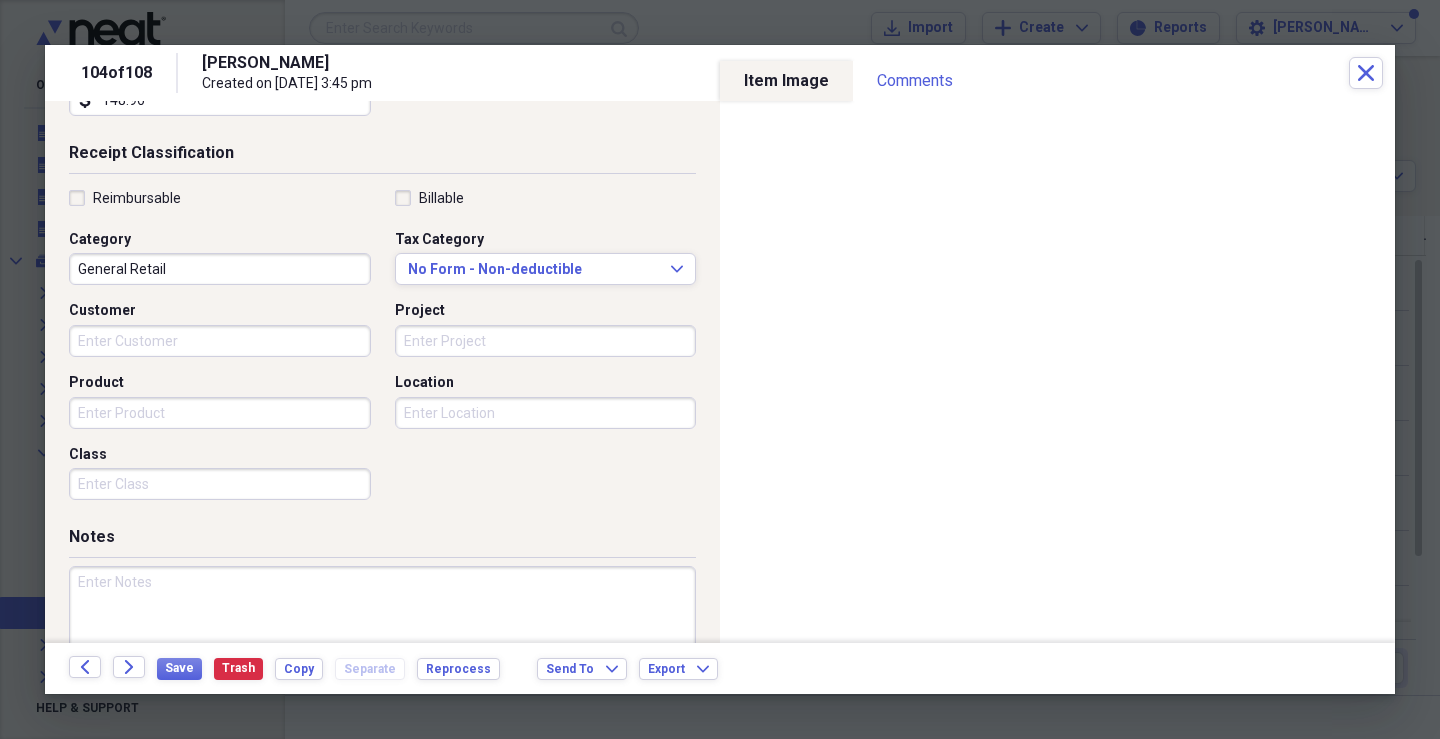 click on "Customer" at bounding box center (220, 341) 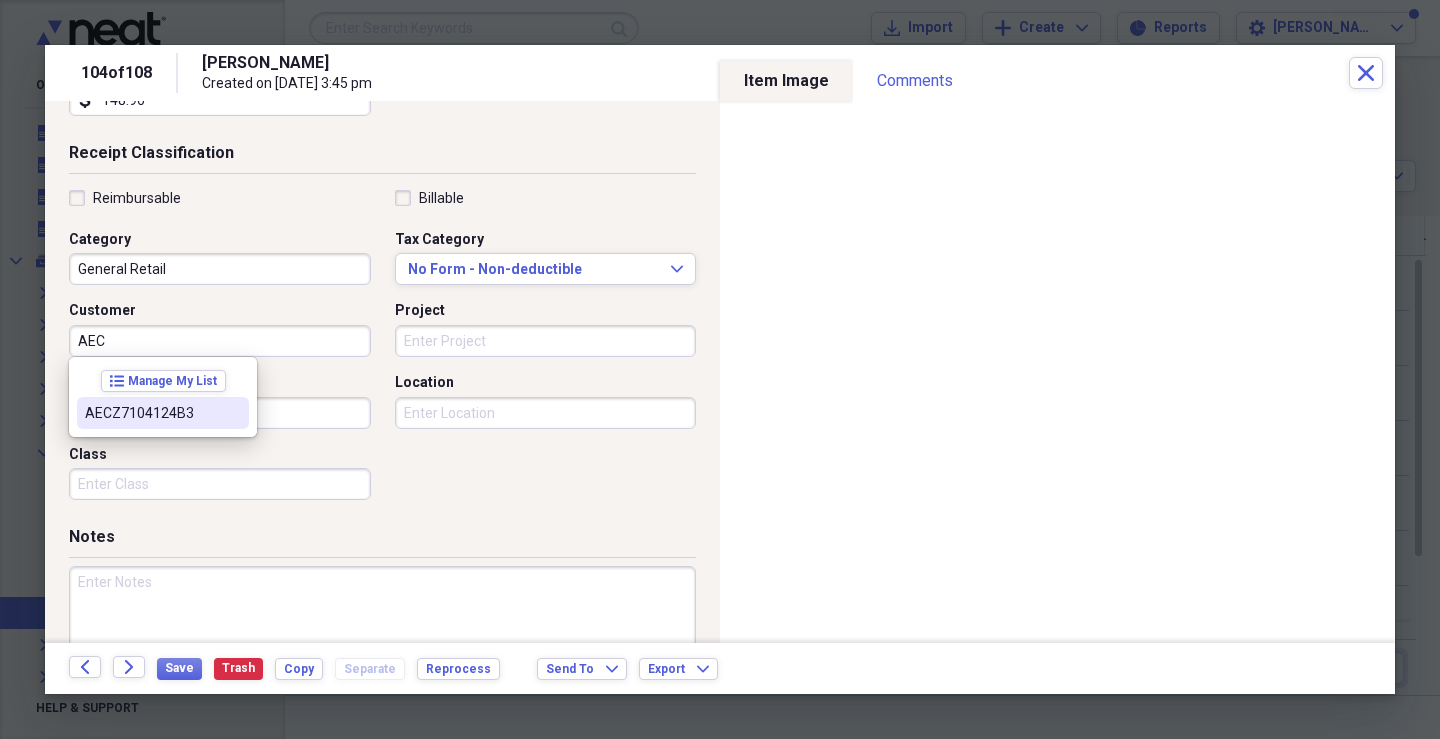 click on "AECZ7104124B3" at bounding box center [151, 413] 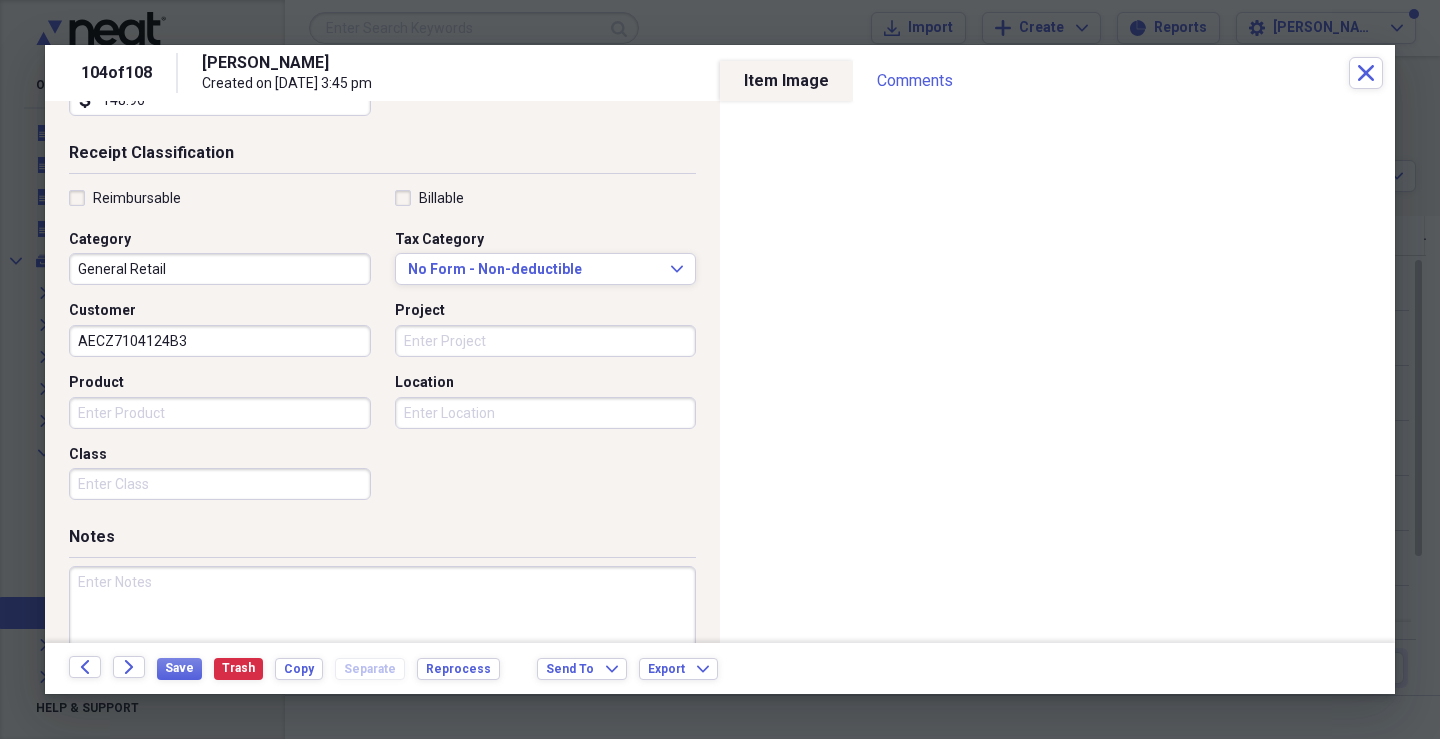 click on "Project" at bounding box center (546, 341) 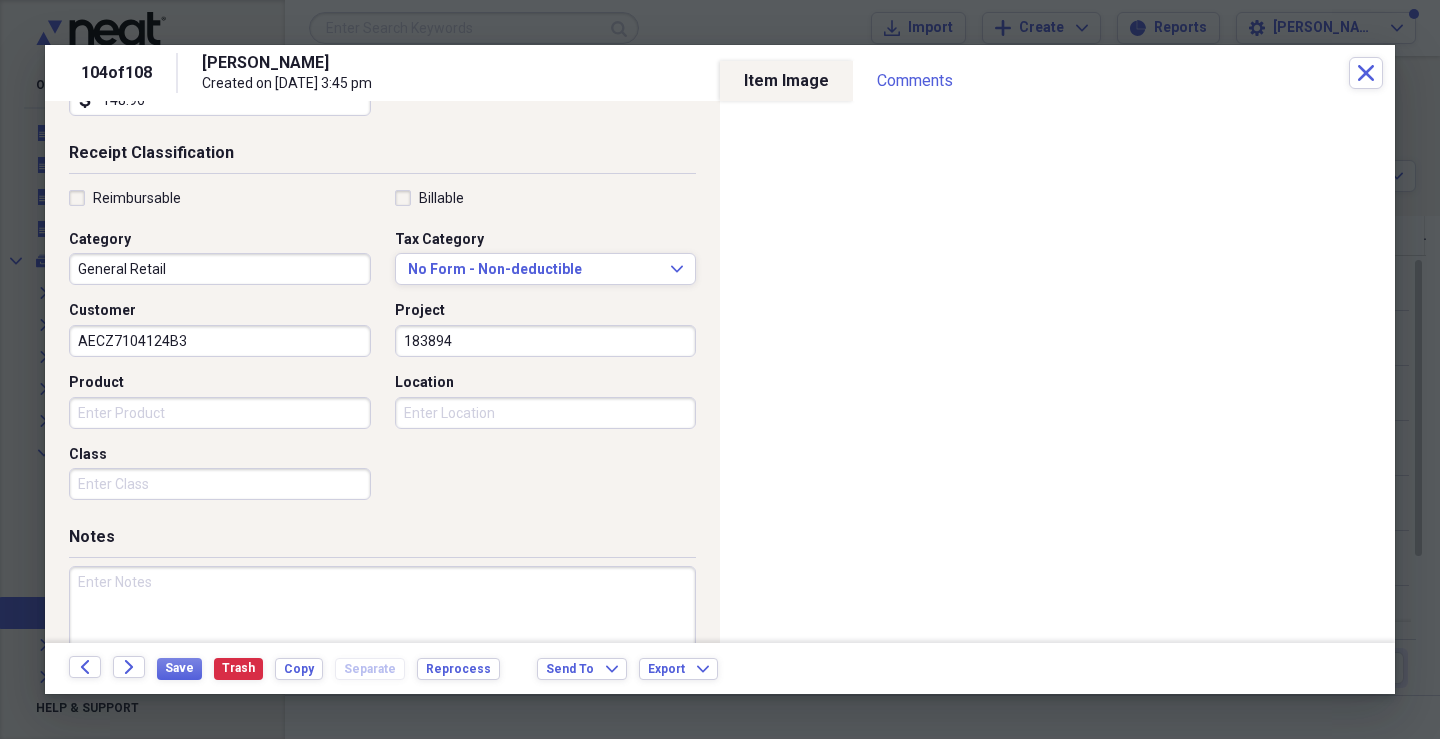 type on "183894" 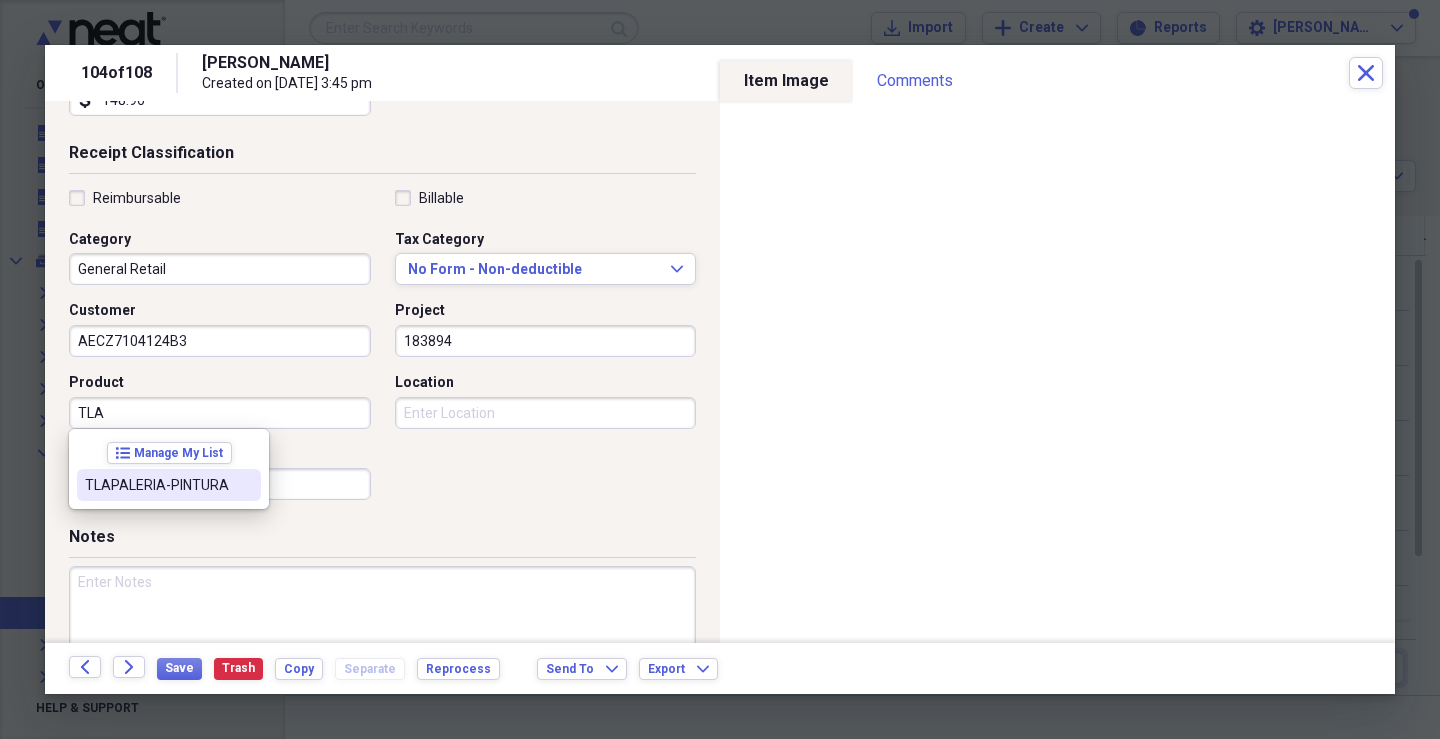 click on "TLAPALERIA-PINTURA" at bounding box center [169, 485] 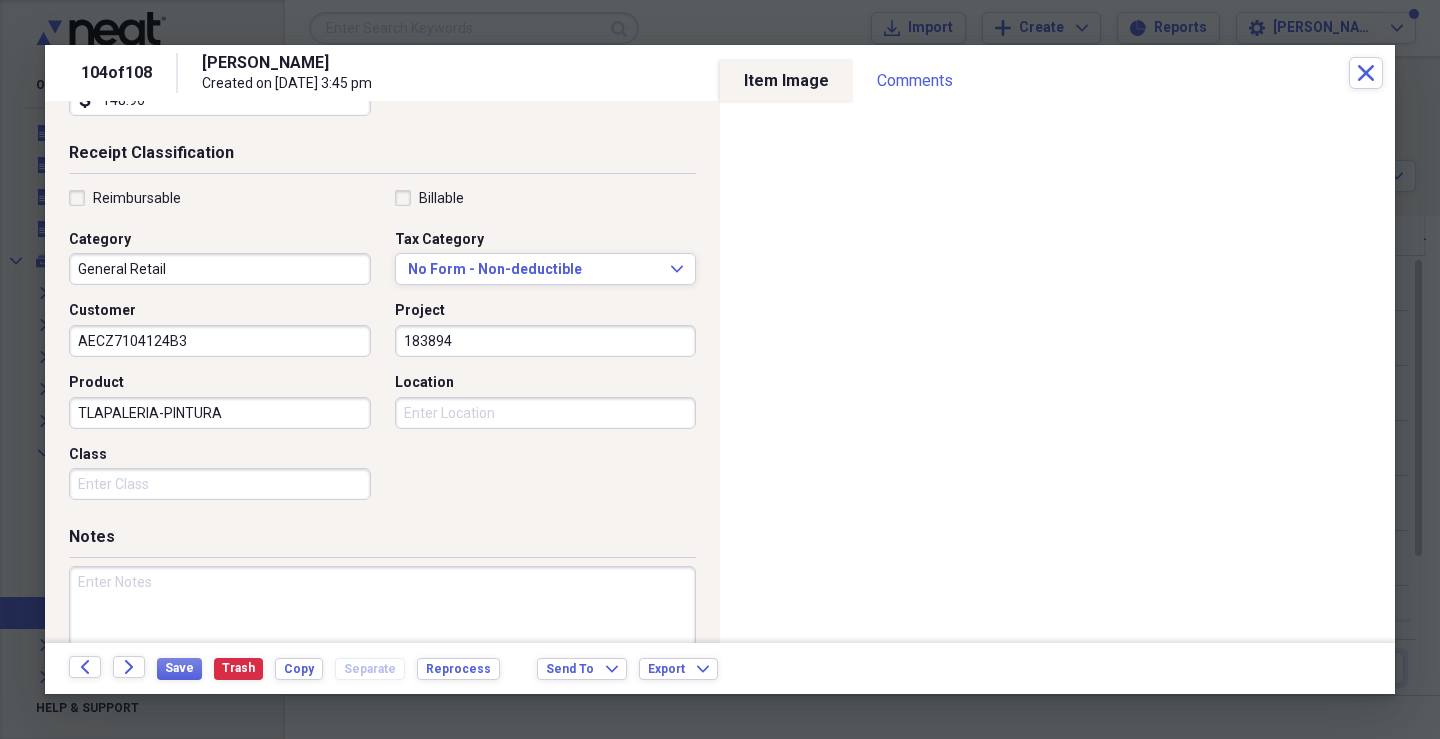 click on "Class" at bounding box center (220, 484) 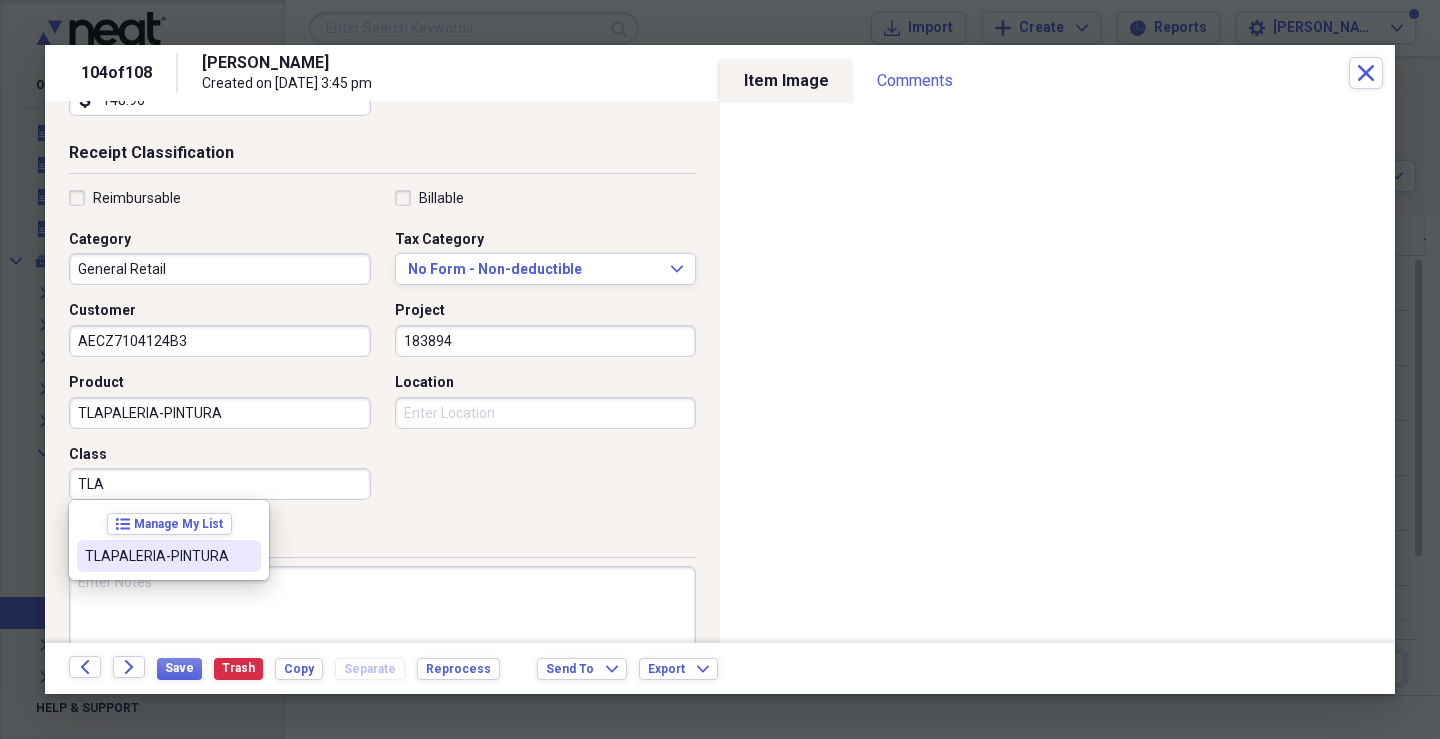 click on "TLAPALERIA-PINTURA" at bounding box center (169, 556) 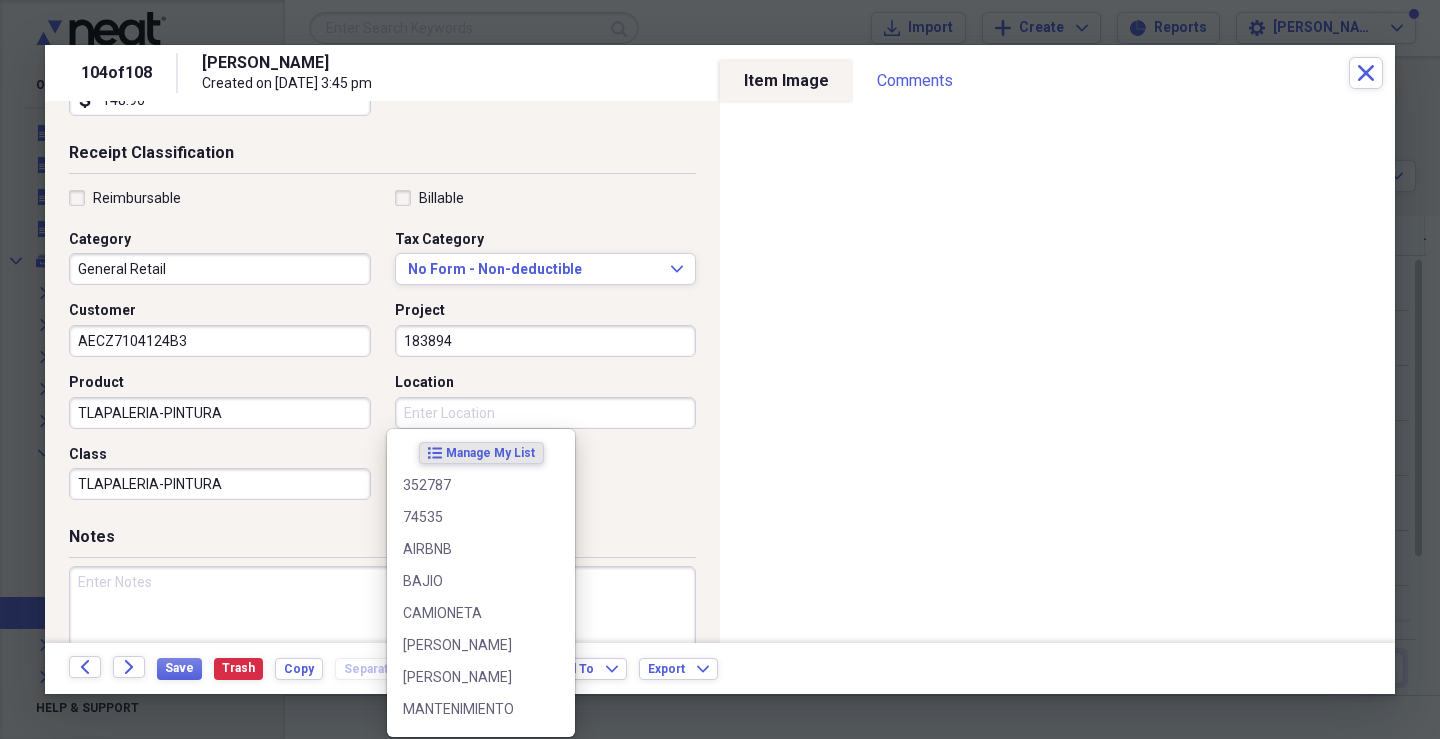 click on "Location" at bounding box center (546, 413) 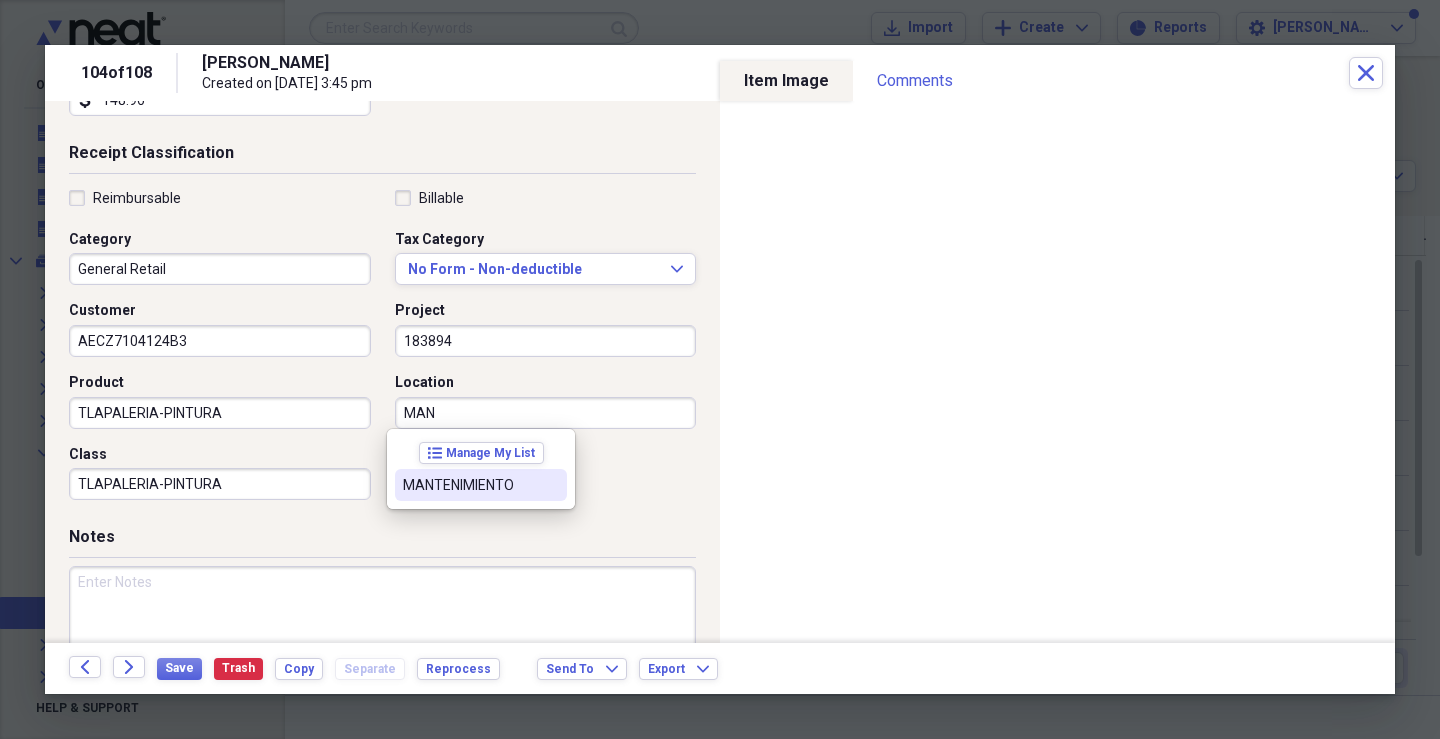 click on "MANTENIMIENTO" at bounding box center (469, 485) 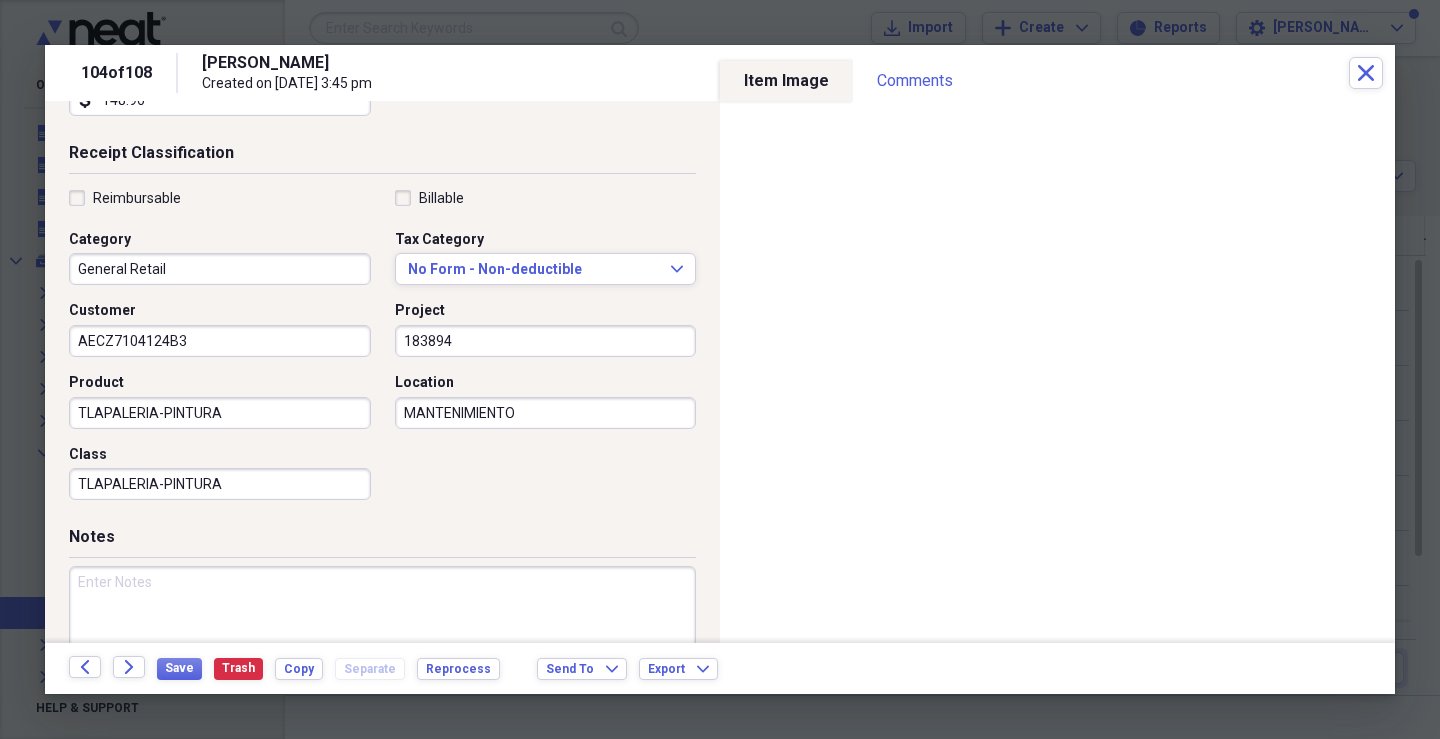 click at bounding box center (382, 631) 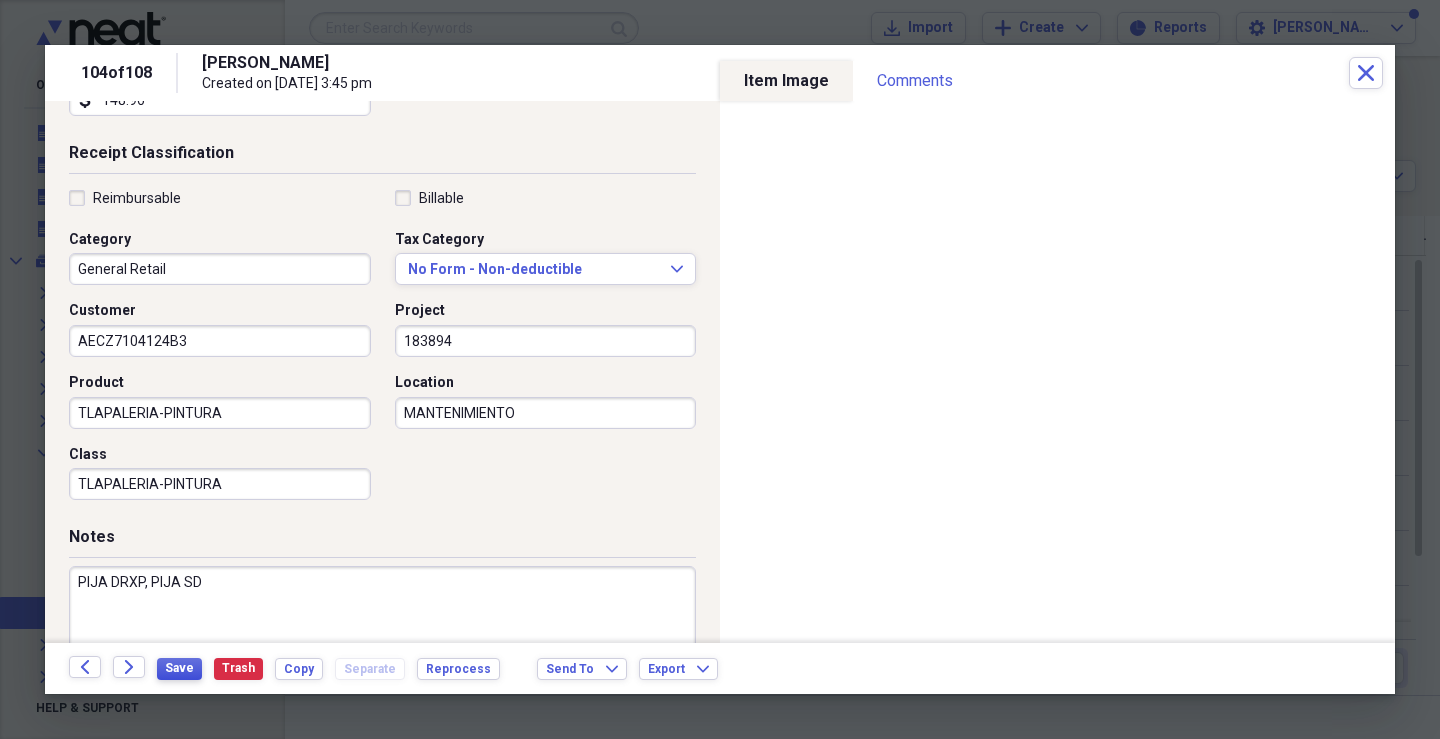 type on "PIJA DRXP, PIJA SD" 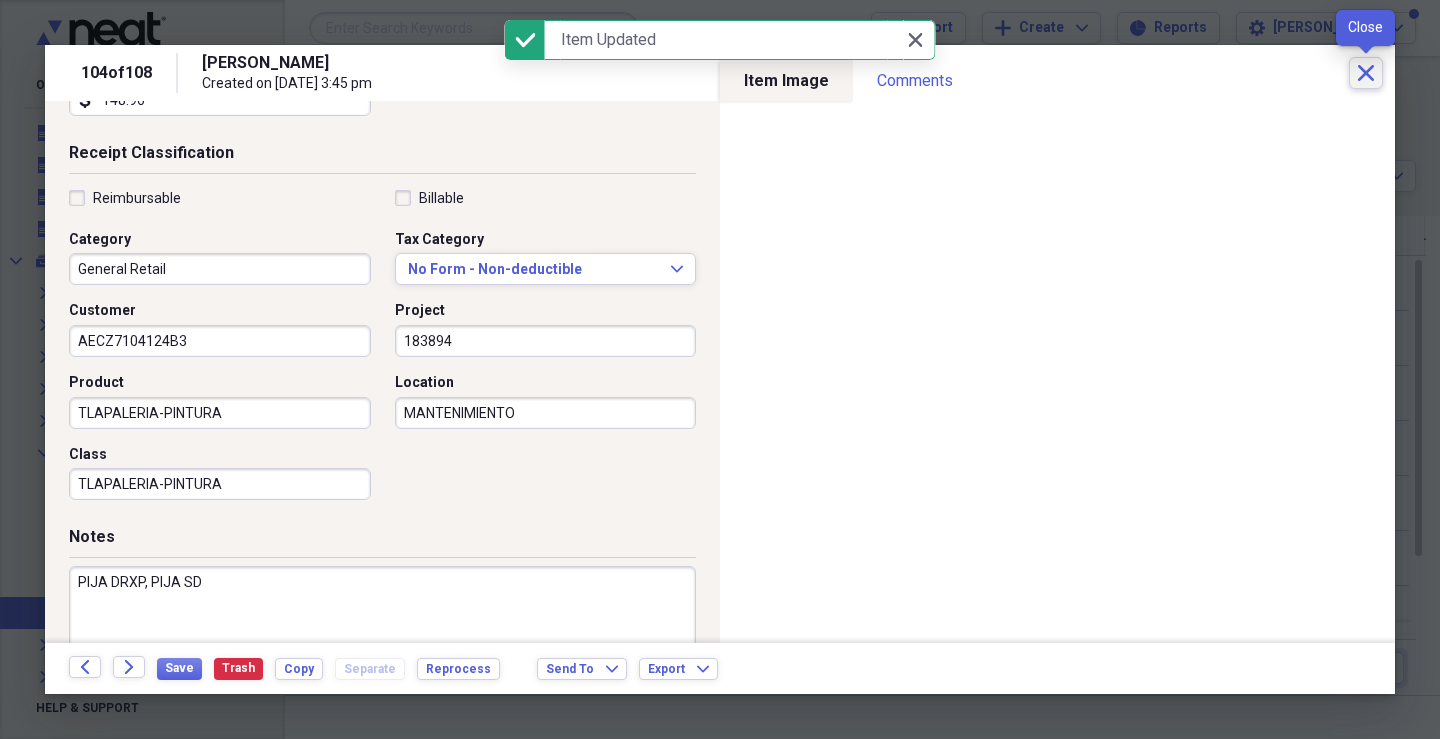 click 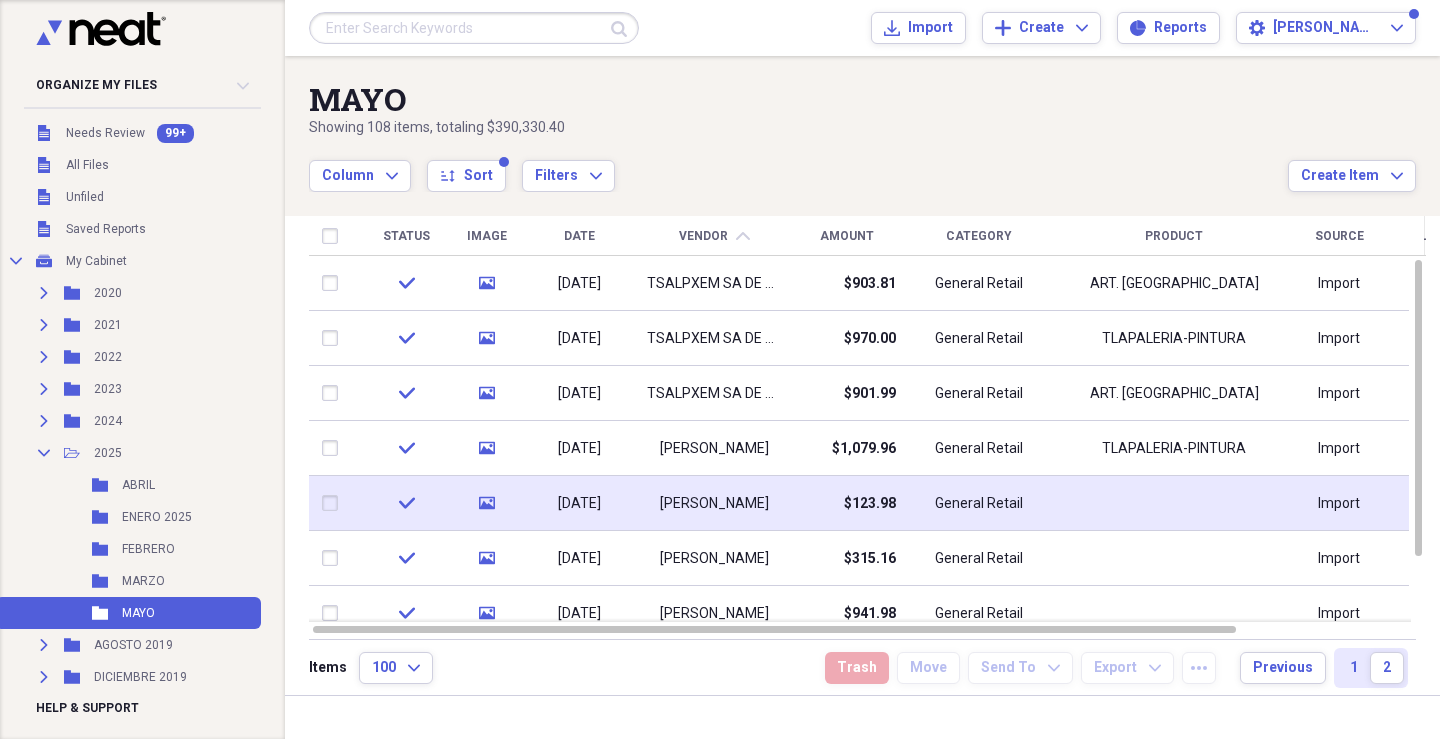 click at bounding box center [1174, 503] 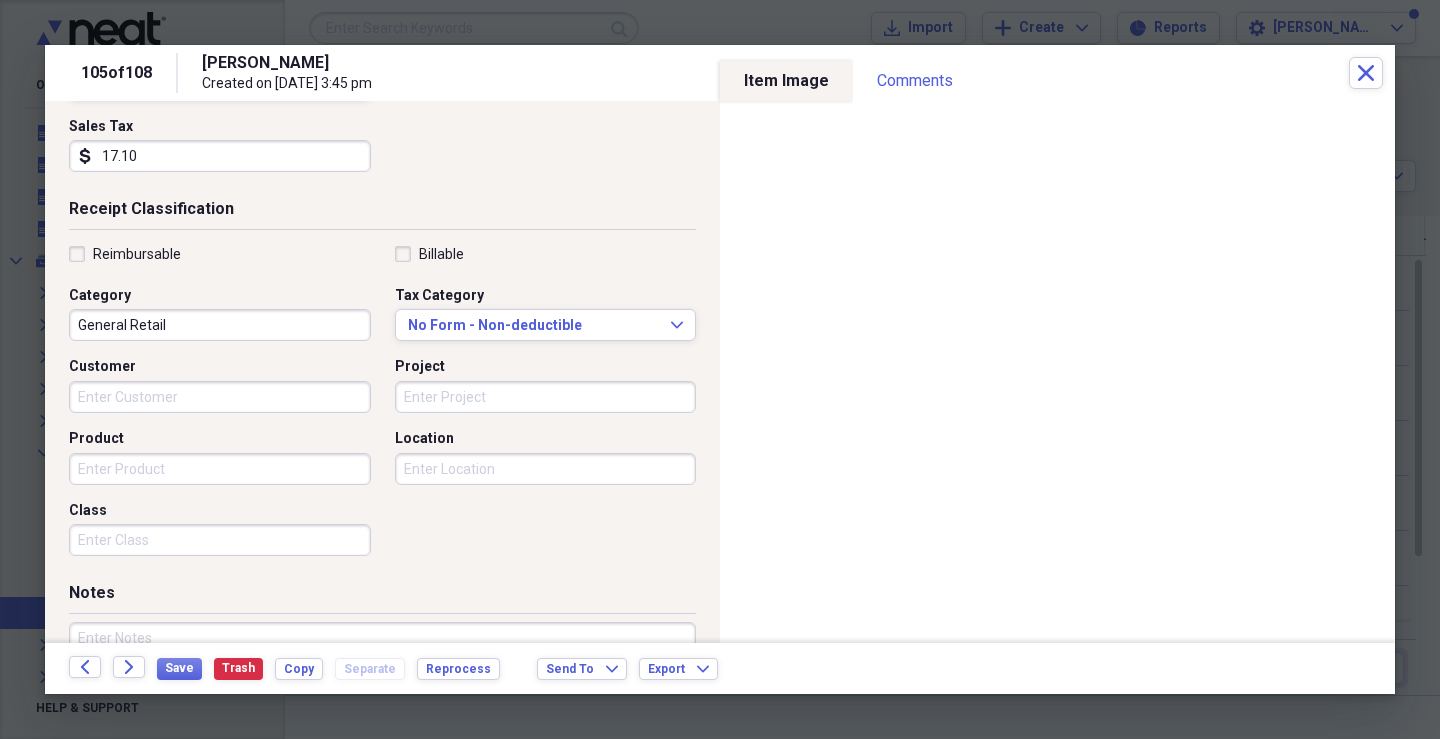 scroll, scrollTop: 366, scrollLeft: 0, axis: vertical 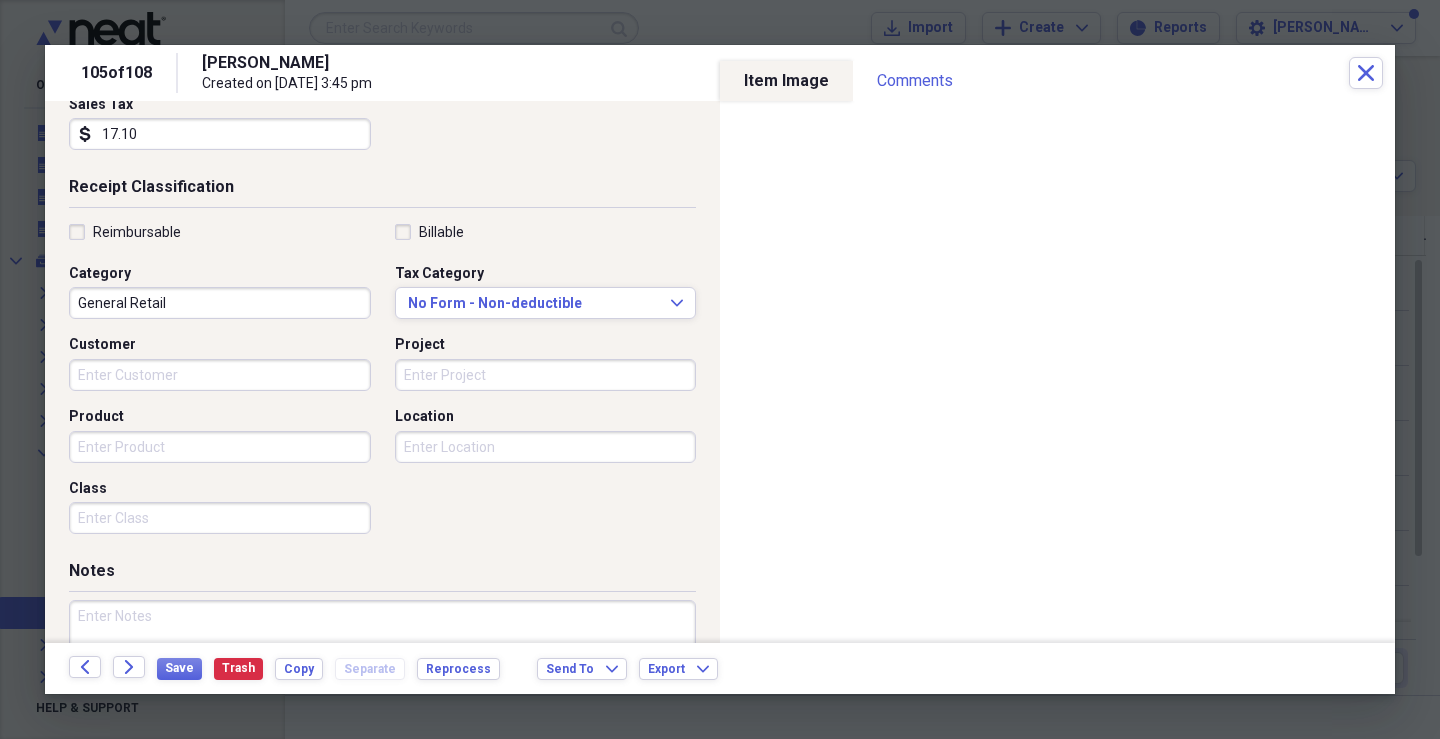 click on "Customer" at bounding box center [220, 375] 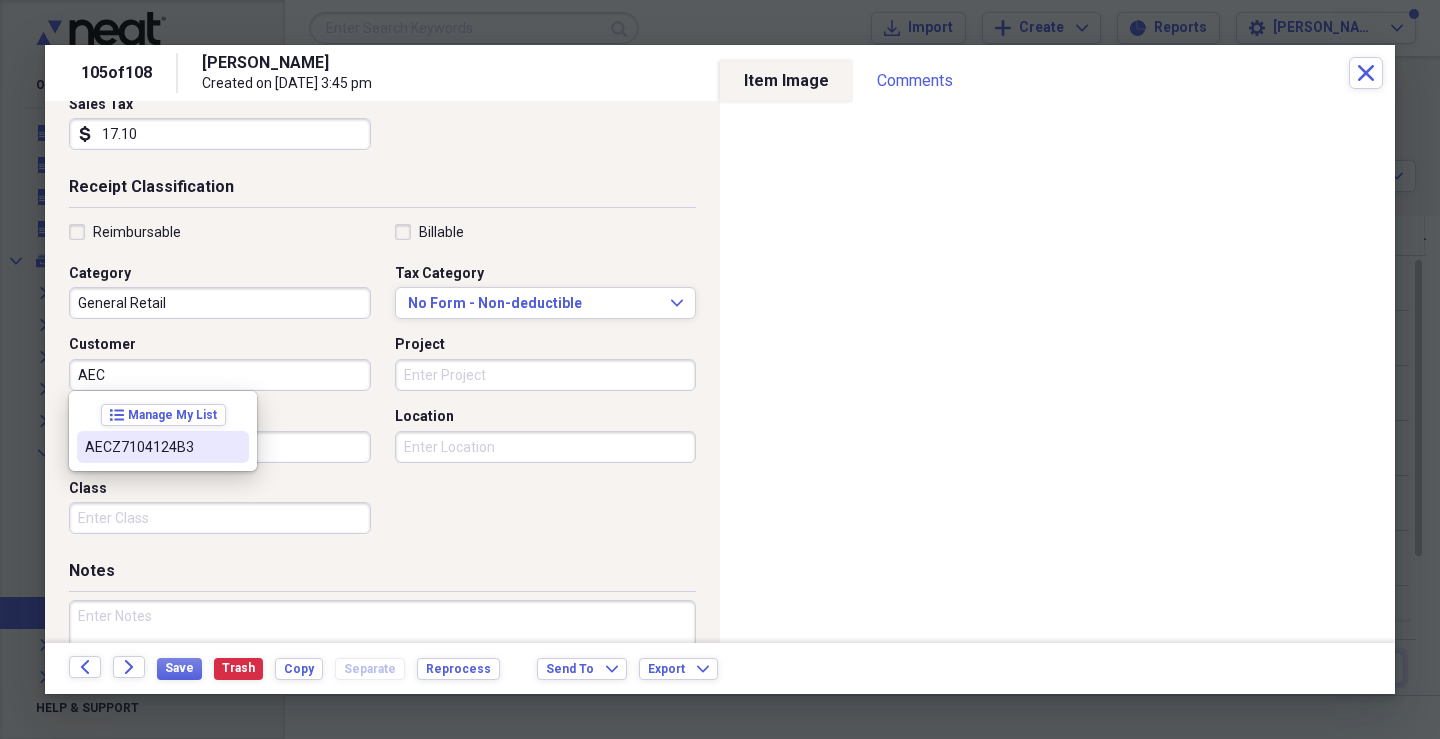 click on "AECZ7104124B3" at bounding box center [151, 447] 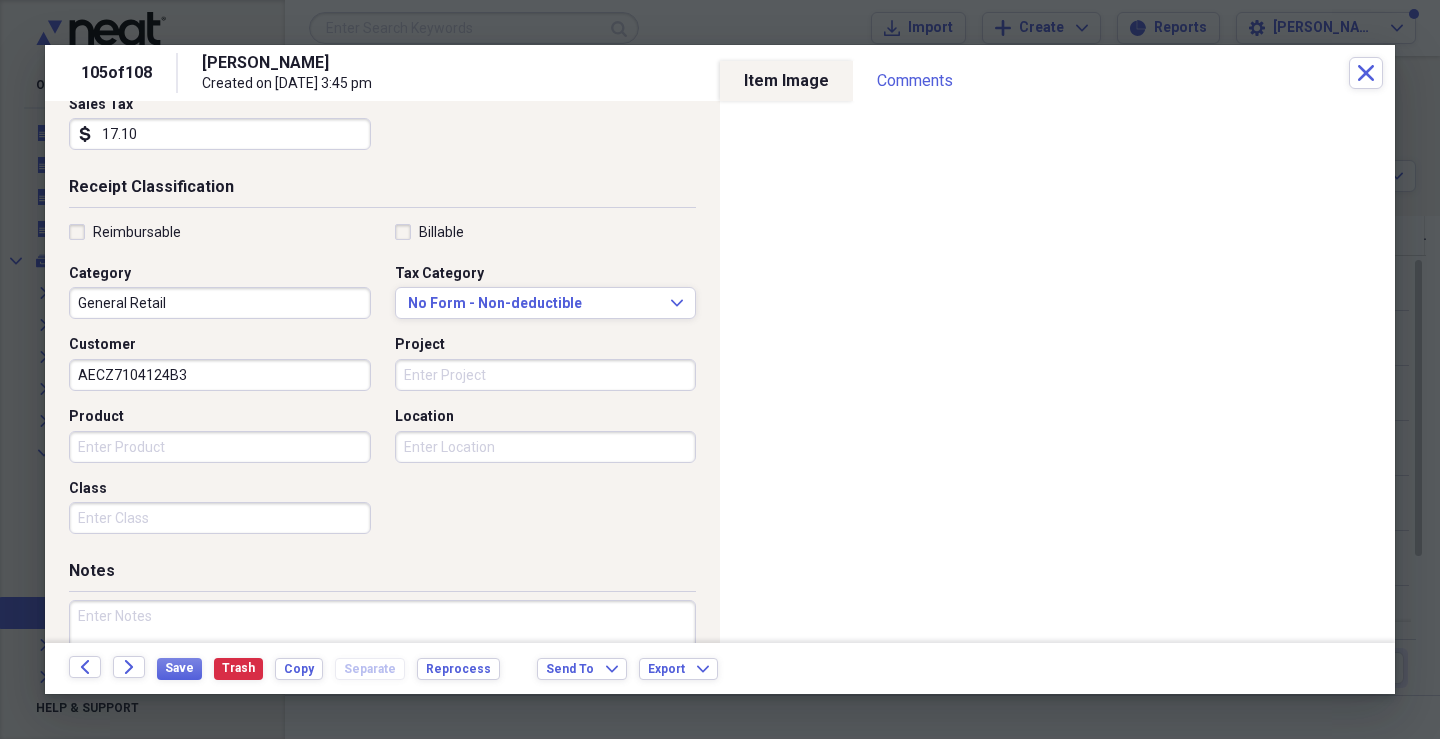 click on "Project" at bounding box center [546, 375] 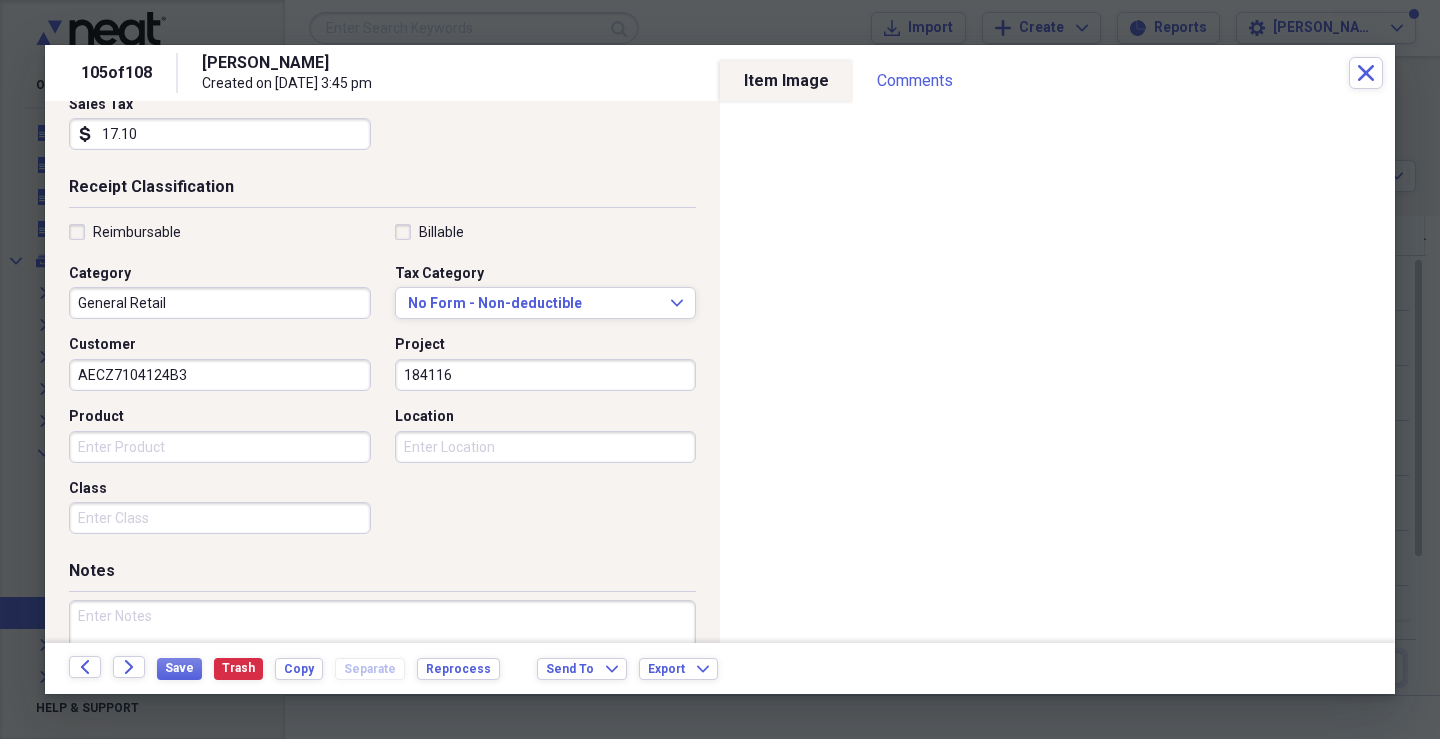 type on "184116" 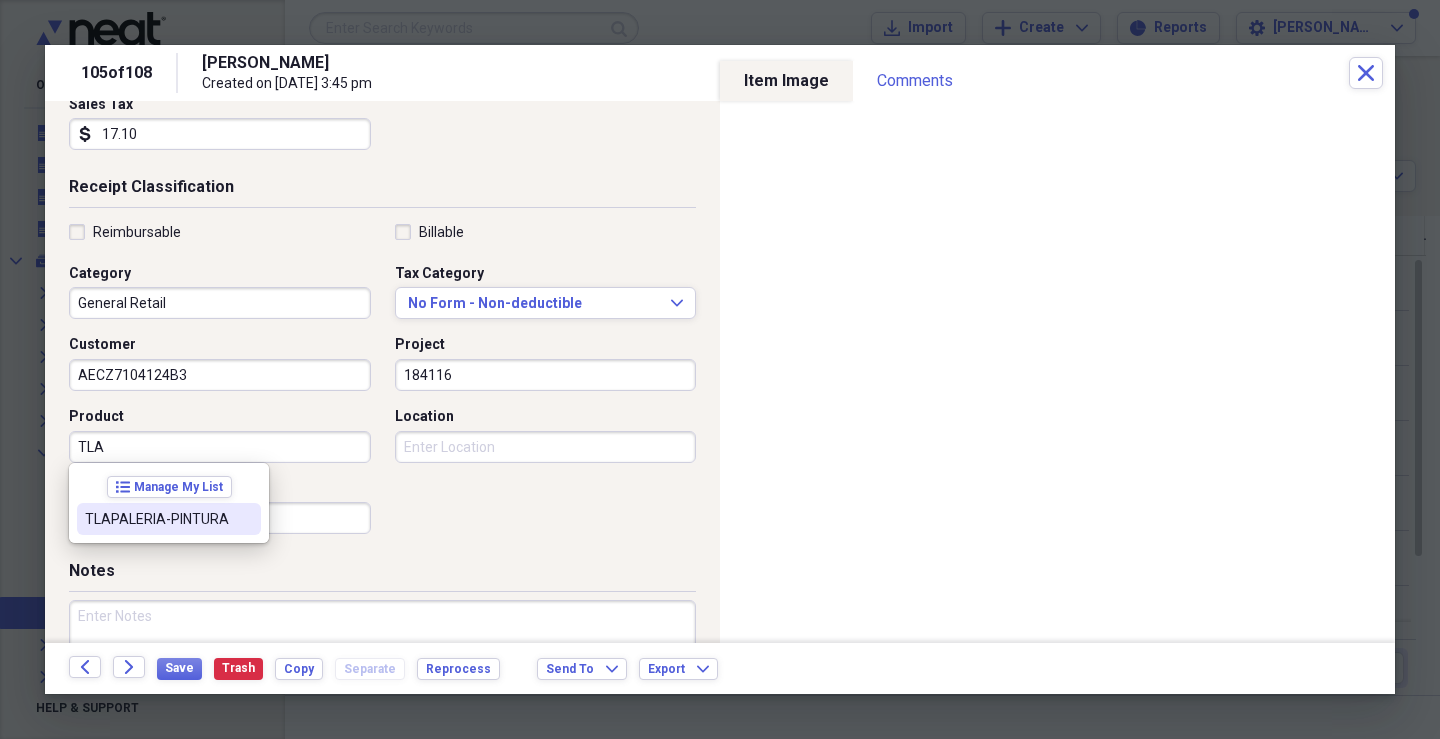 click on "TLAPALERIA-PINTURA" at bounding box center [157, 519] 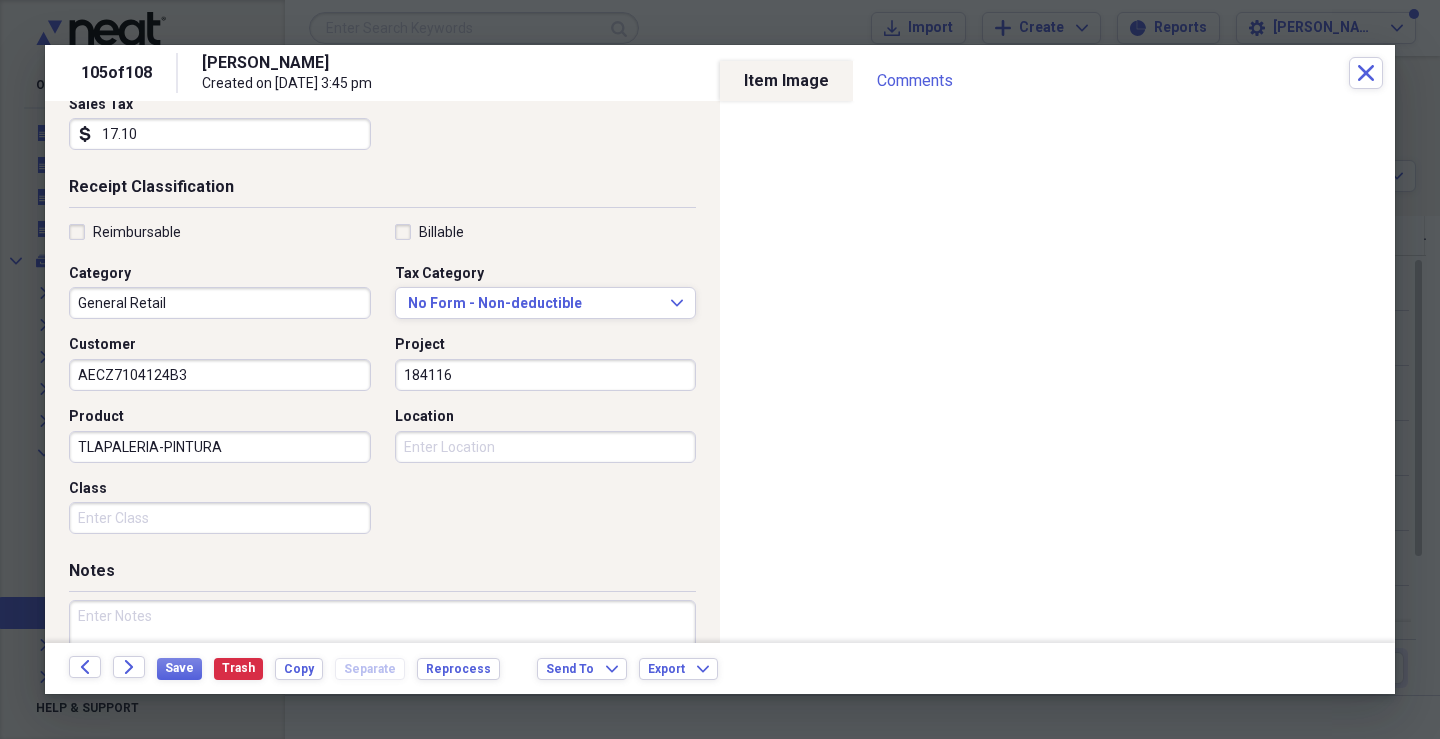 click on "Class" at bounding box center (220, 518) 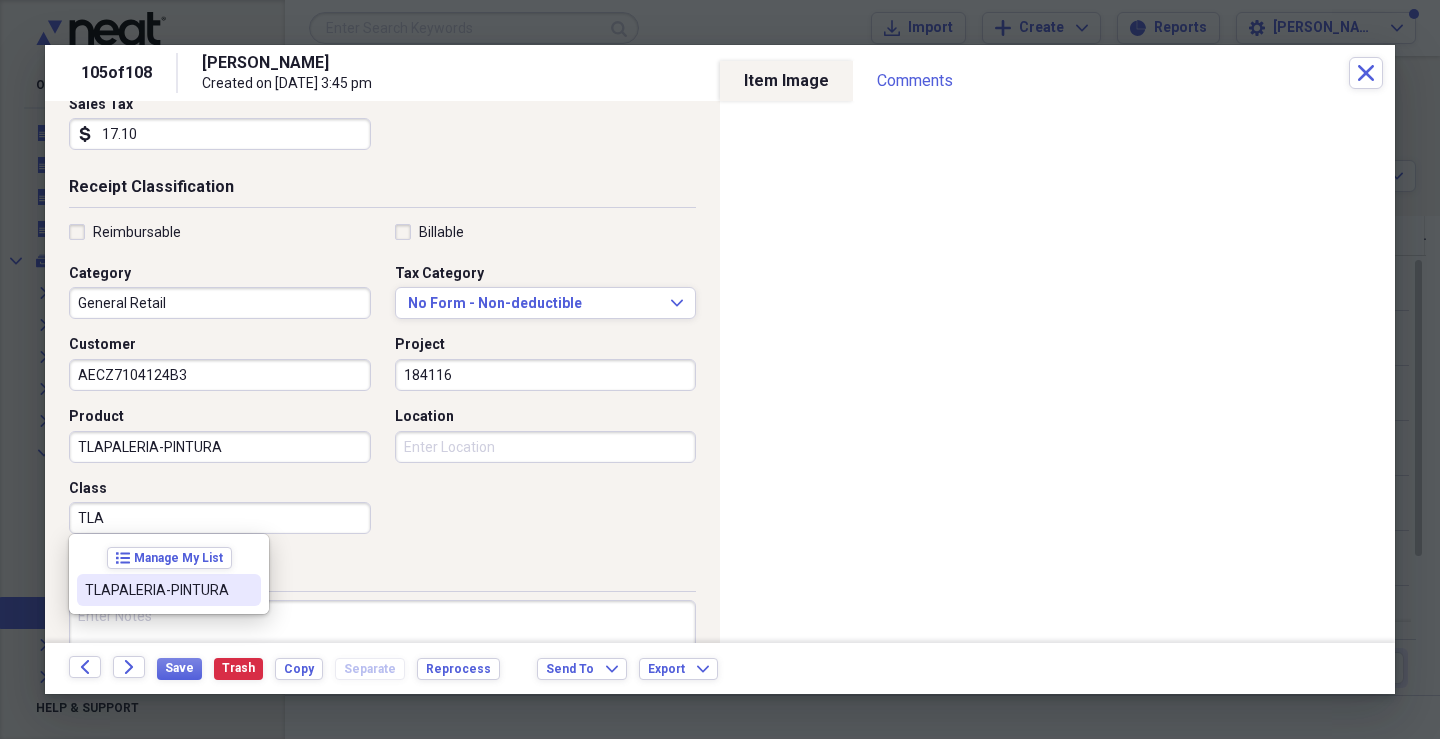 click on "TLAPALERIA-PINTURA" at bounding box center (157, 590) 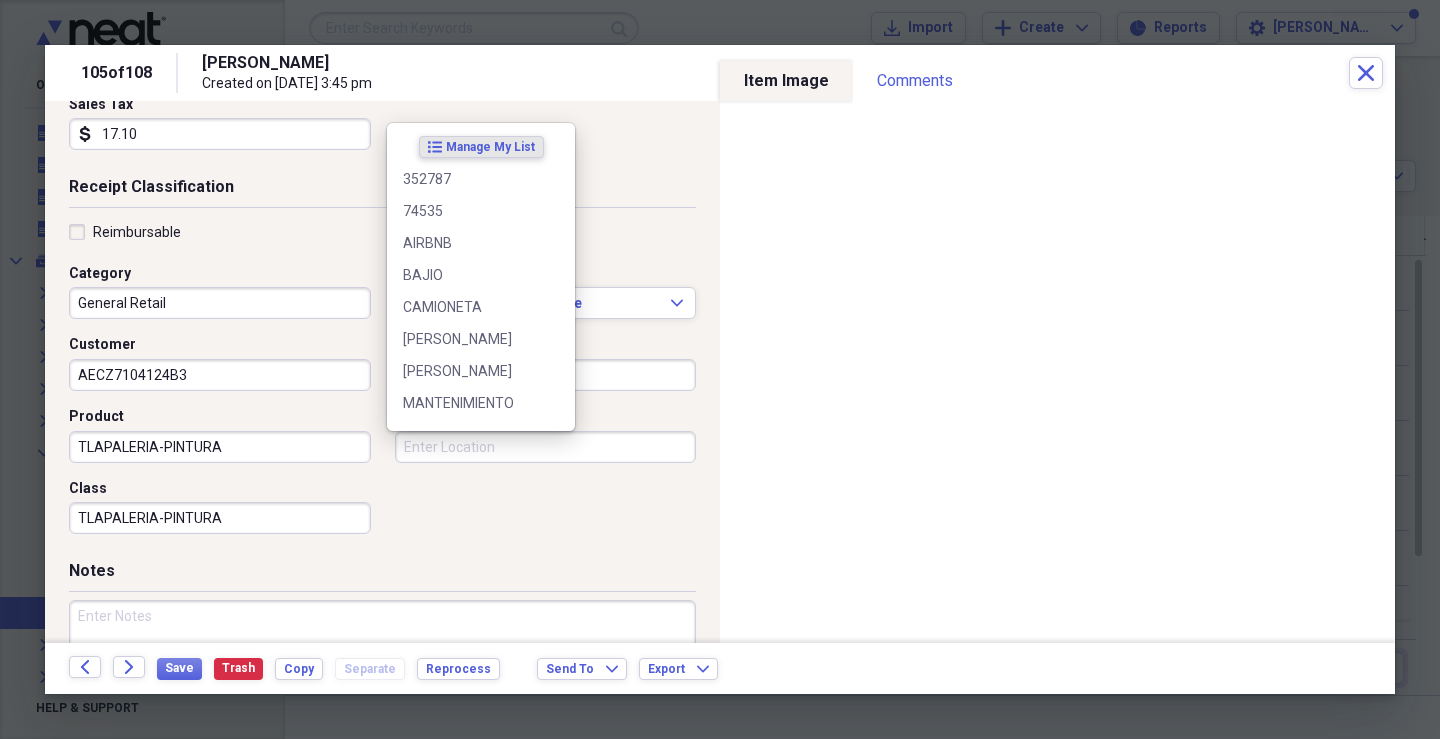 click on "Location" at bounding box center [546, 447] 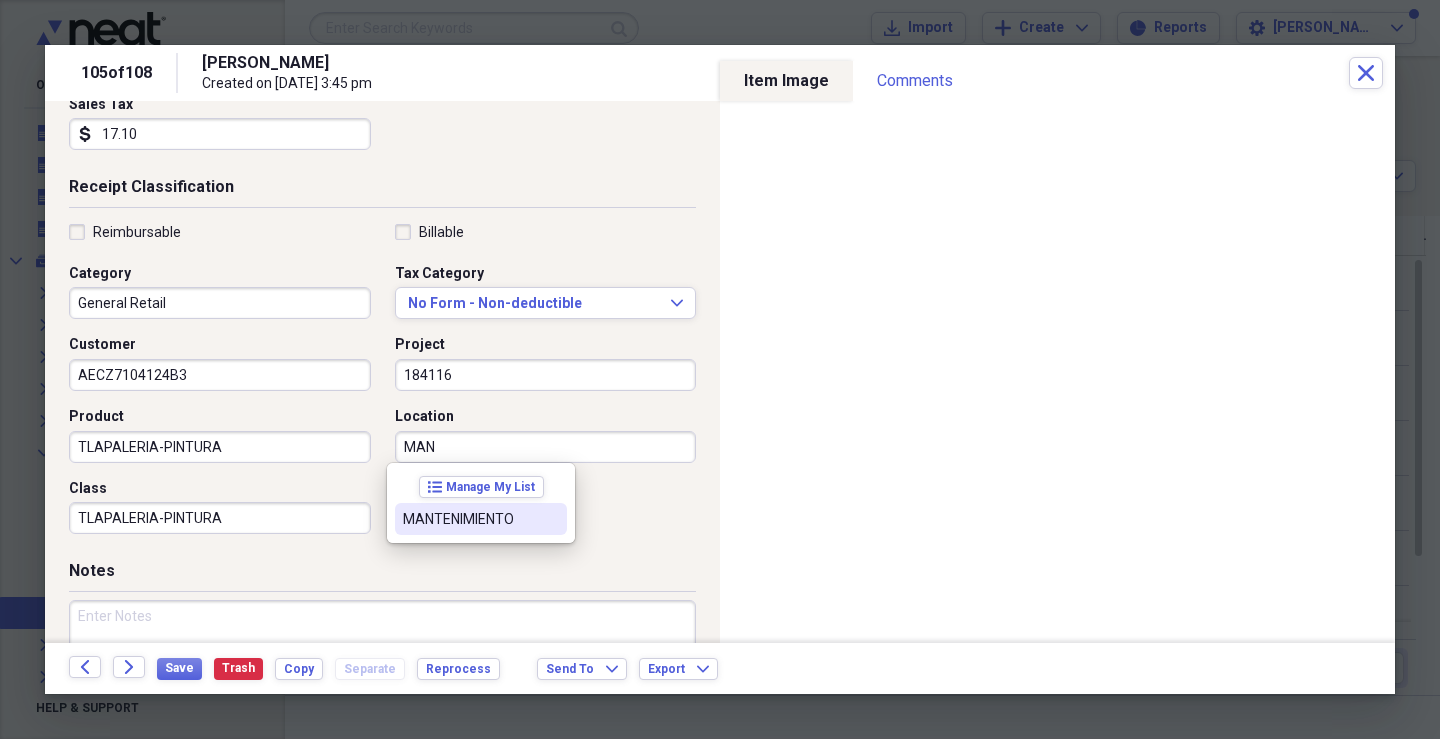 click on "MANTENIMIENTO" at bounding box center (469, 519) 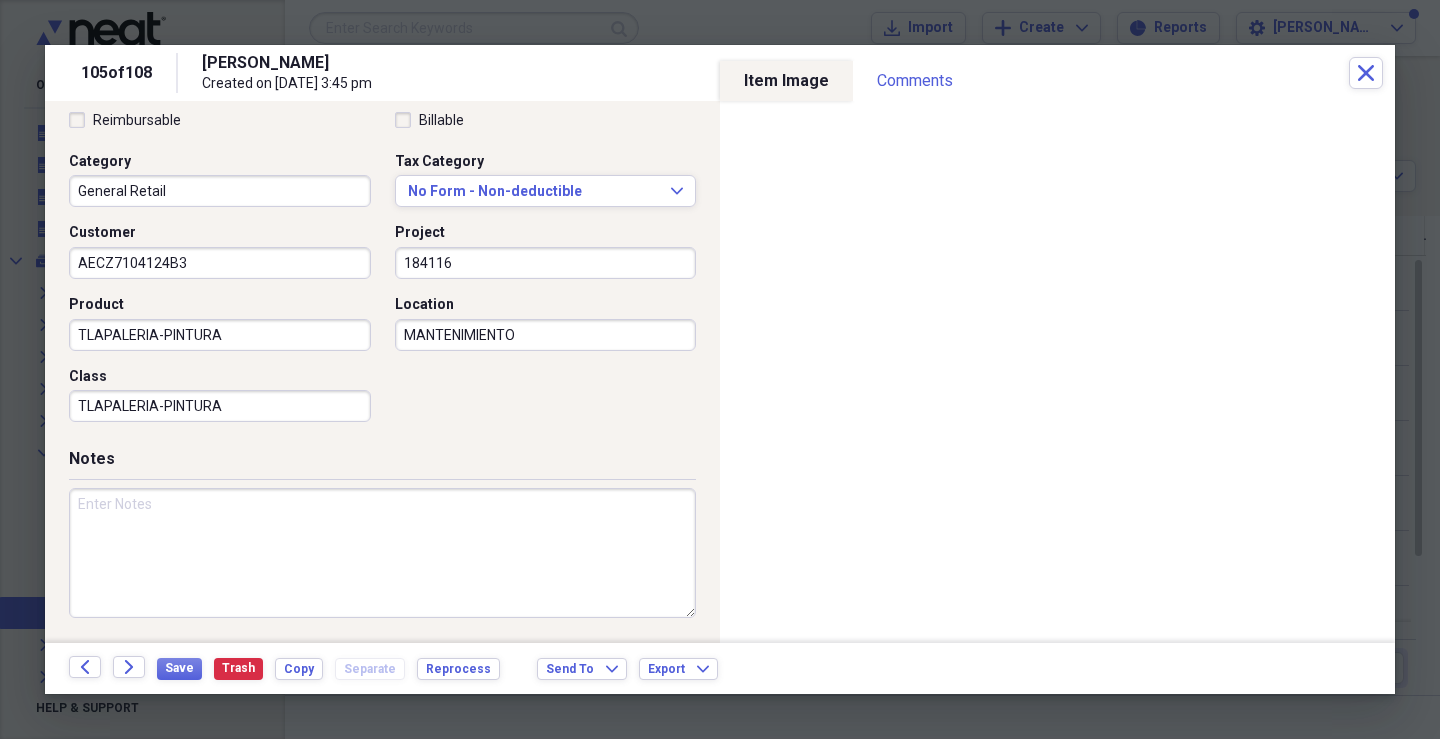 scroll, scrollTop: 479, scrollLeft: 0, axis: vertical 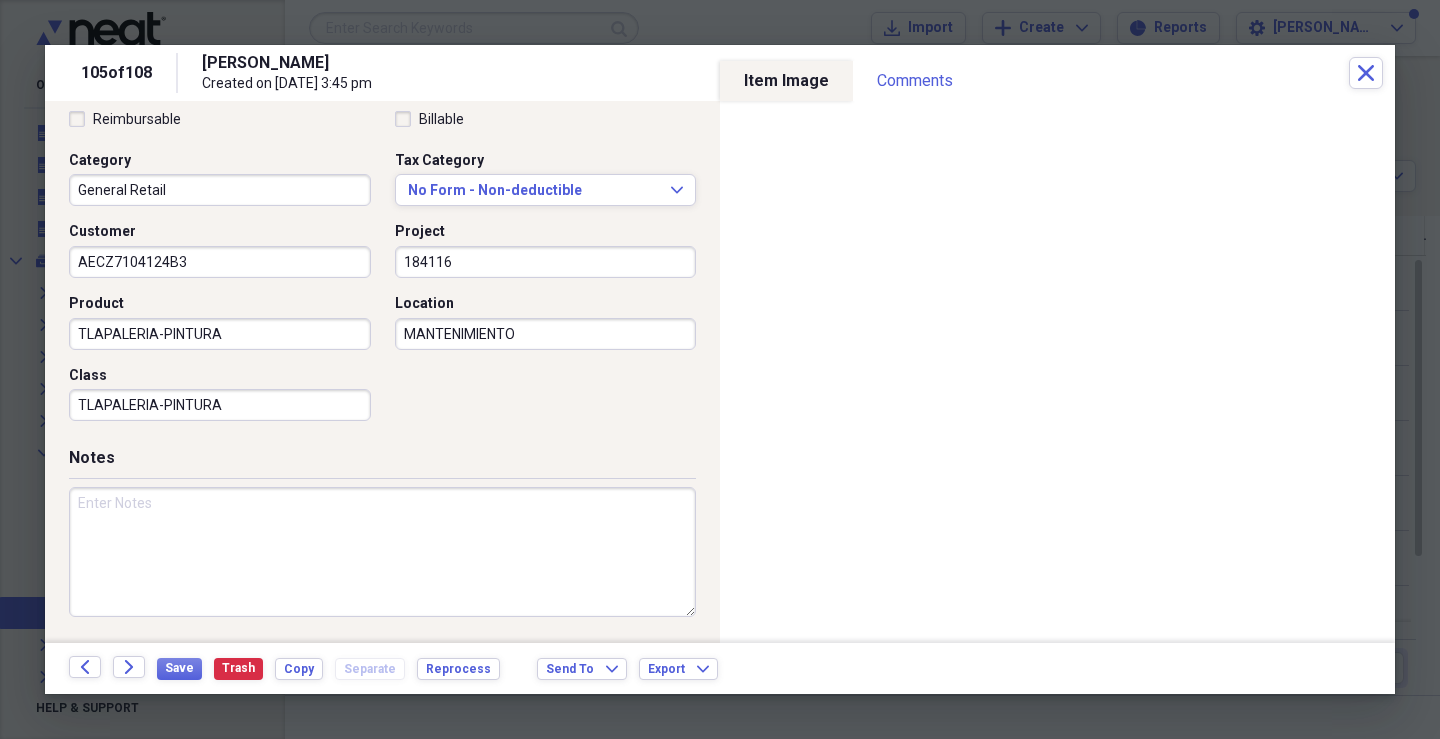 click at bounding box center (382, 552) 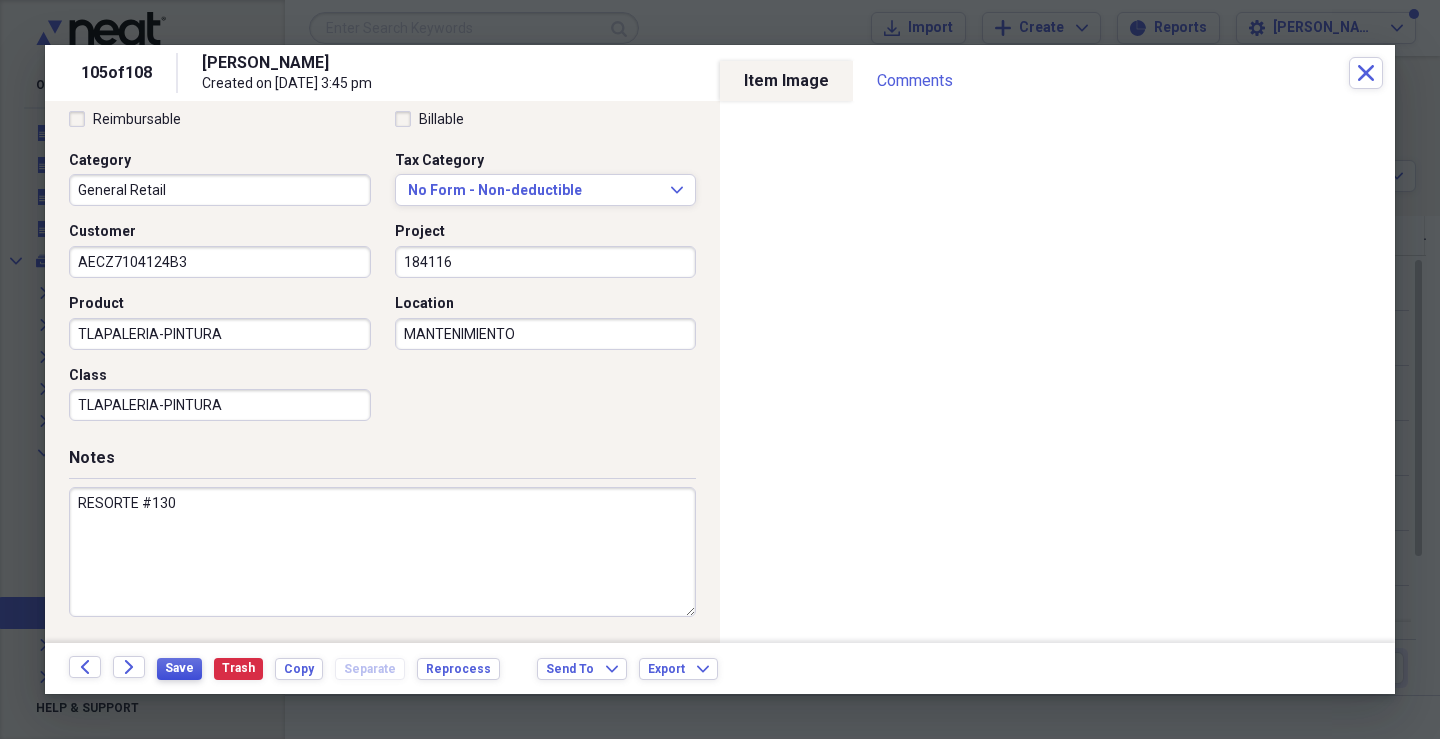 type on "RESORTE #130" 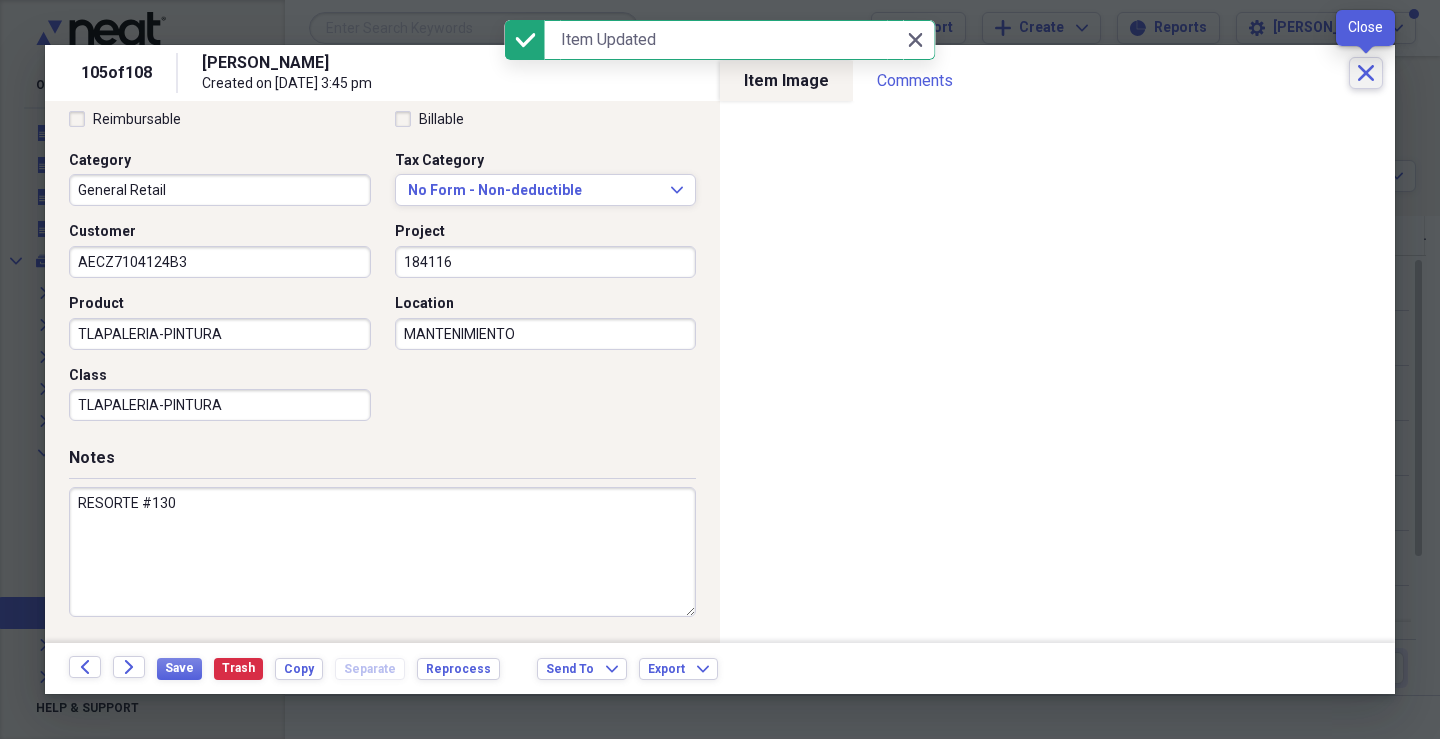 click on "Close" at bounding box center [1366, 73] 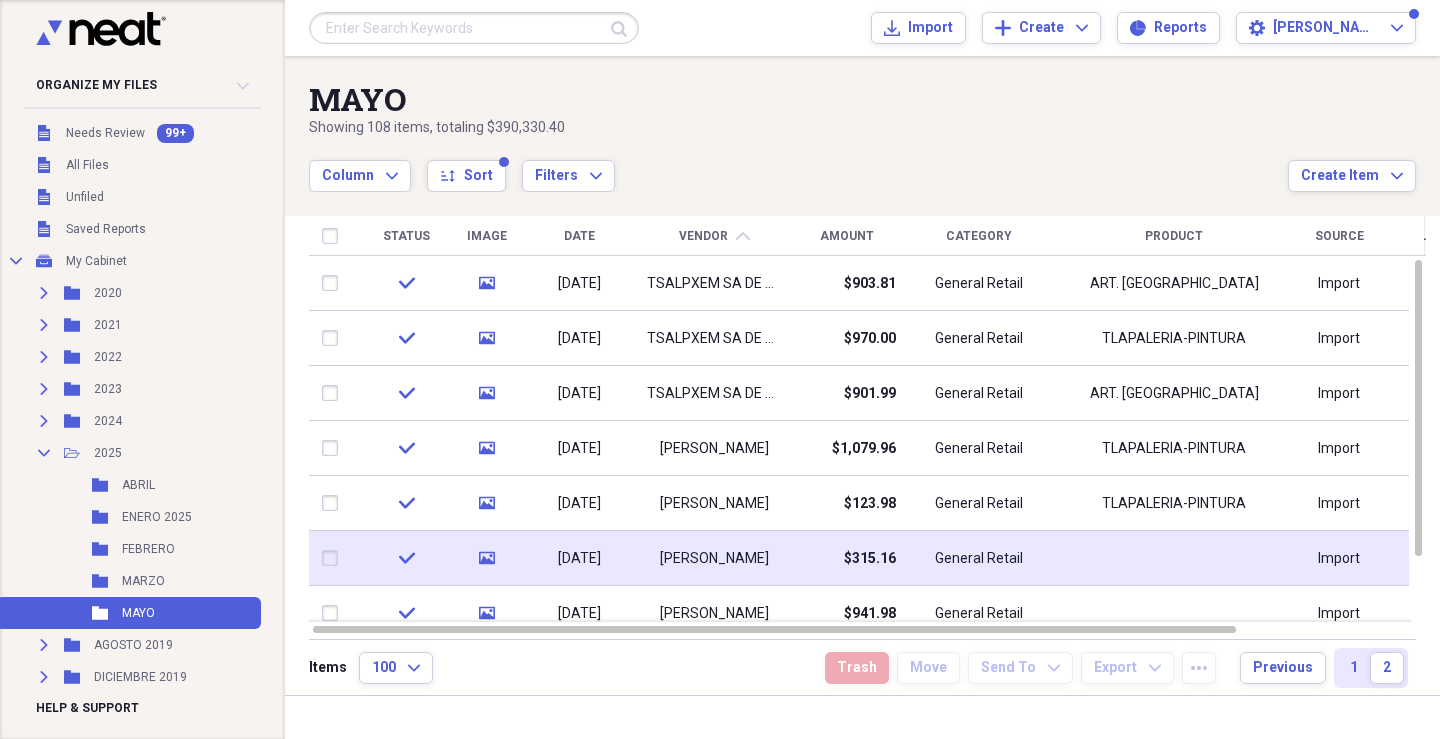 click on "$315.16" at bounding box center [870, 559] 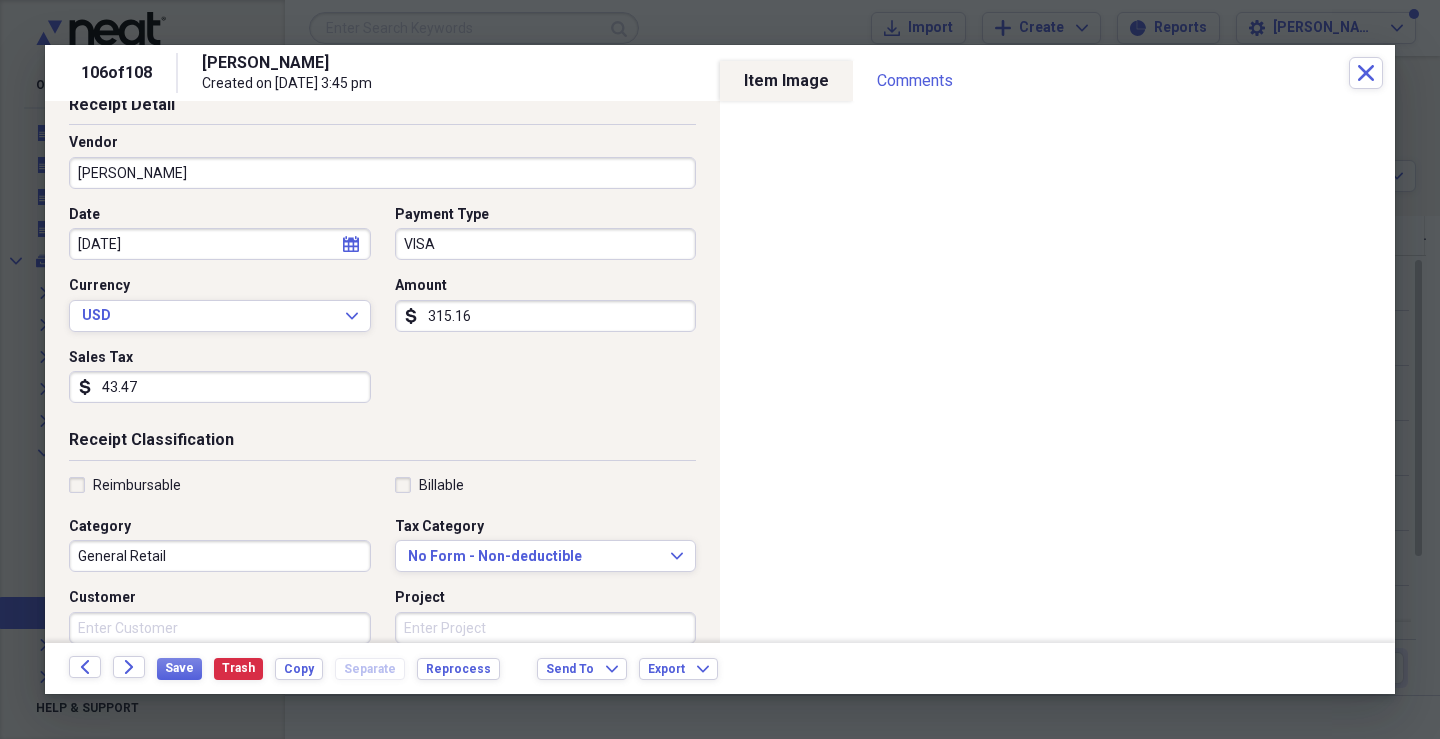 scroll, scrollTop: 475, scrollLeft: 0, axis: vertical 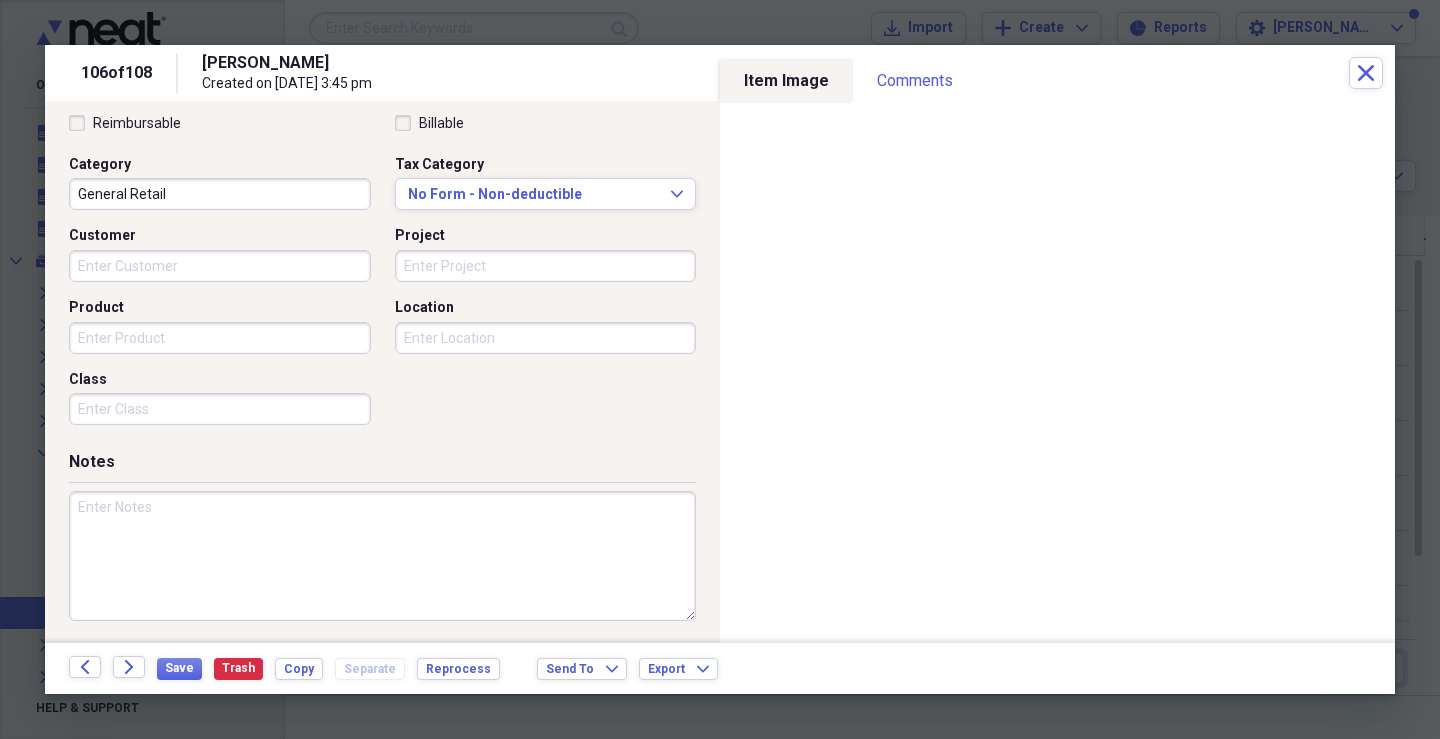 click on "Customer" at bounding box center (220, 266) 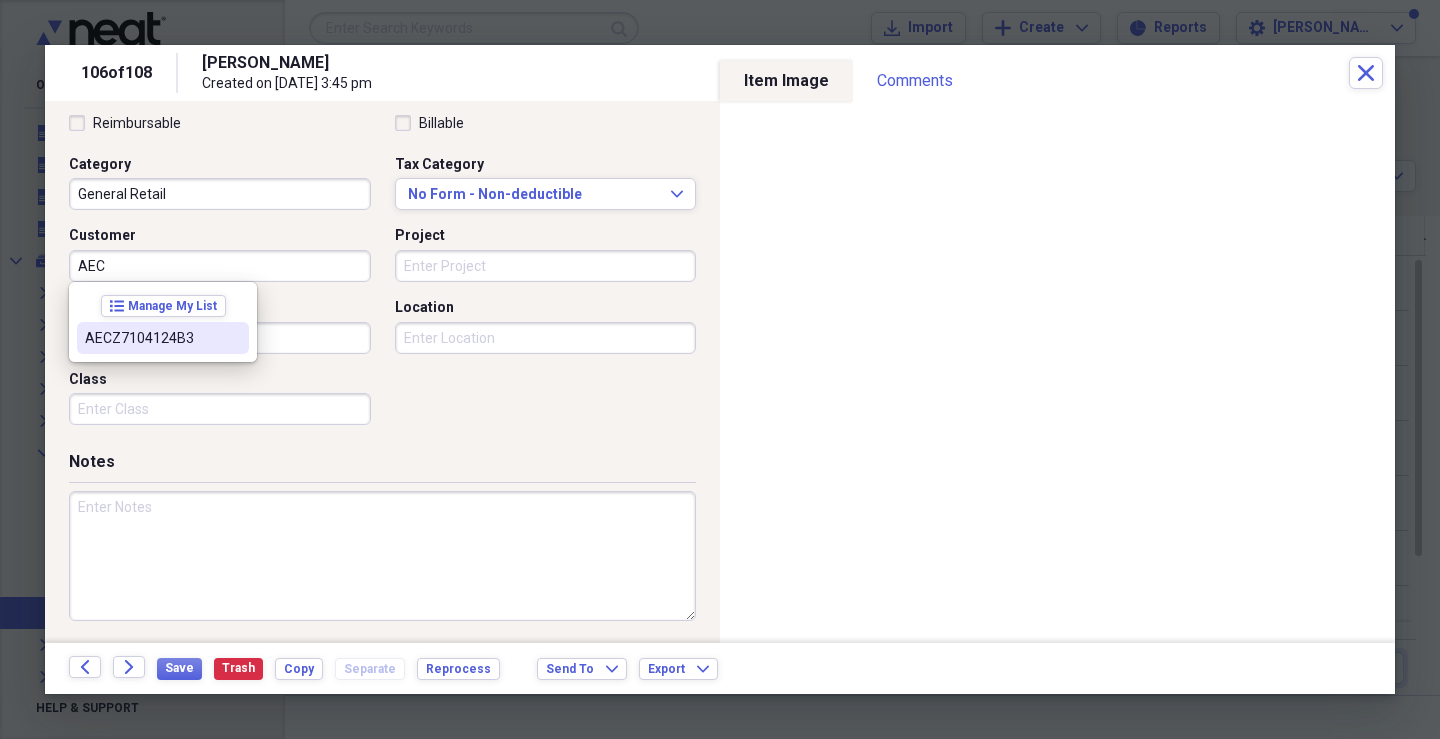 click on "AECZ7104124B3" at bounding box center (151, 338) 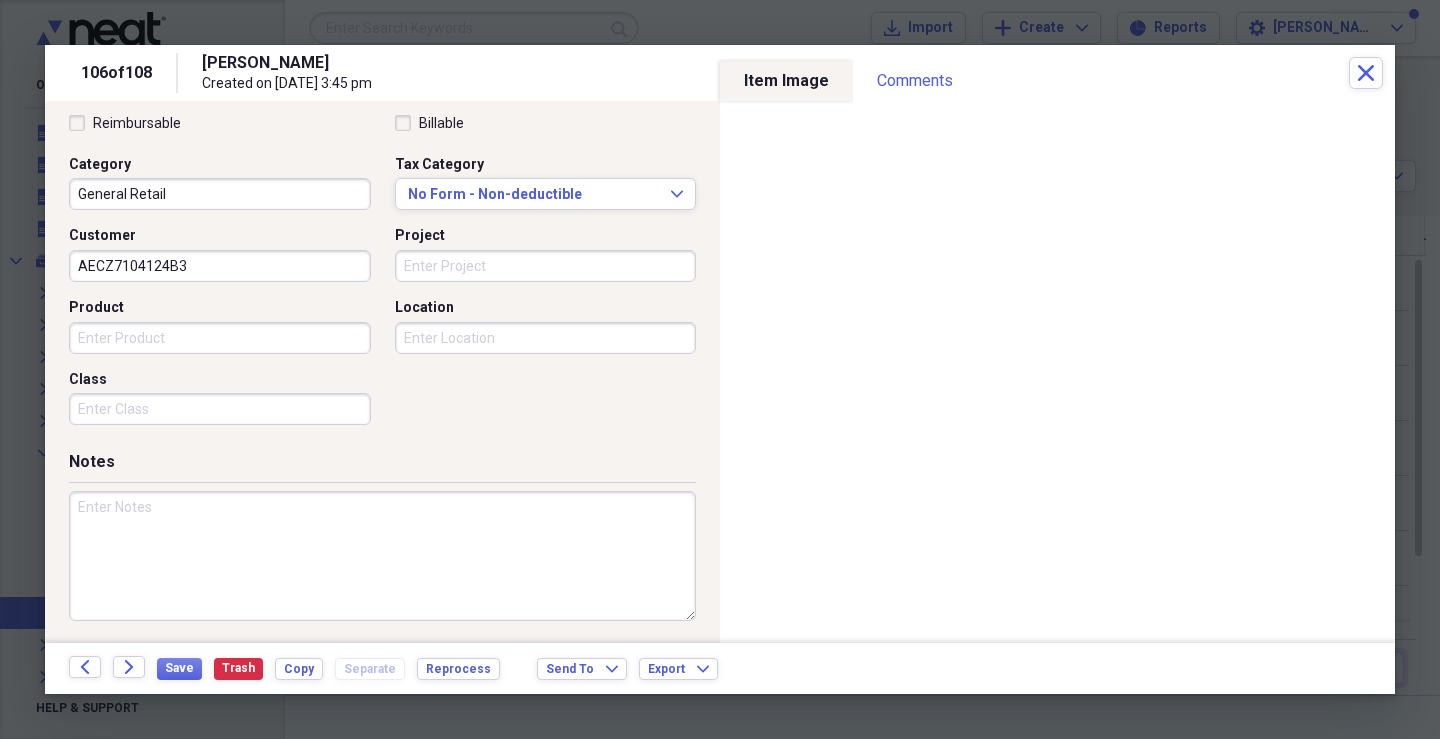 click on "Project" at bounding box center [546, 266] 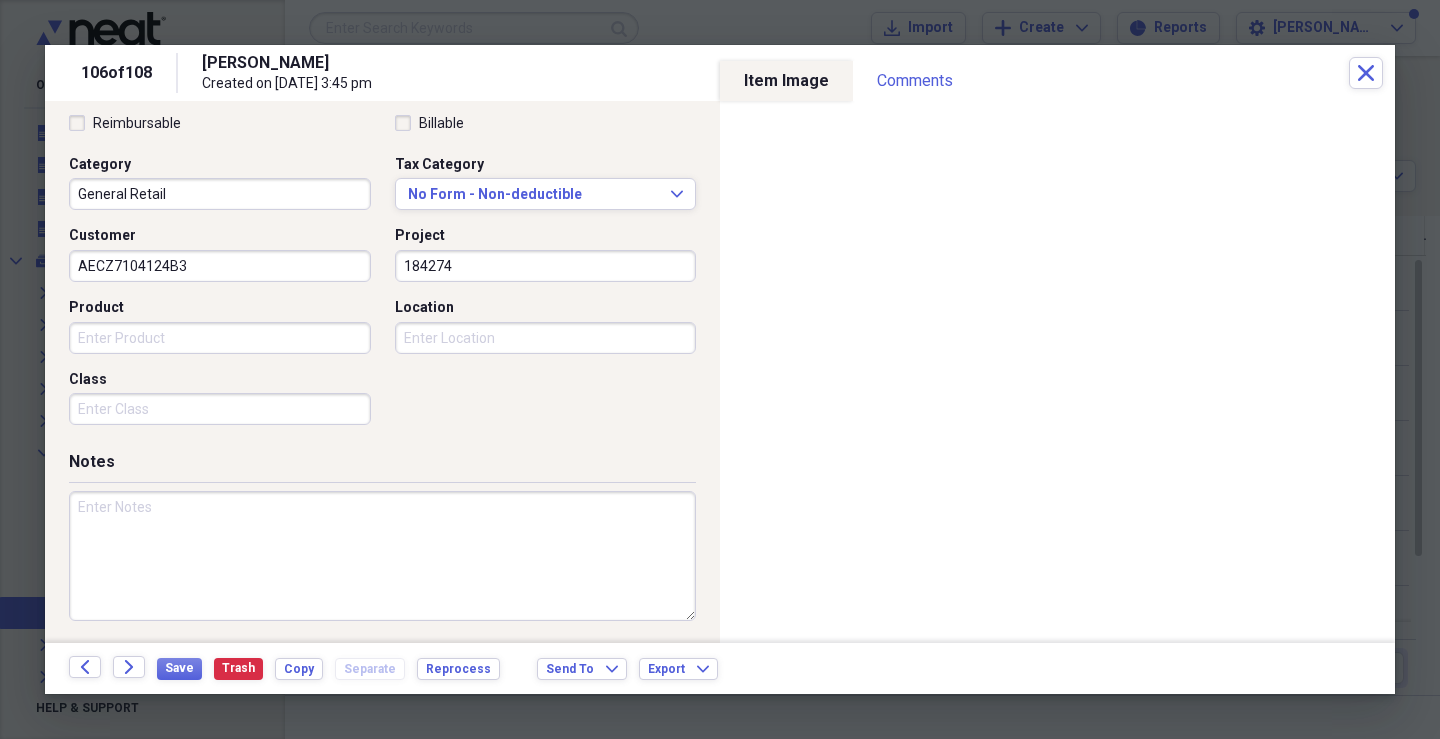 type on "184274" 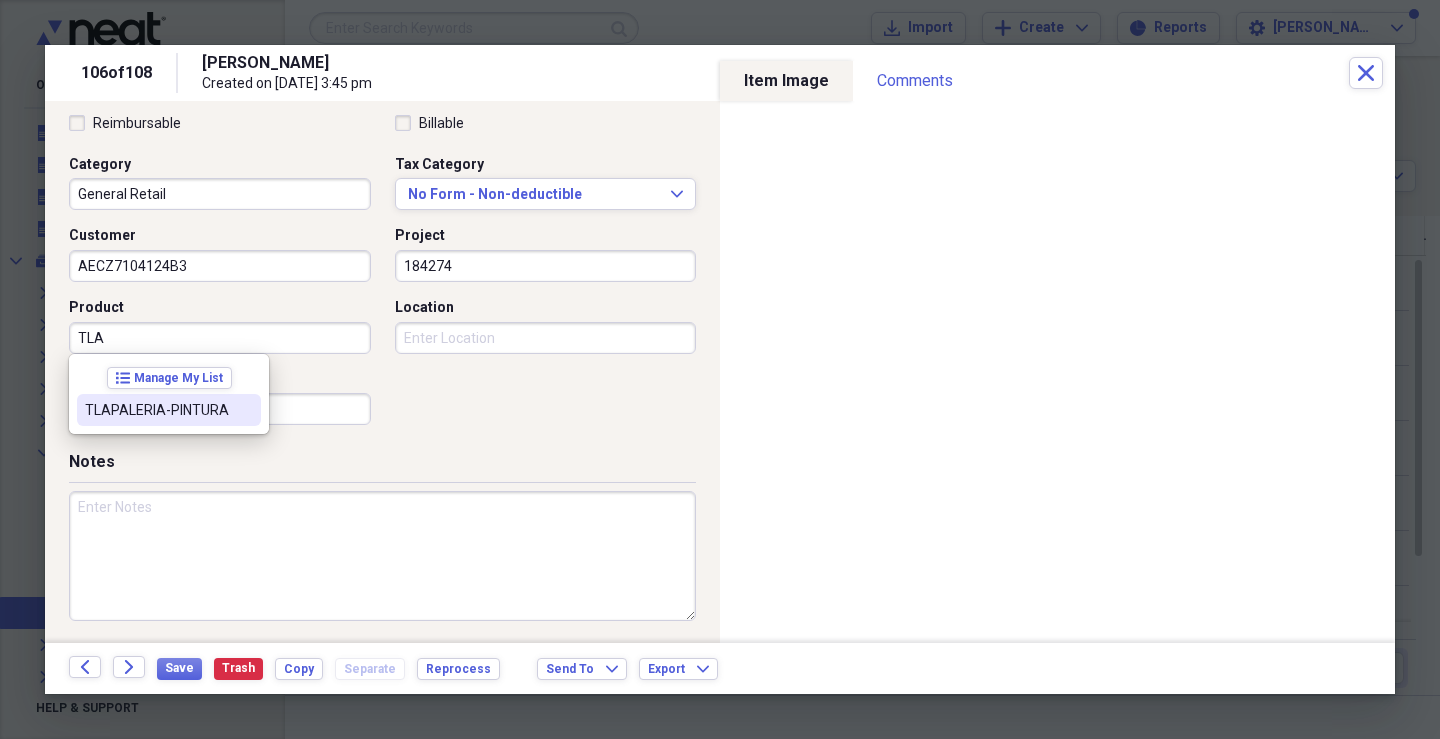 click on "TLAPALERIA-PINTURA" at bounding box center (169, 410) 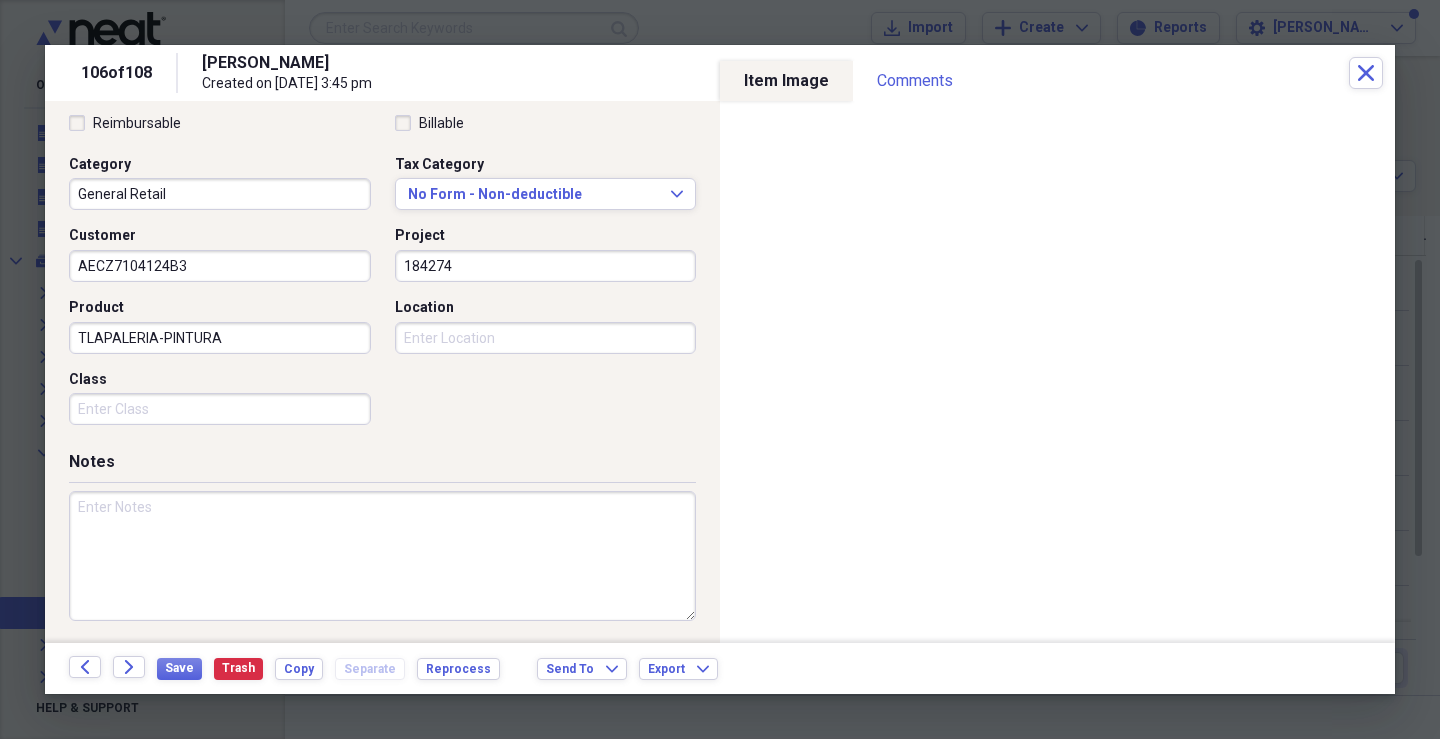 click on "Class" at bounding box center (220, 409) 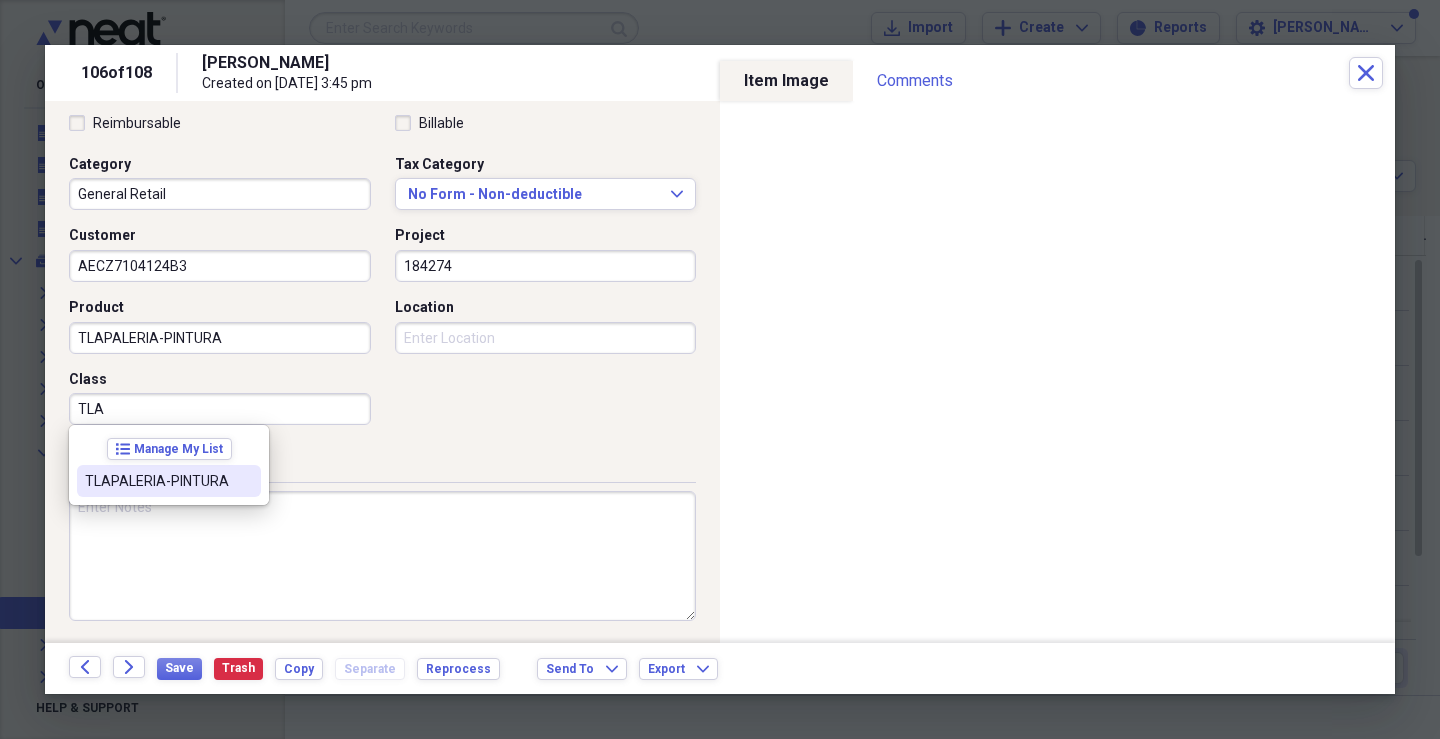 drag, startPoint x: 161, startPoint y: 474, endPoint x: 227, endPoint y: 451, distance: 69.89278 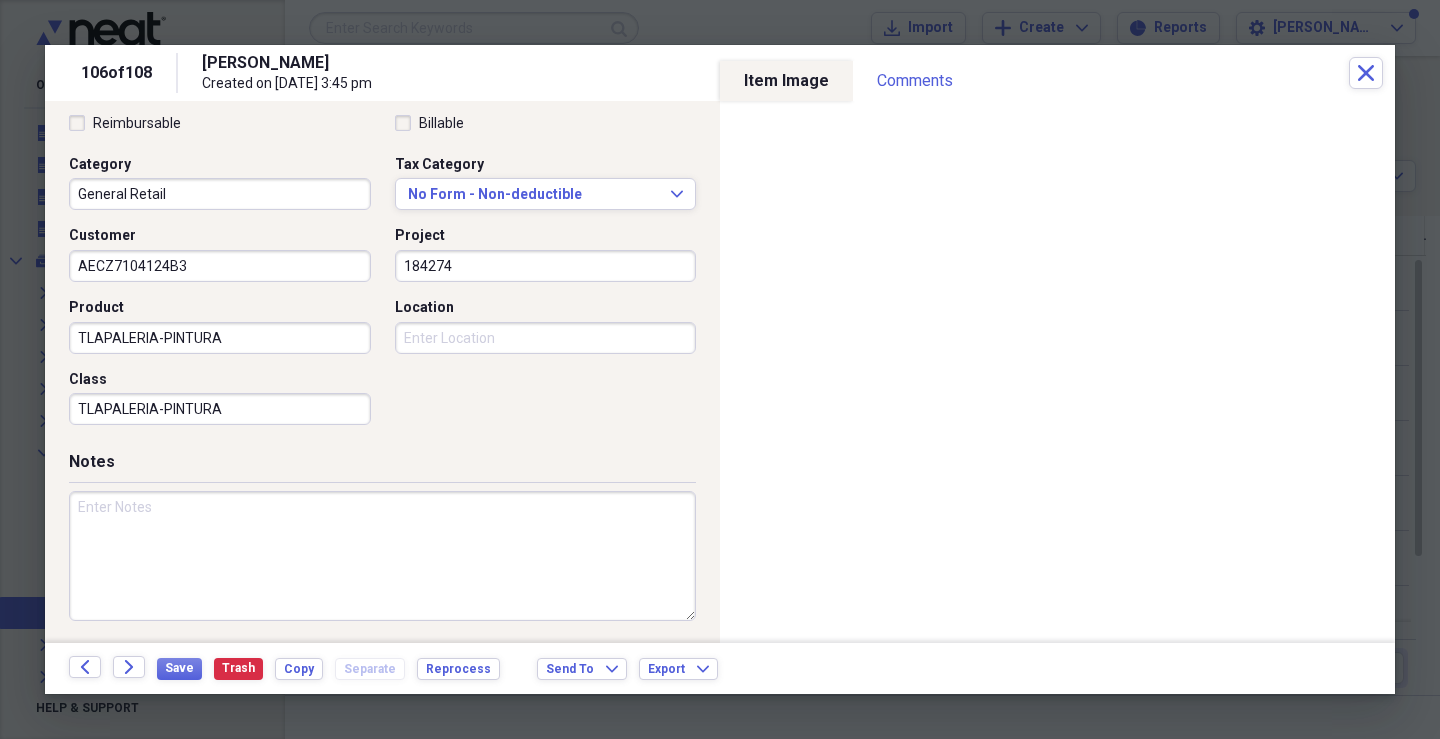 click on "Location" at bounding box center (546, 338) 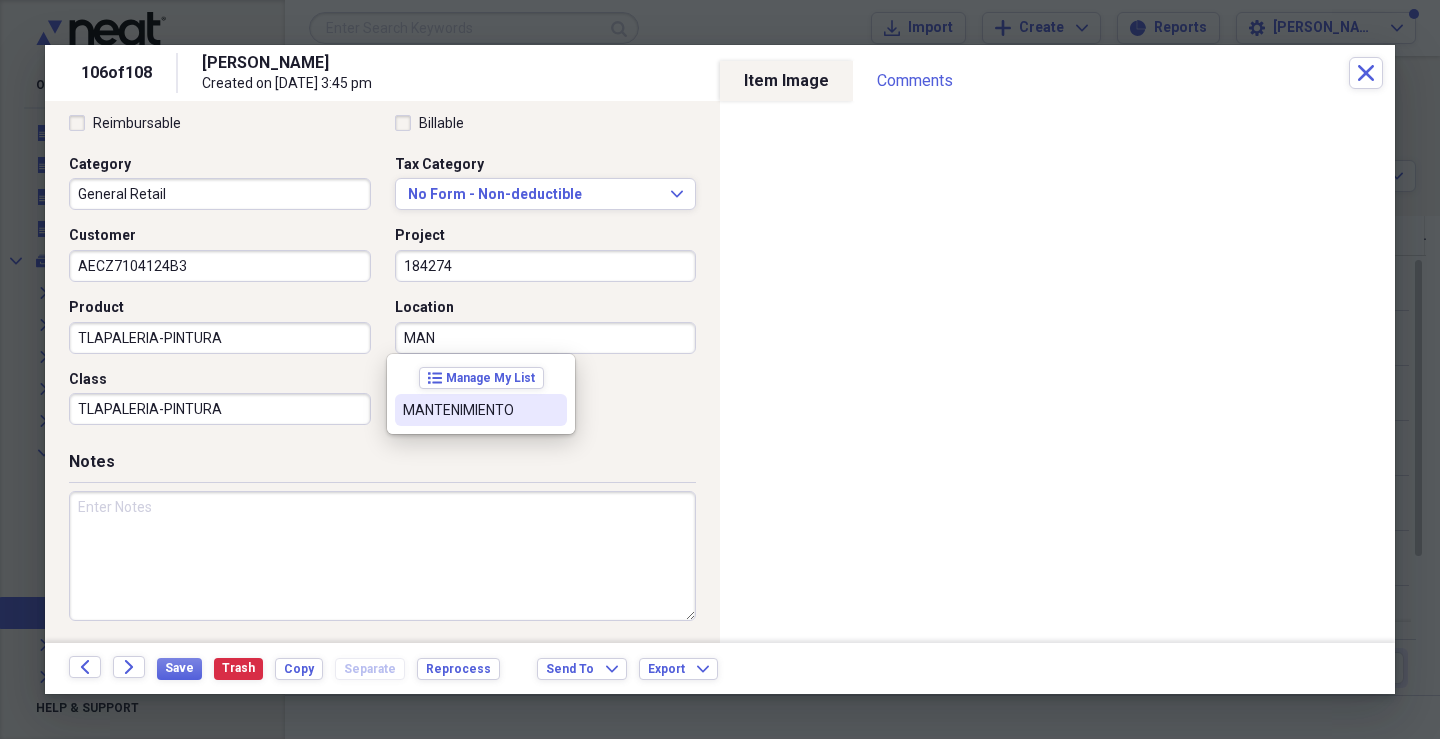 click on "MANTENIMIENTO" at bounding box center (469, 410) 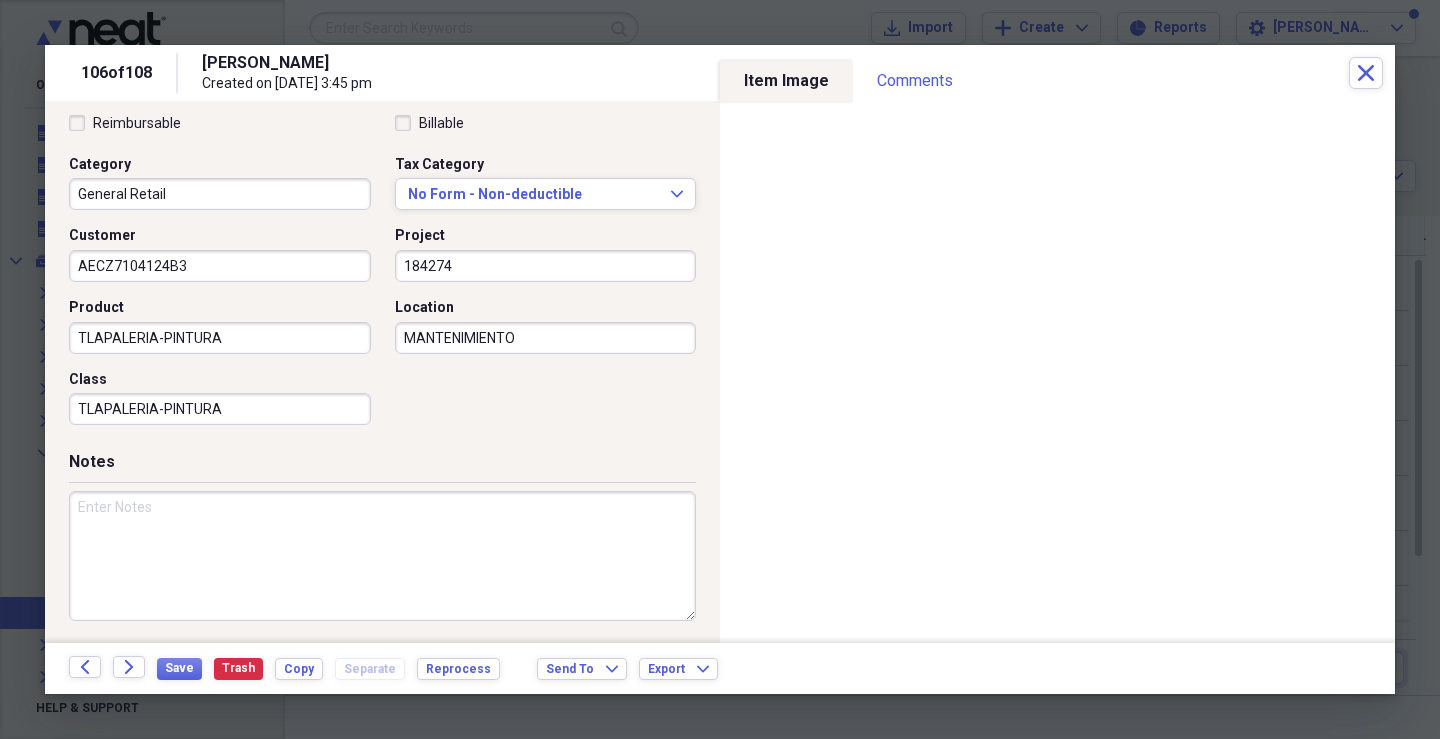 click at bounding box center [382, 556] 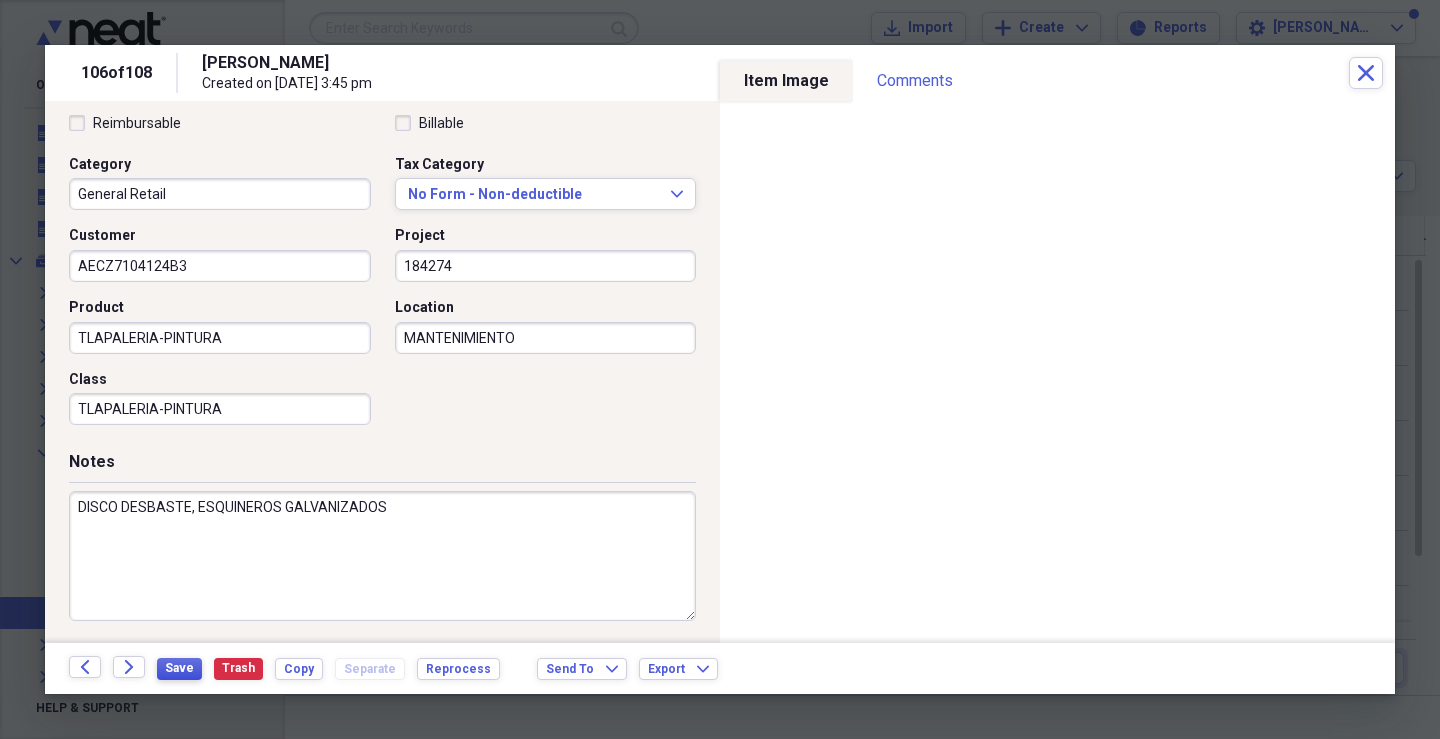 type on "DISCO DESBASTE, ESQUINEROS GALVANIZADOS" 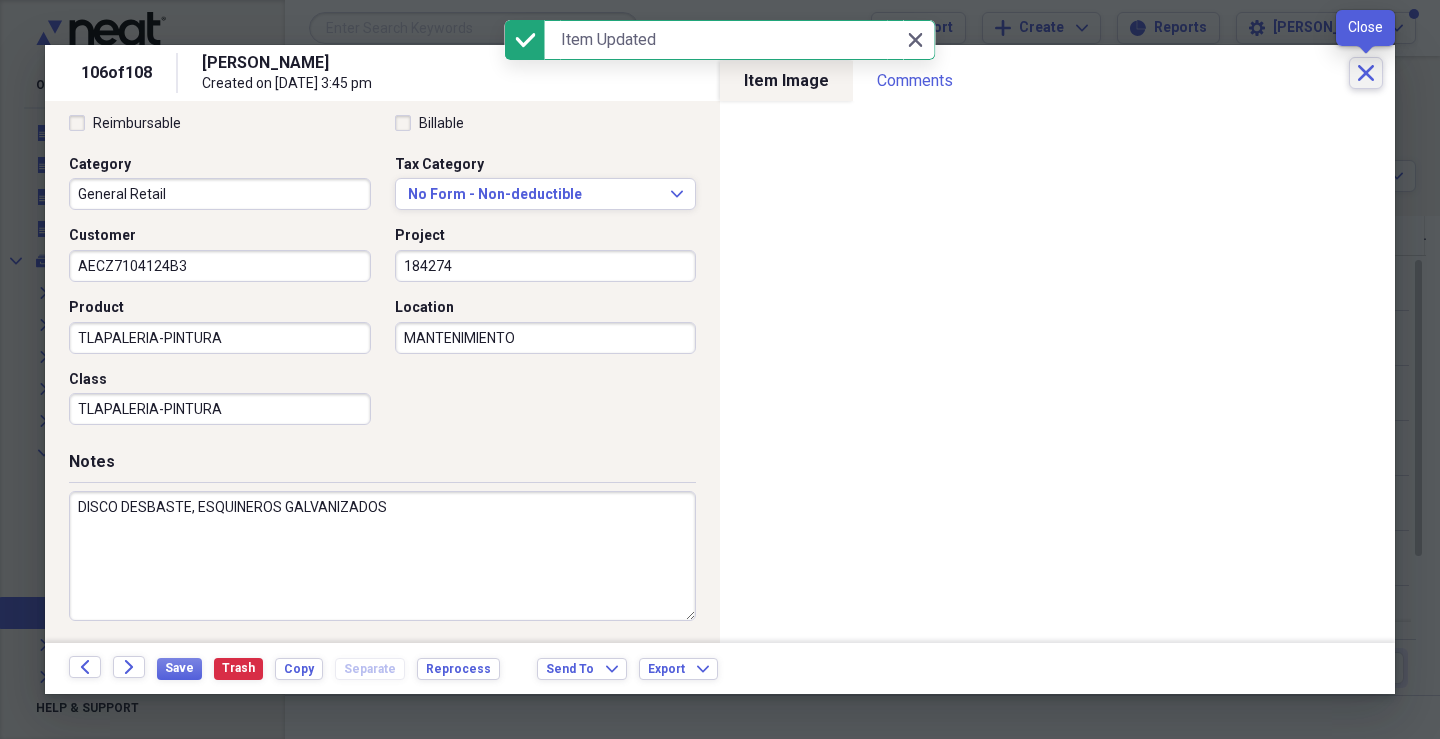click on "Close" 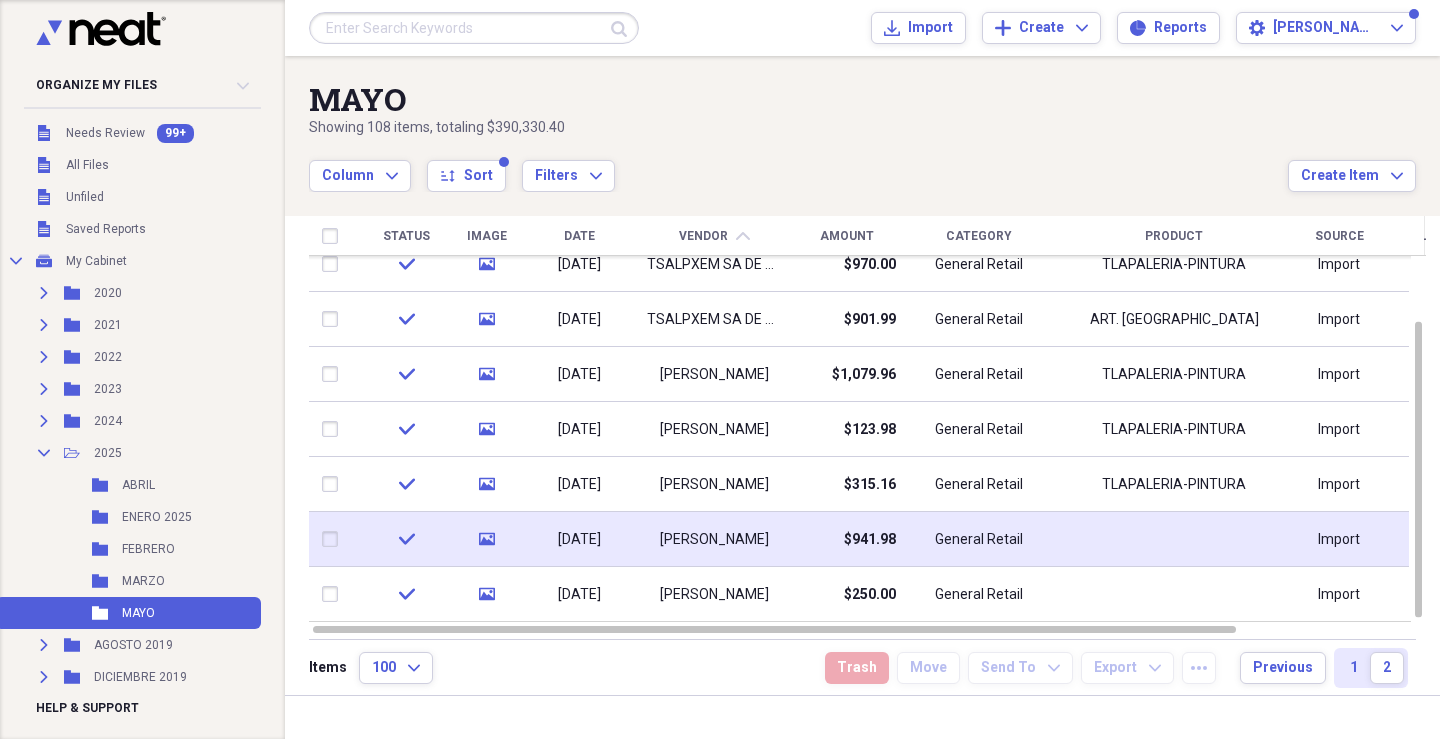 click on "$941.98" at bounding box center [846, 539] 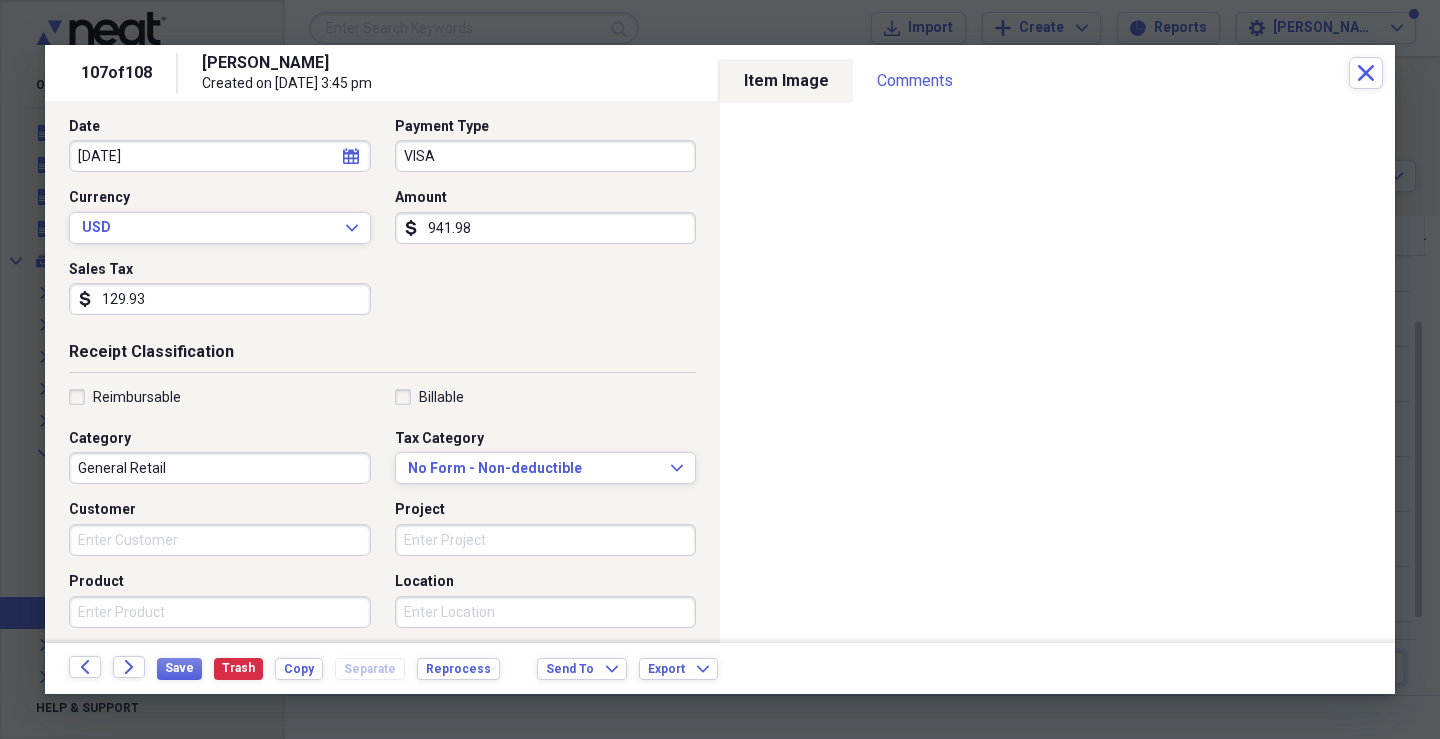 scroll, scrollTop: 300, scrollLeft: 0, axis: vertical 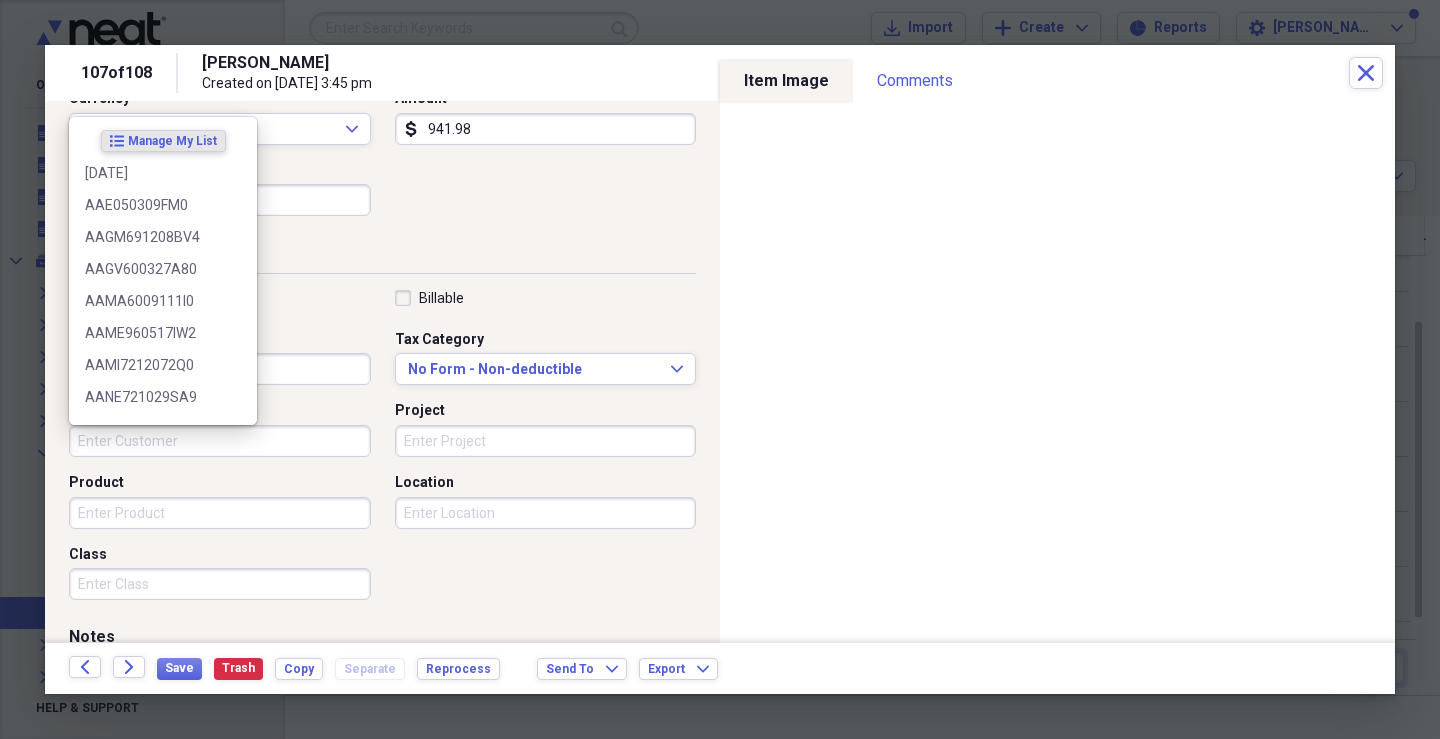 click on "Customer" at bounding box center (220, 441) 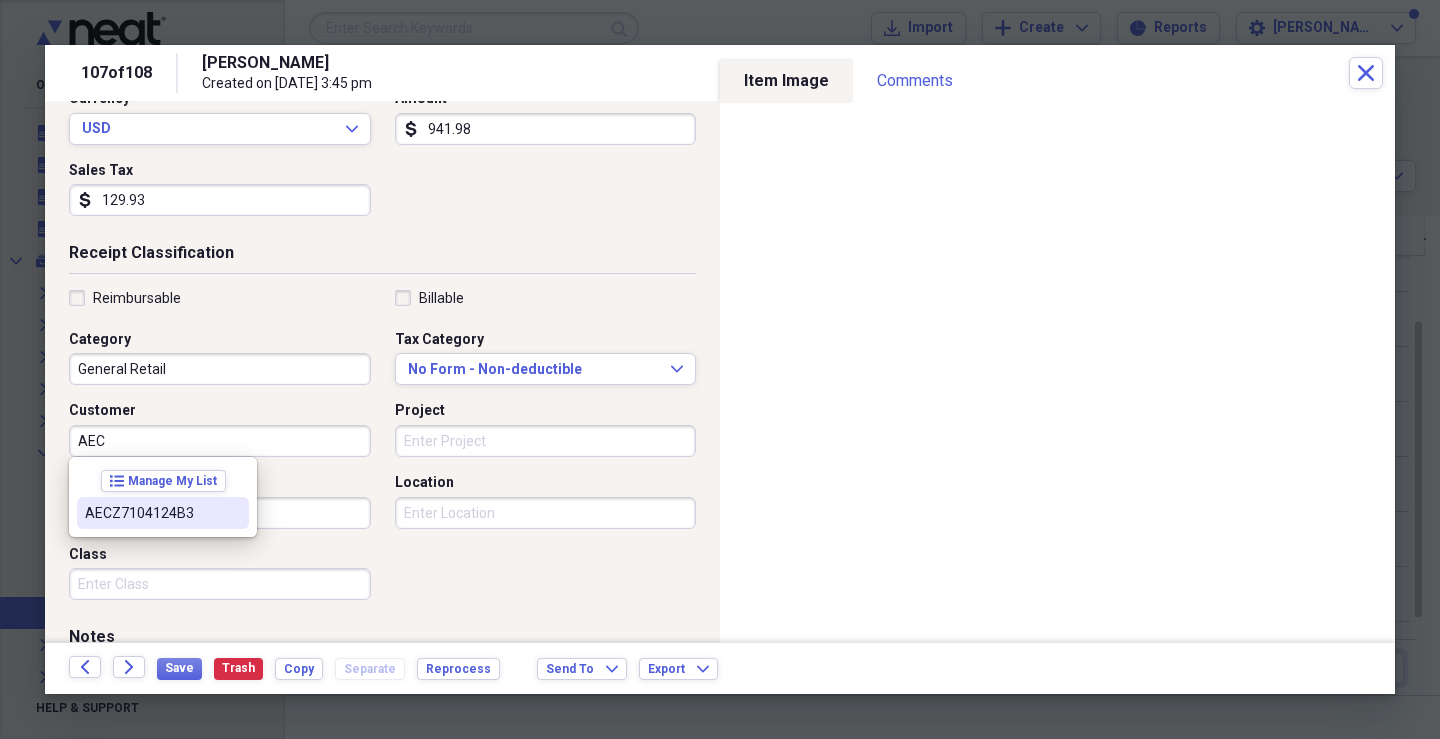 click on "AECZ7104124B3" at bounding box center [151, 513] 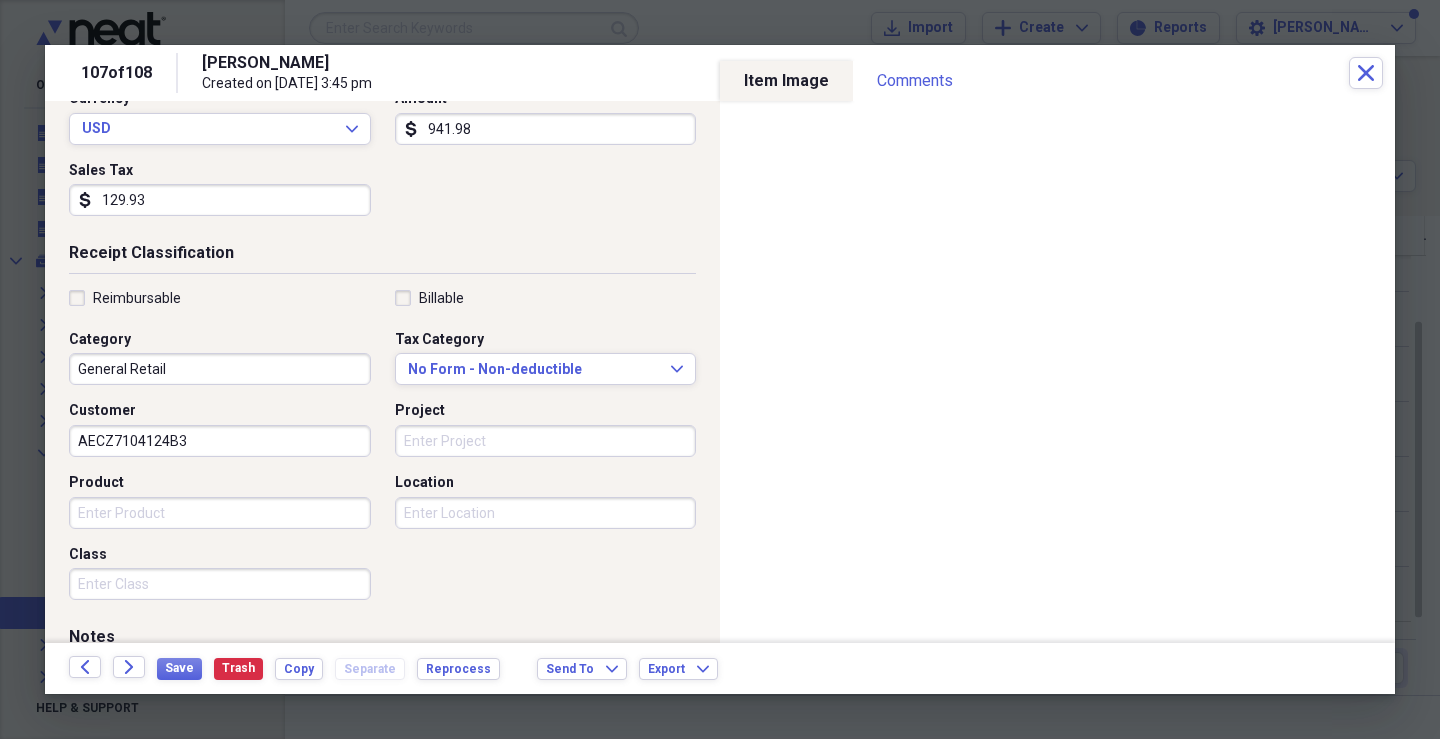 click on "Project" at bounding box center (546, 441) 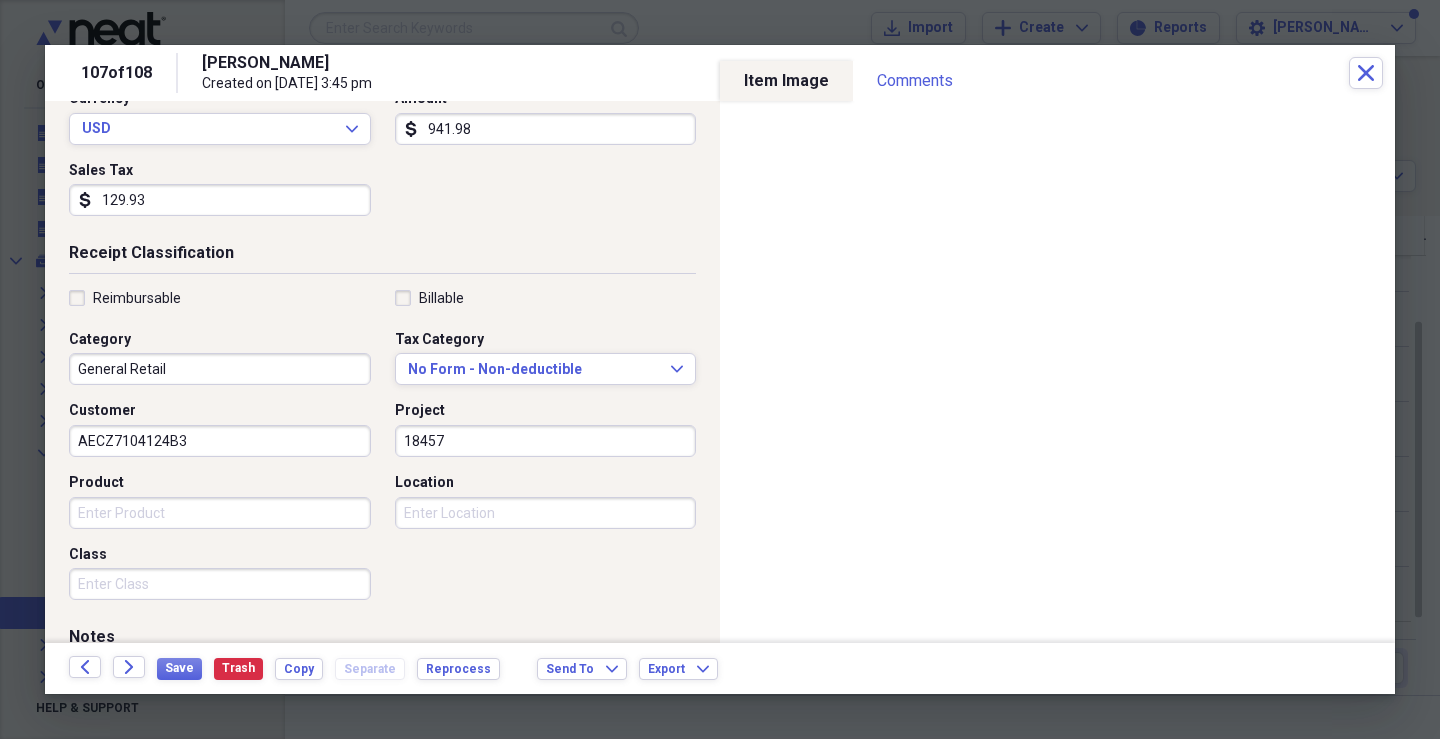 type on "184579" 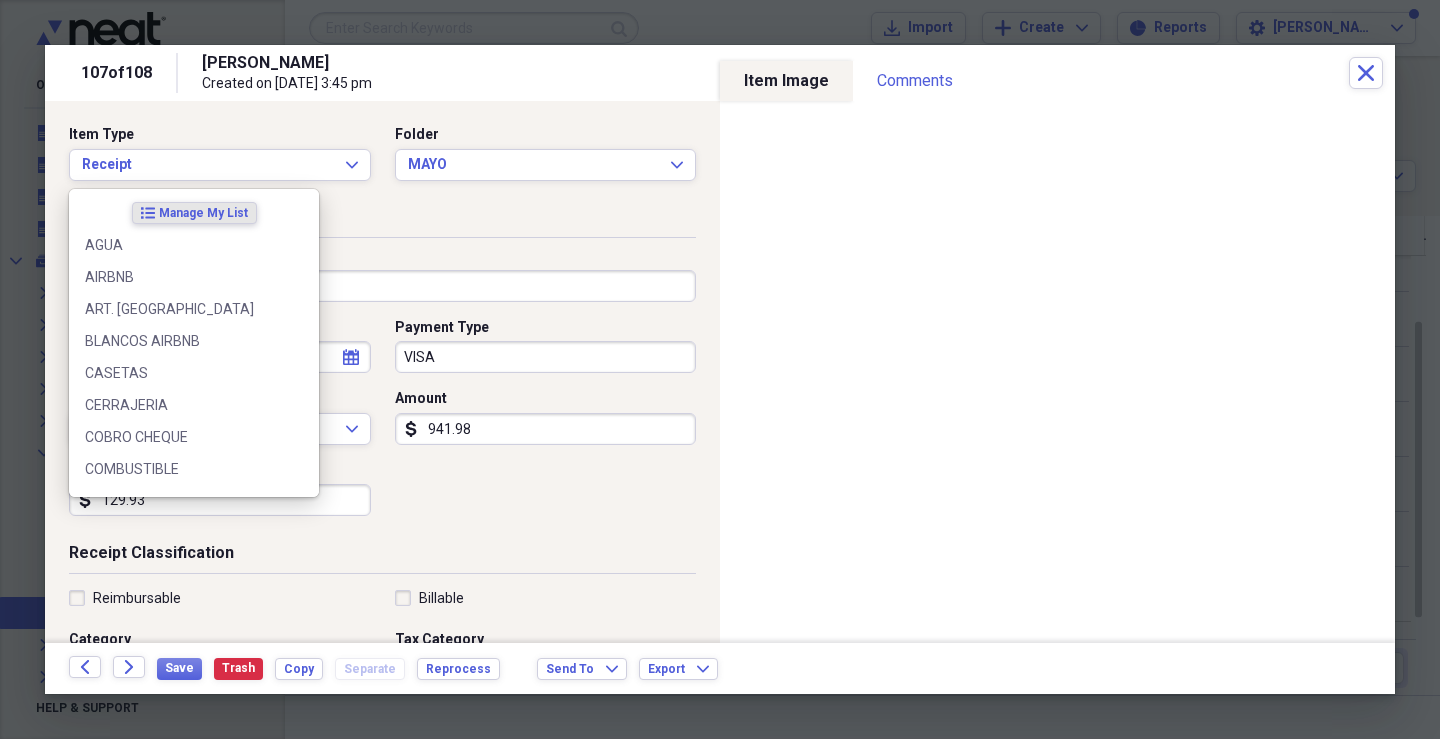scroll, scrollTop: 0, scrollLeft: 0, axis: both 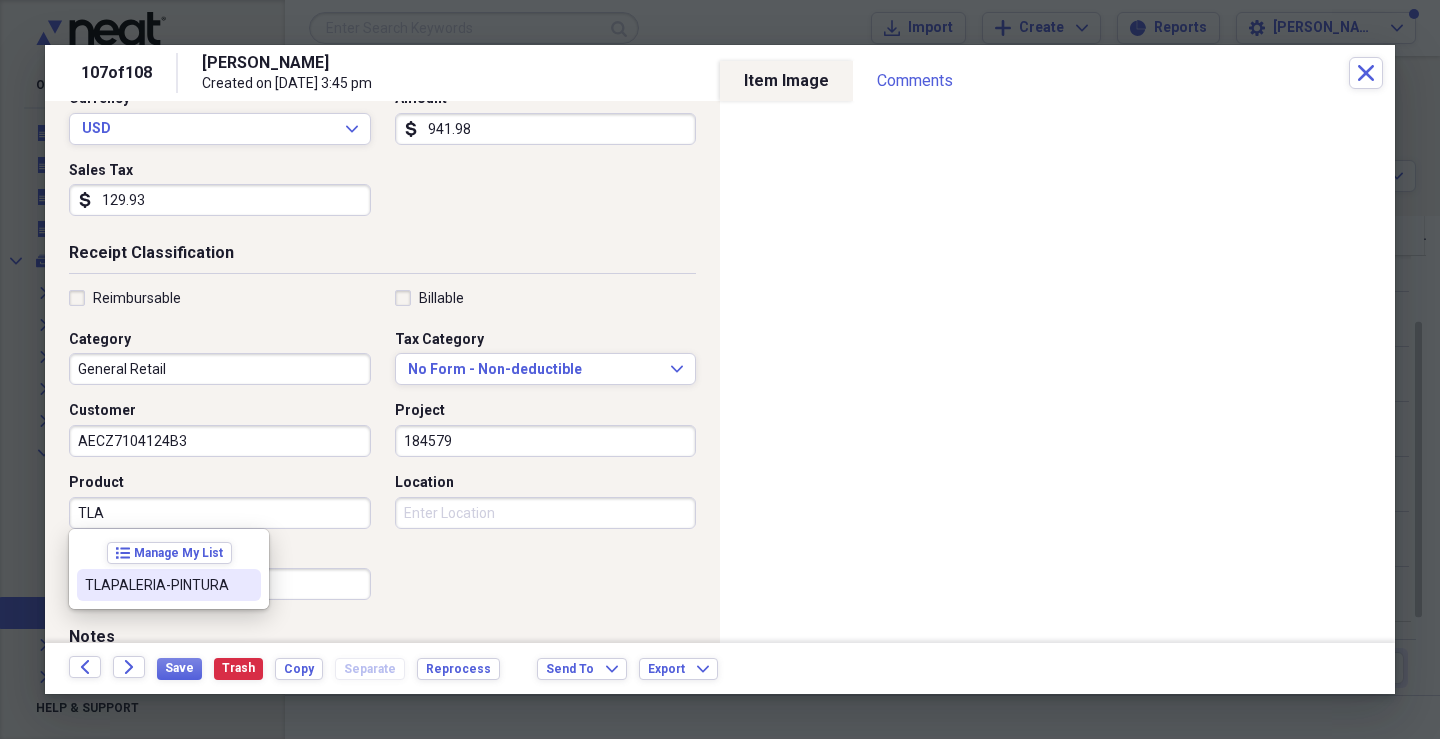 click on "TLAPALERIA-PINTURA" at bounding box center (157, 585) 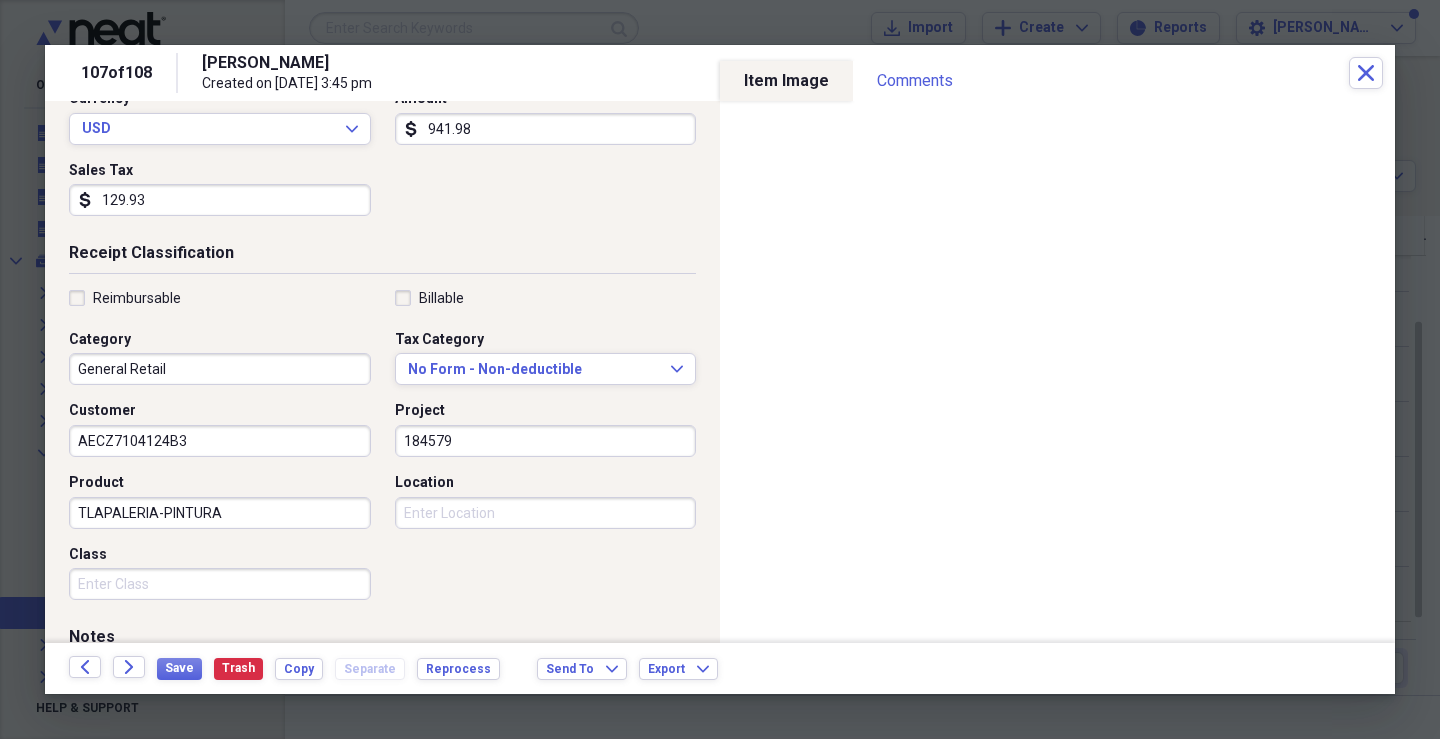 click on "Class" at bounding box center (220, 584) 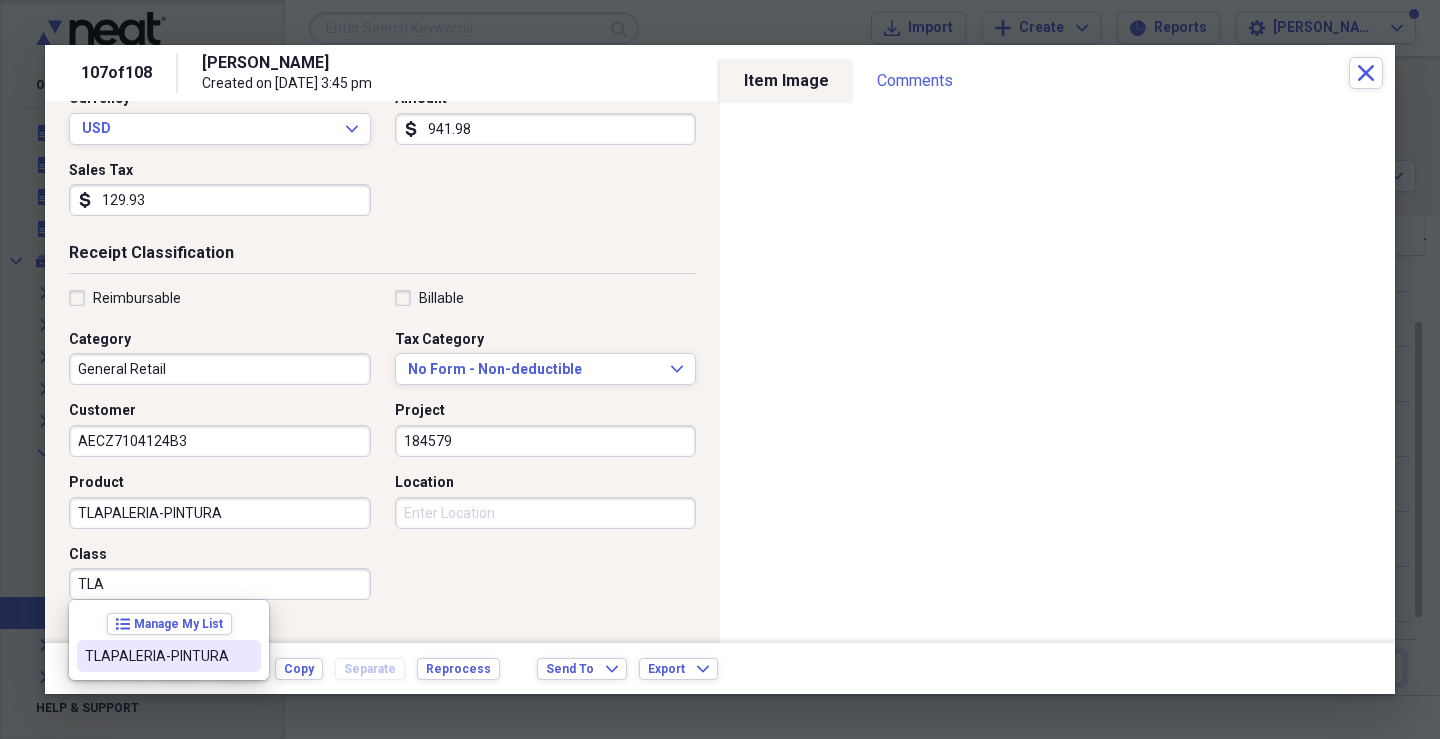 drag, startPoint x: 177, startPoint y: 664, endPoint x: 242, endPoint y: 631, distance: 72.89719 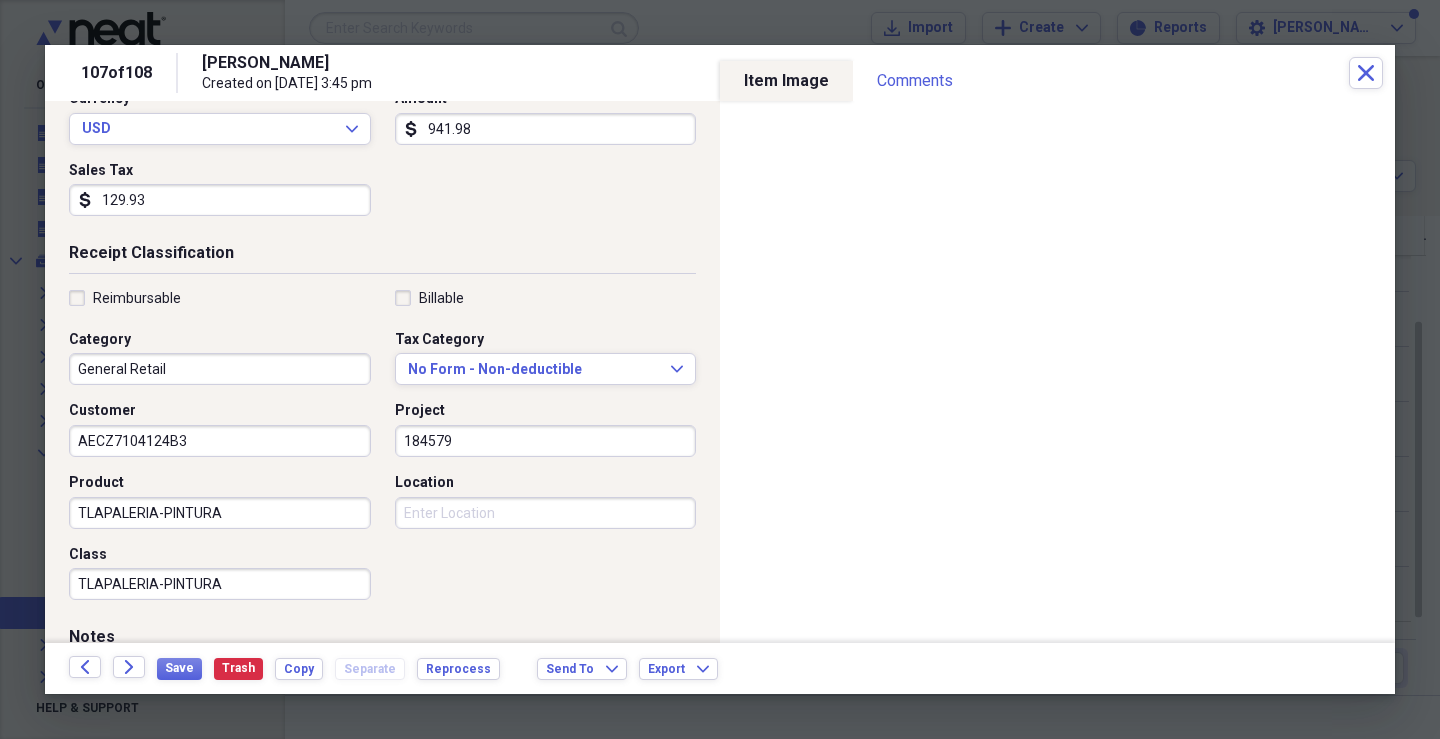 click on "Location" at bounding box center (546, 513) 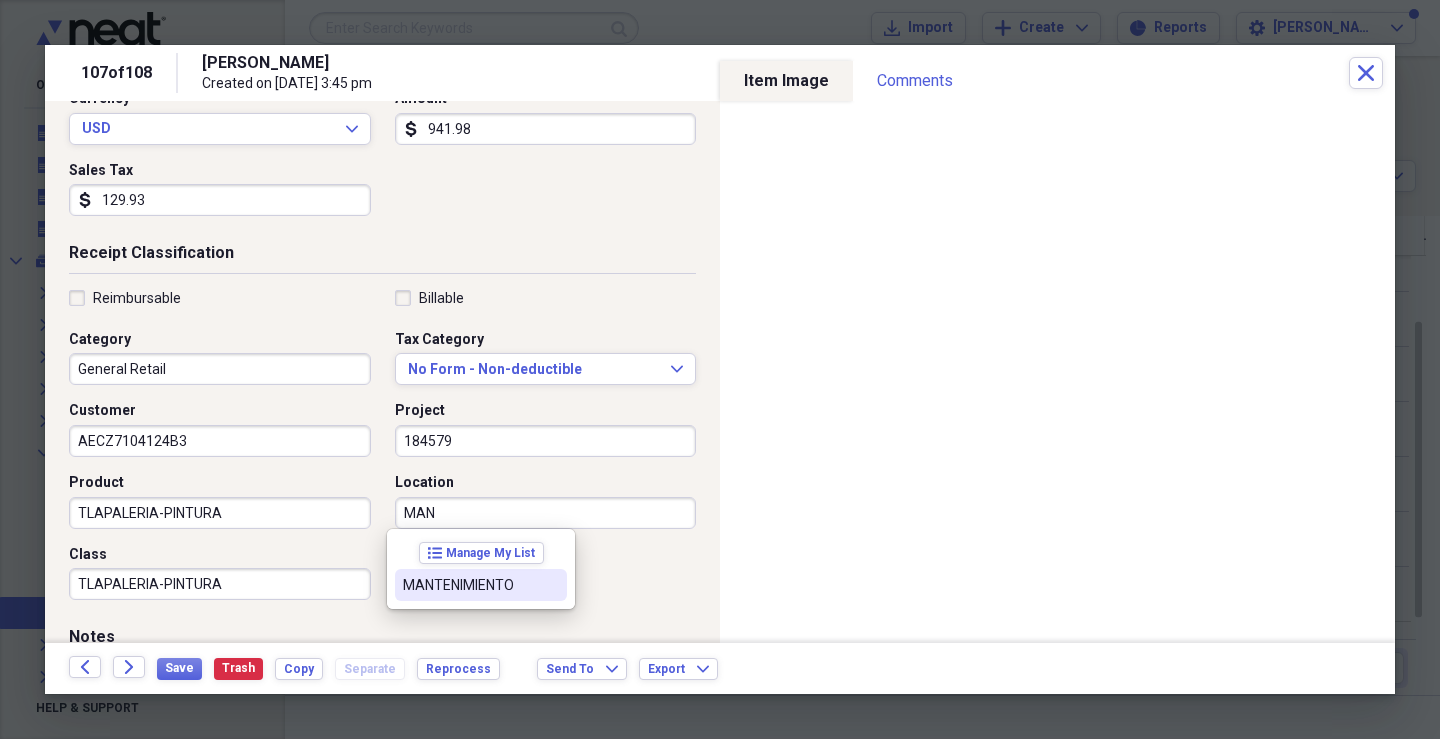 click on "MANTENIMIENTO" at bounding box center (481, 585) 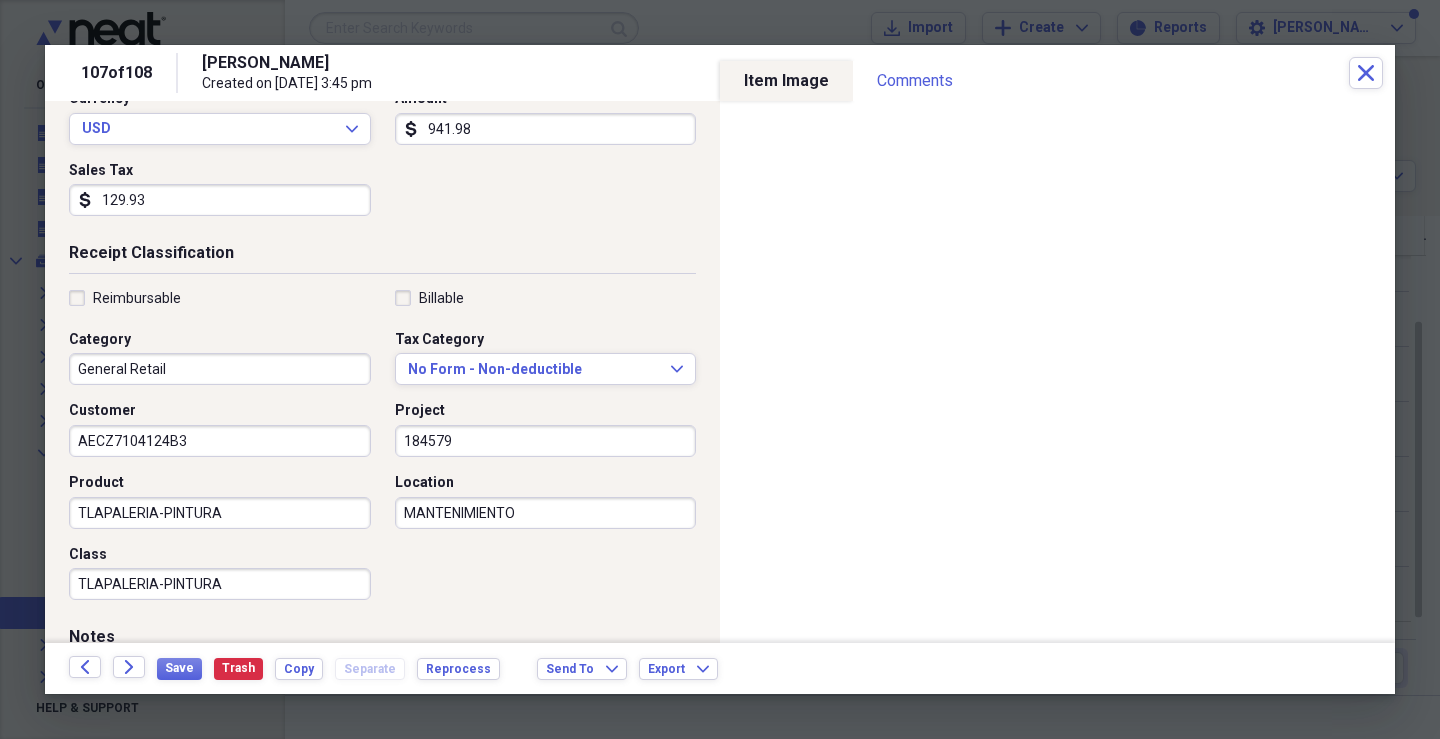 scroll, scrollTop: 479, scrollLeft: 0, axis: vertical 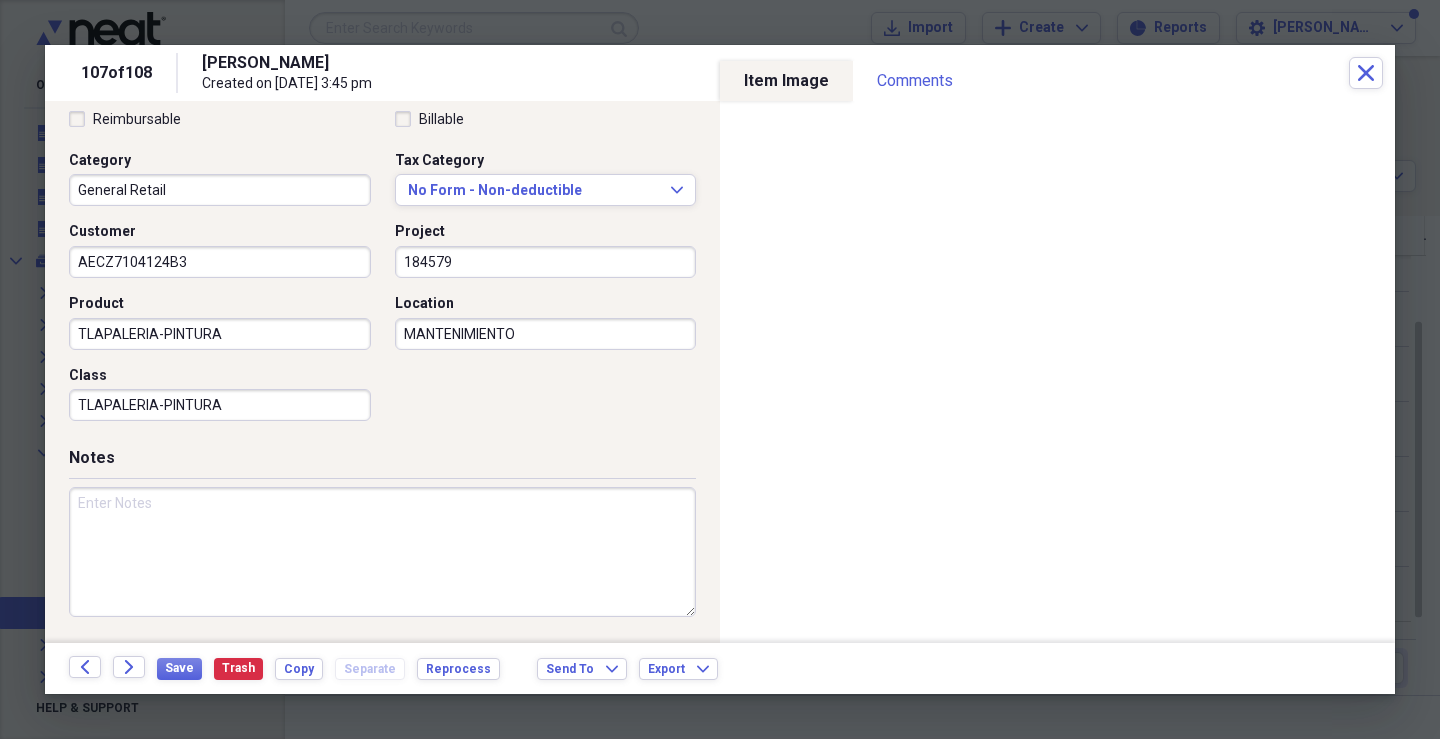 click at bounding box center (382, 552) 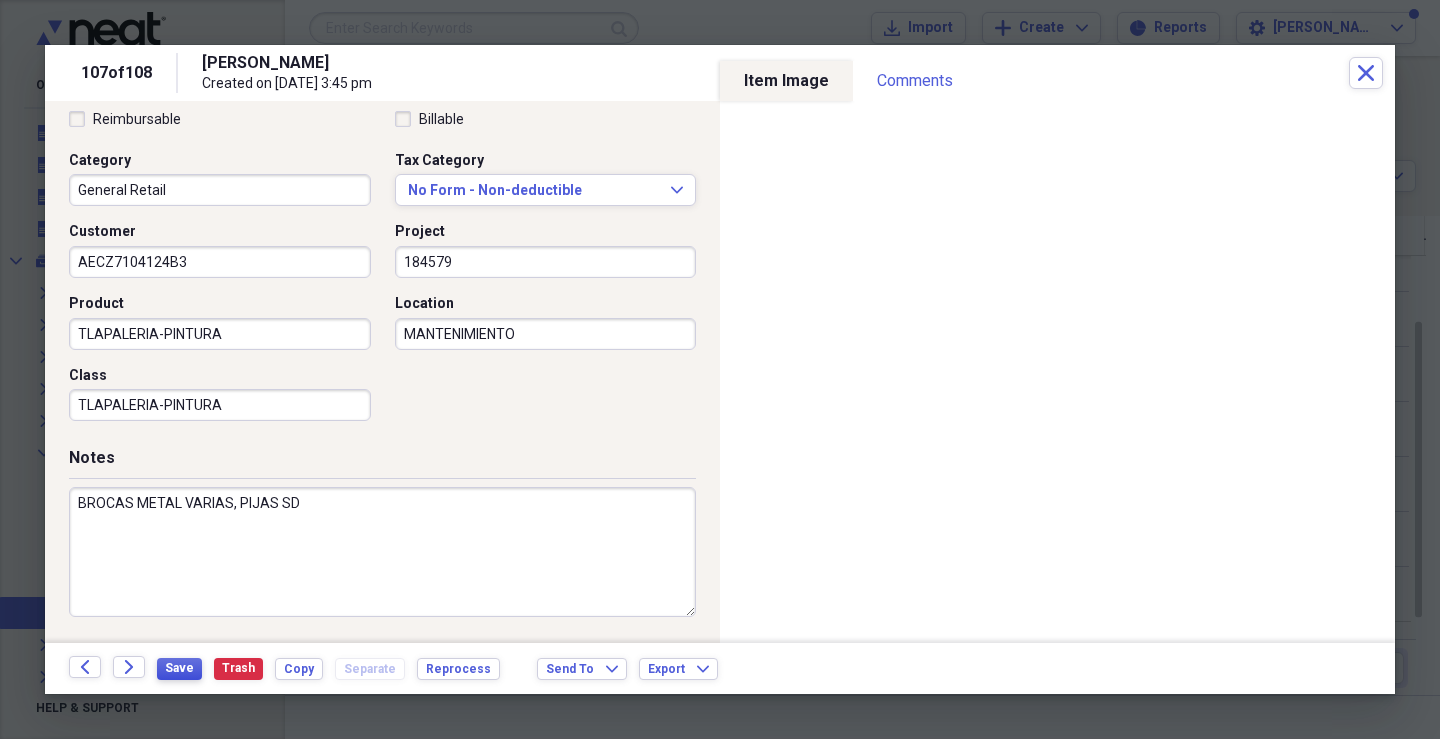 type on "BROCAS METAL VARIAS, PIJAS SD" 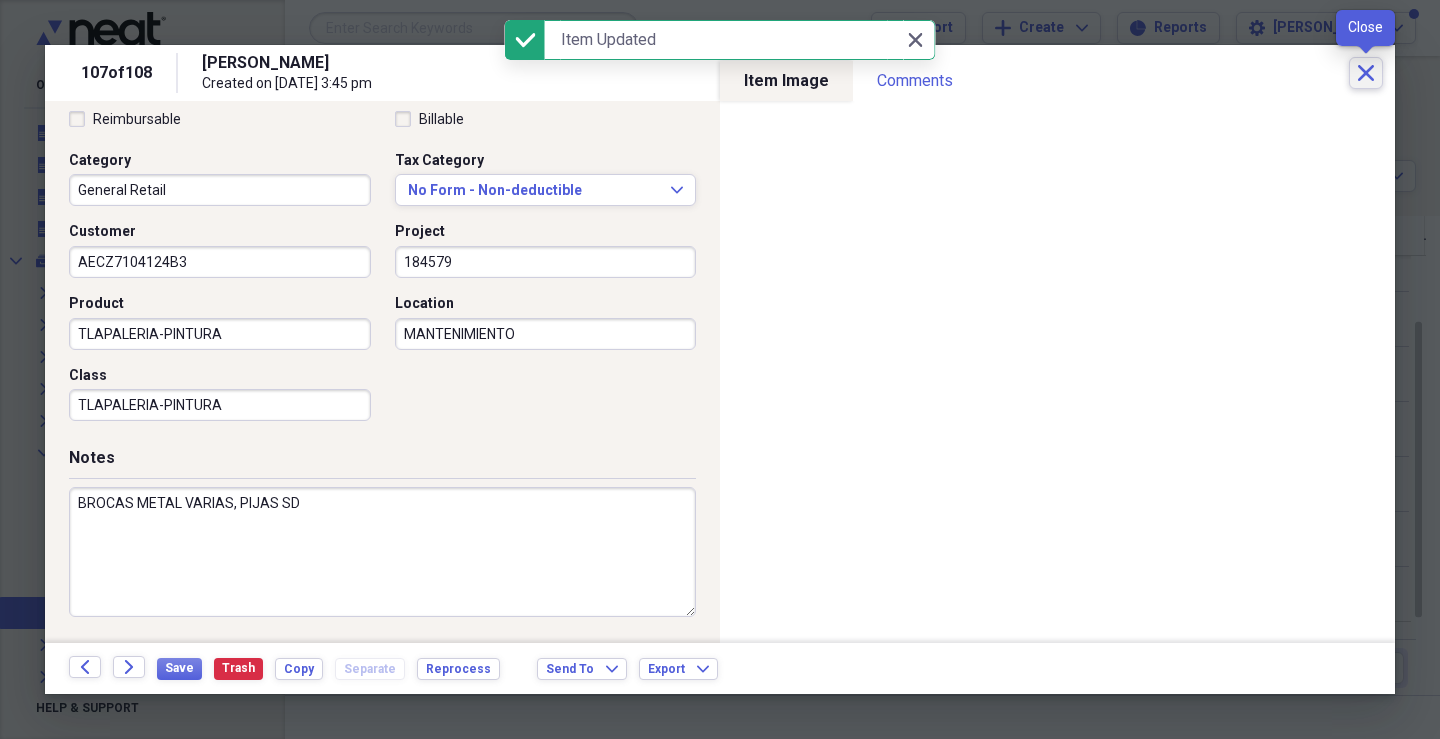 click 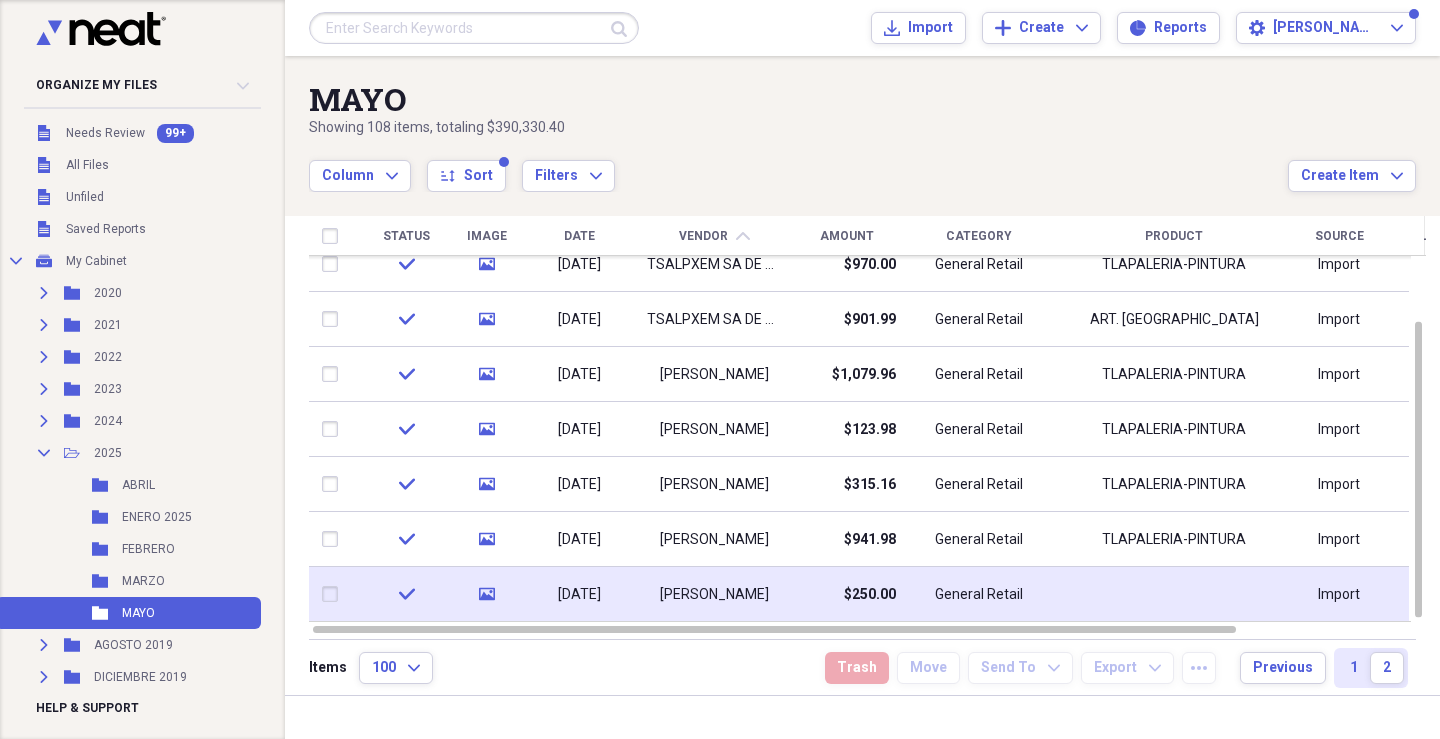 click at bounding box center [1174, 594] 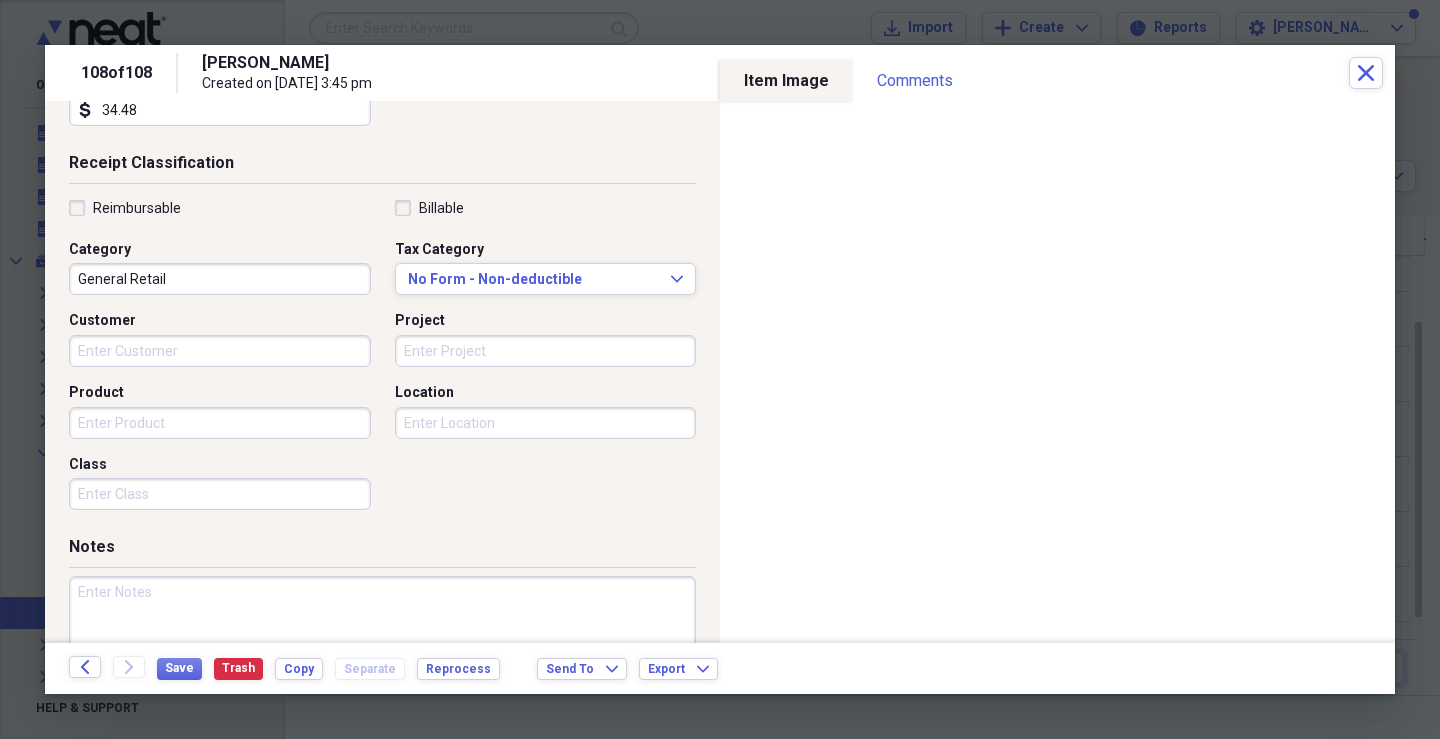 scroll, scrollTop: 396, scrollLeft: 0, axis: vertical 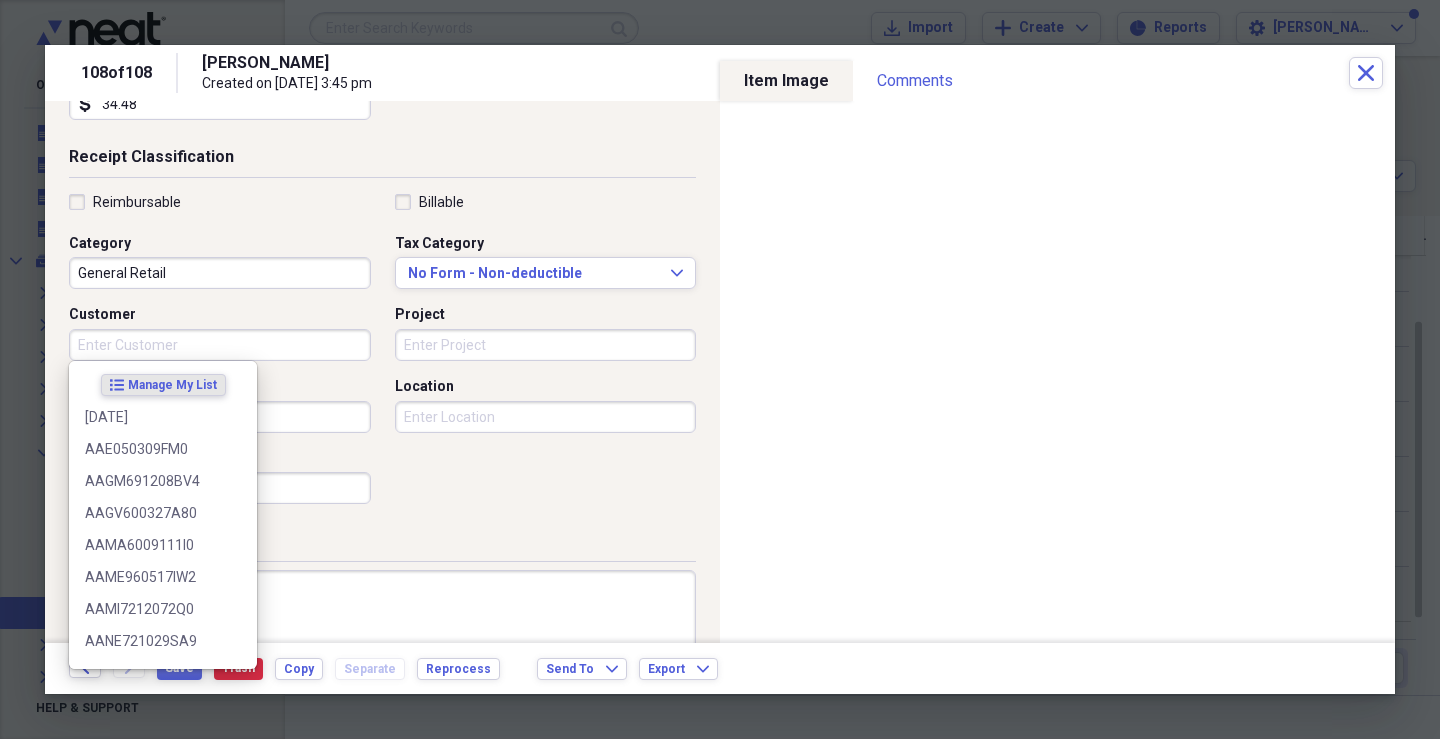 click on "Customer" at bounding box center [220, 345] 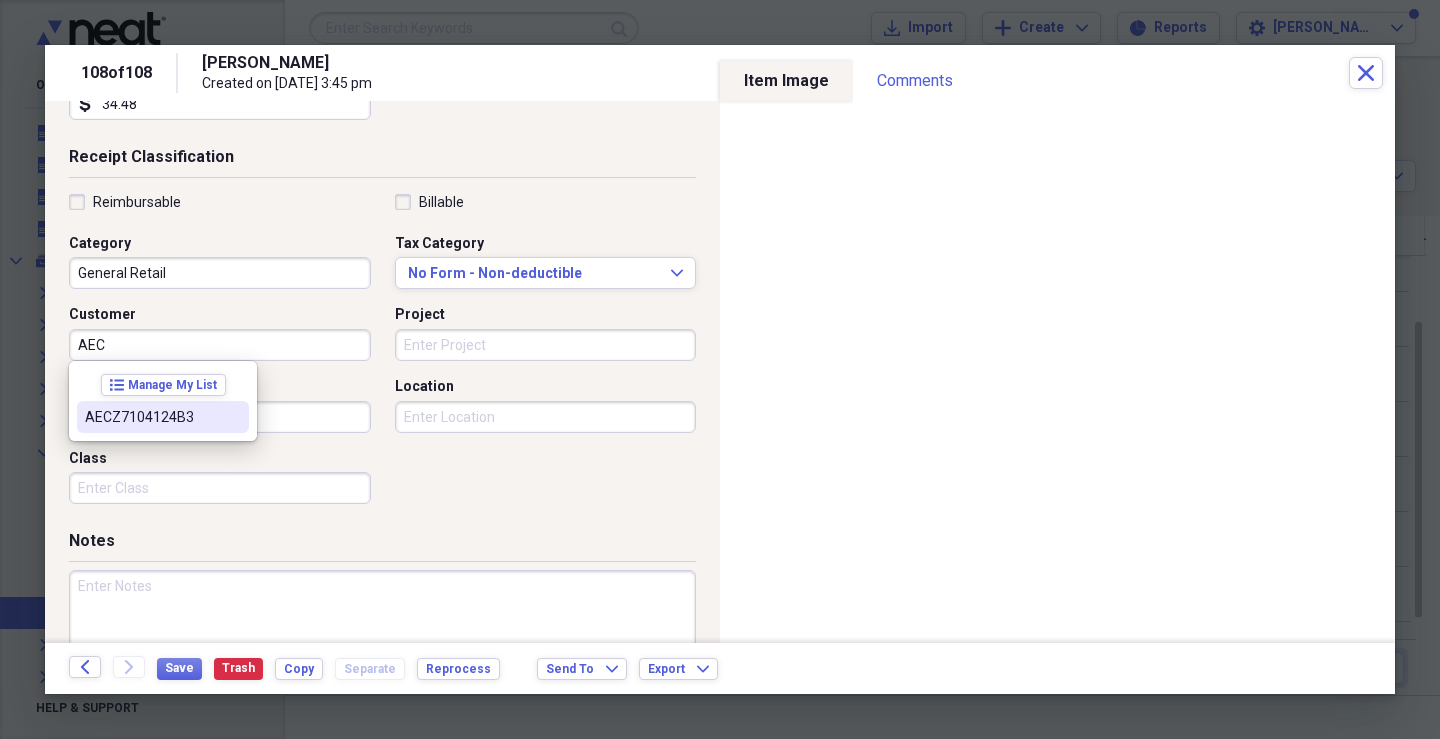 click on "AECZ7104124B3" at bounding box center [151, 417] 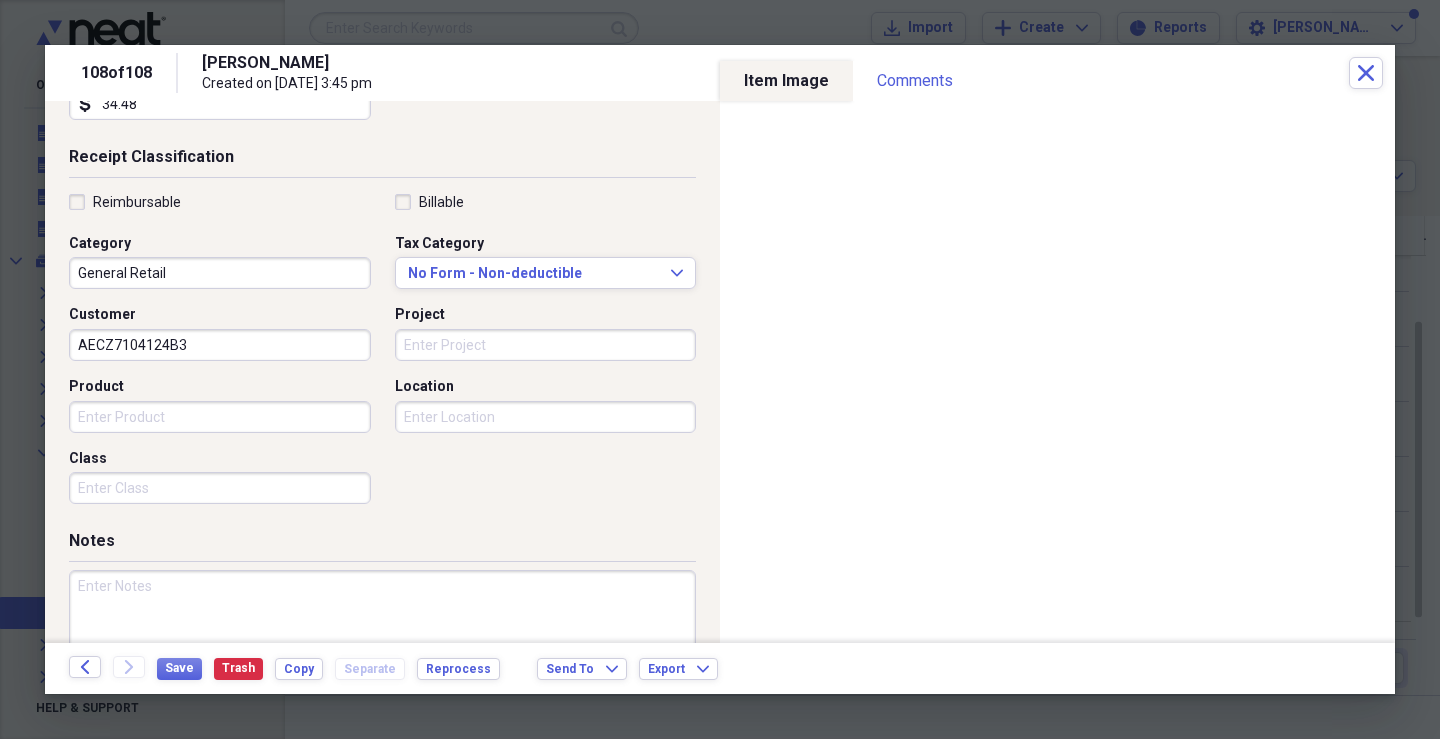 click on "Project" at bounding box center [546, 345] 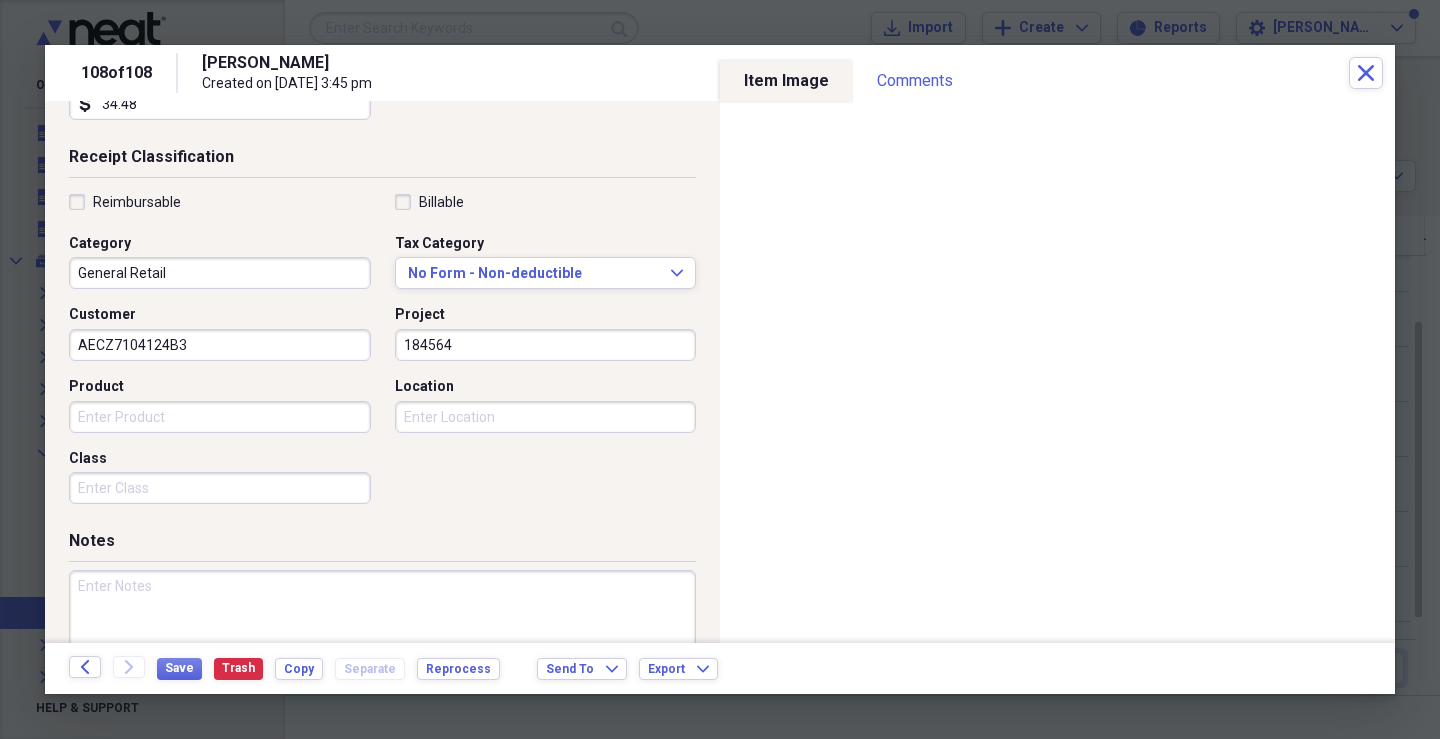 type on "184564" 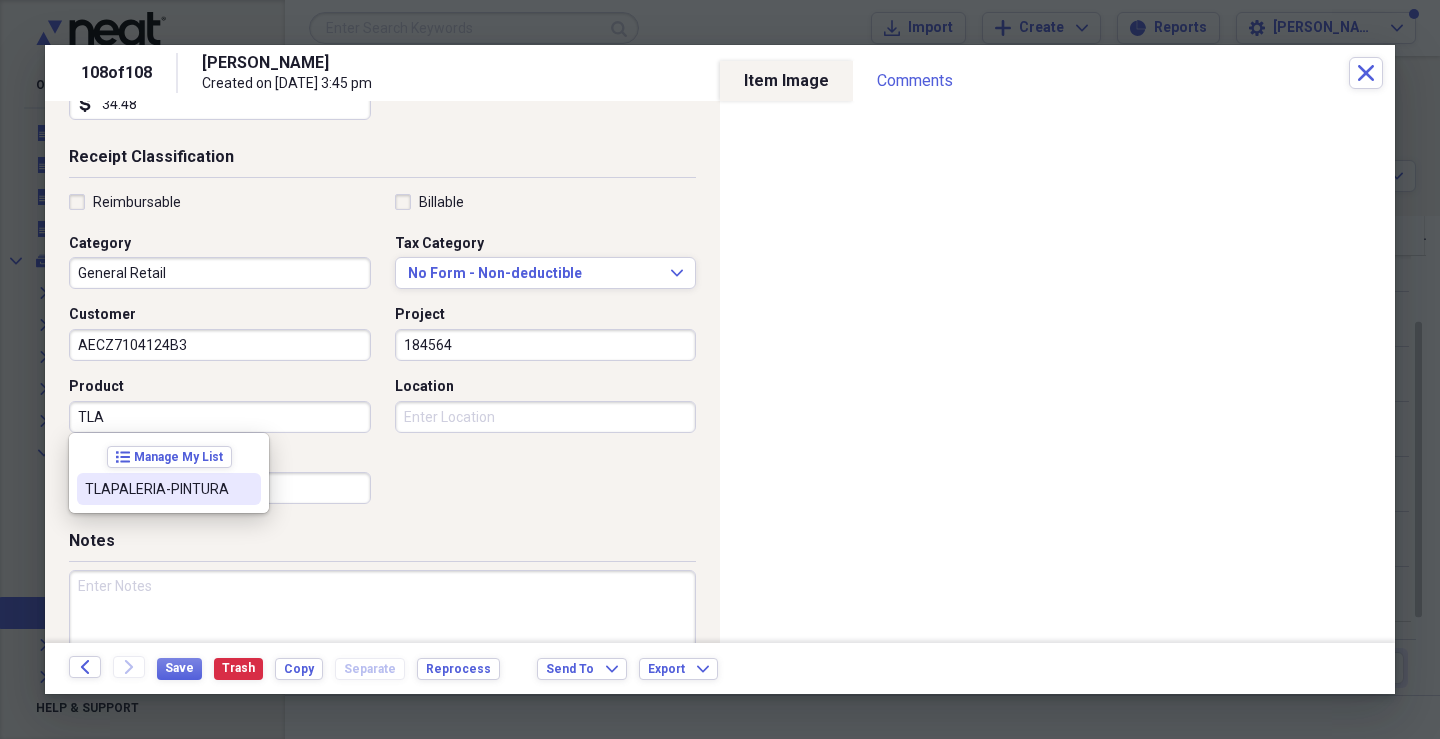 click on "TLAPALERIA-PINTURA" at bounding box center [157, 489] 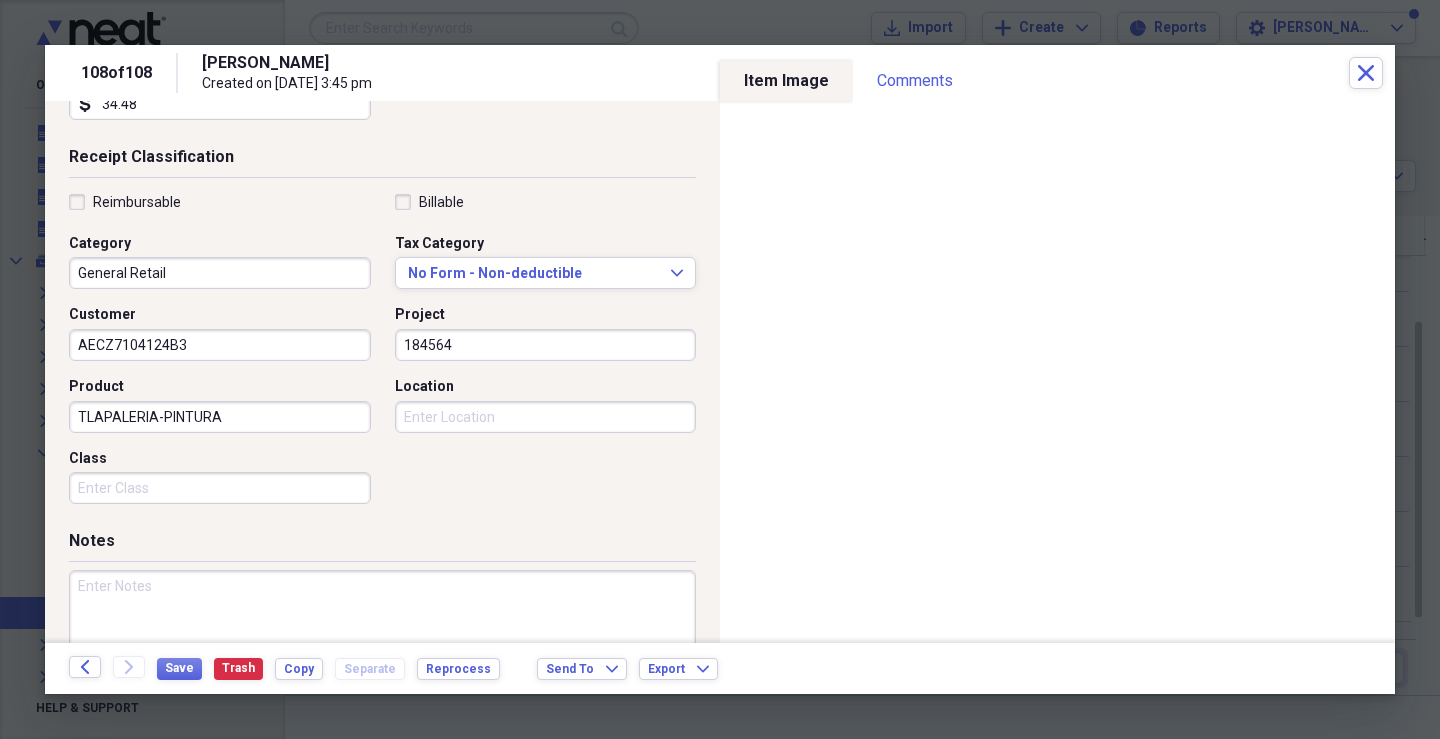 click on "Class" at bounding box center (220, 488) 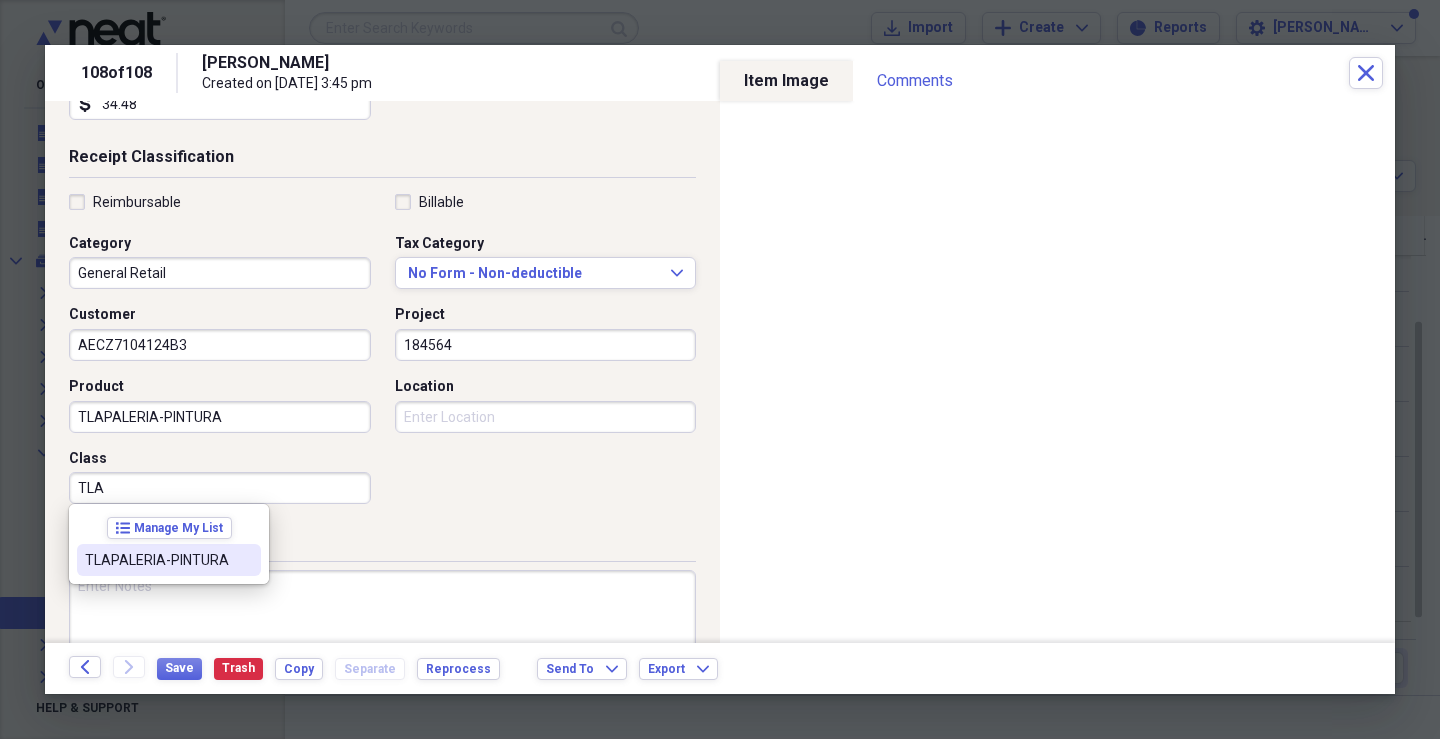 click on "TLAPALERIA-PINTURA" at bounding box center (169, 560) 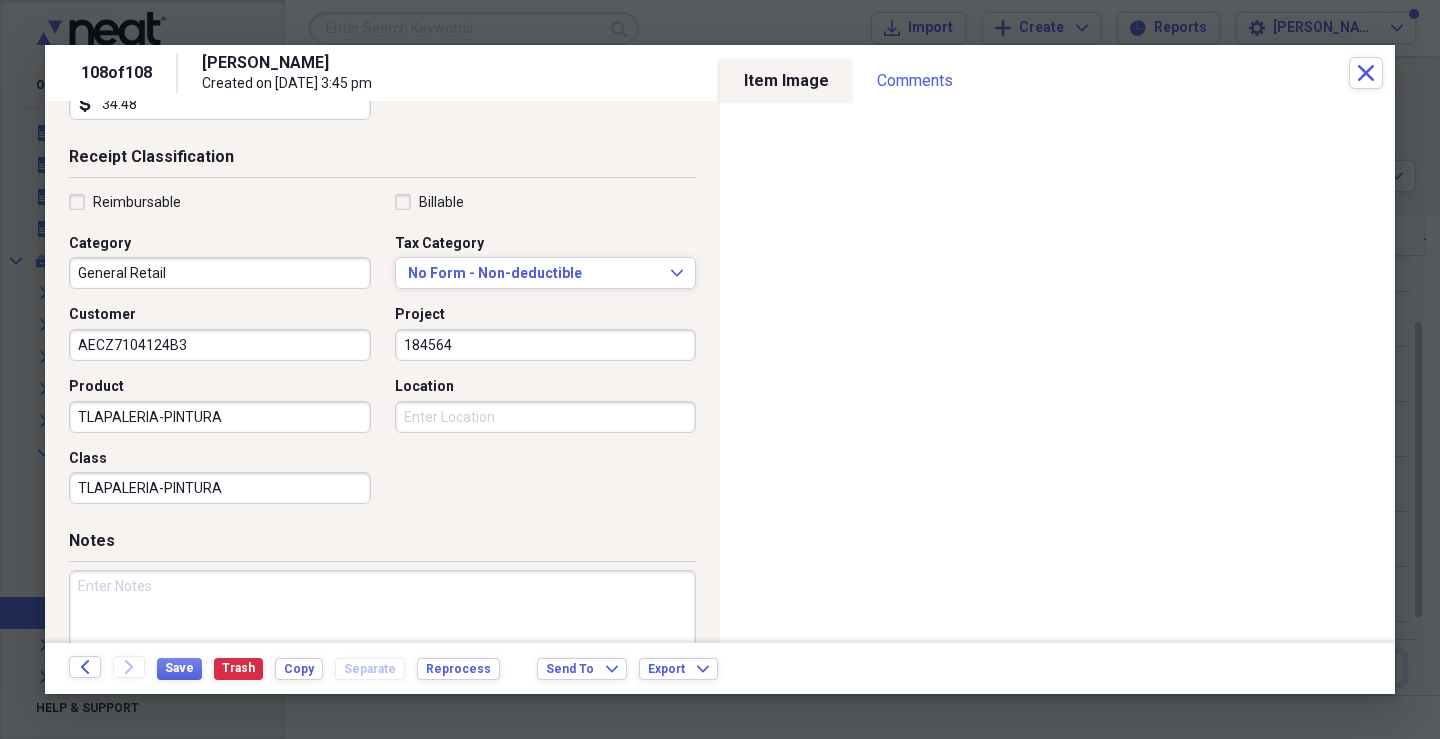 click on "Location" at bounding box center (546, 417) 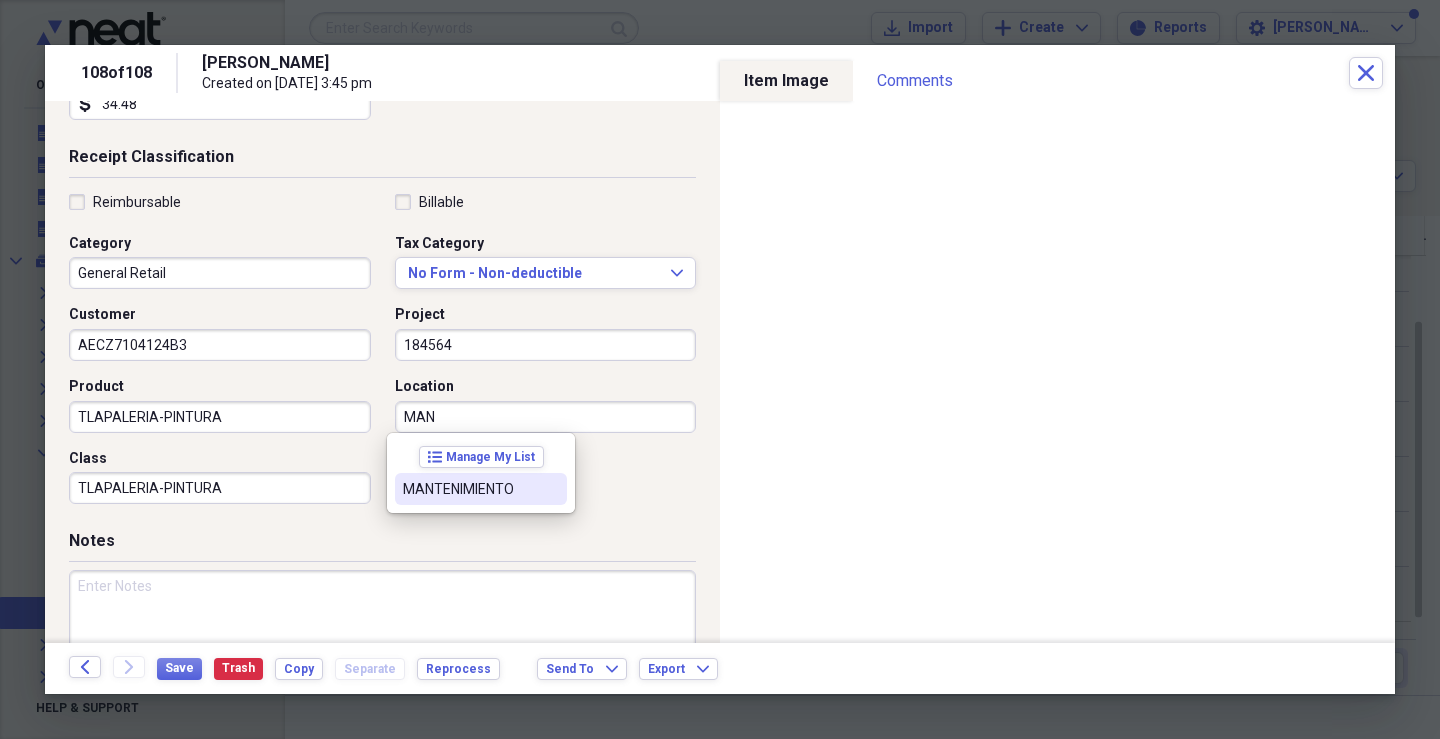 click on "MANTENIMIENTO" at bounding box center [469, 489] 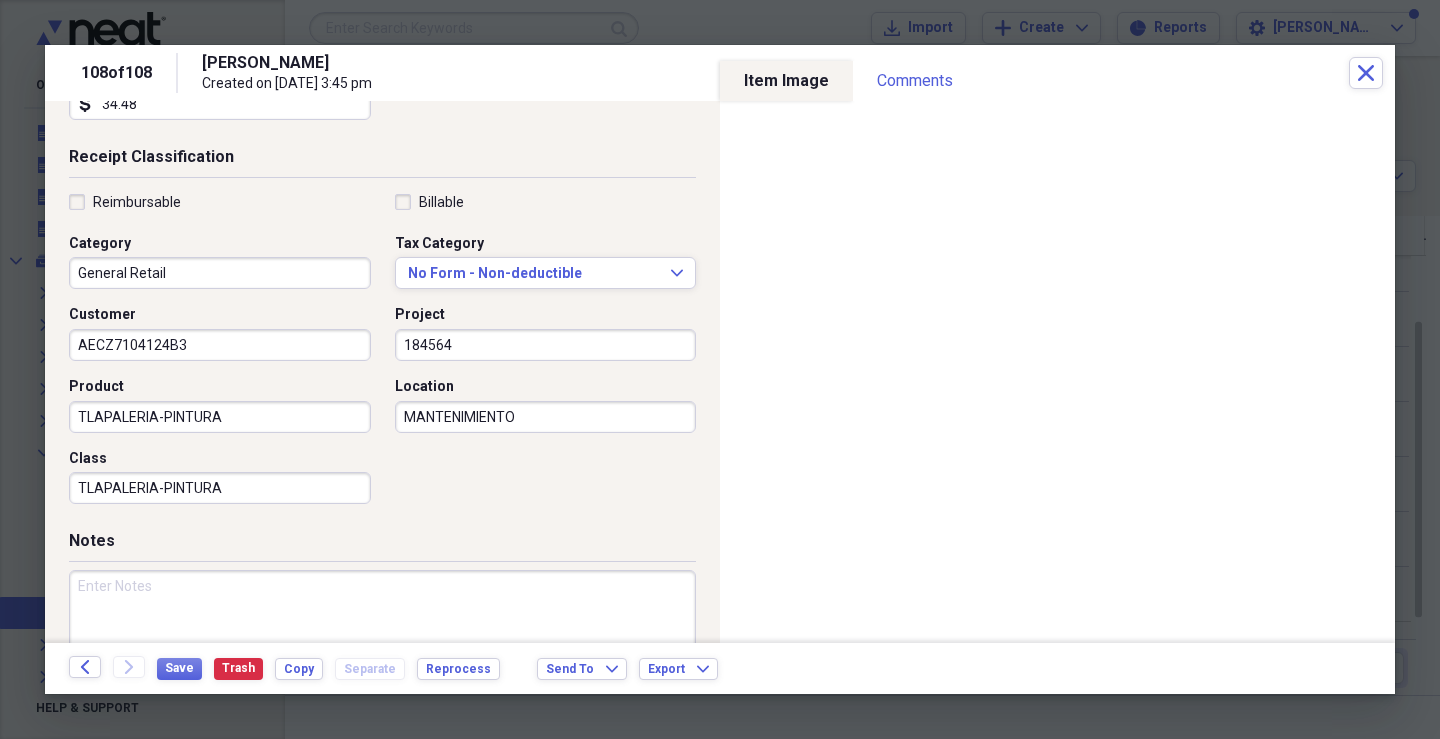 click at bounding box center [382, 635] 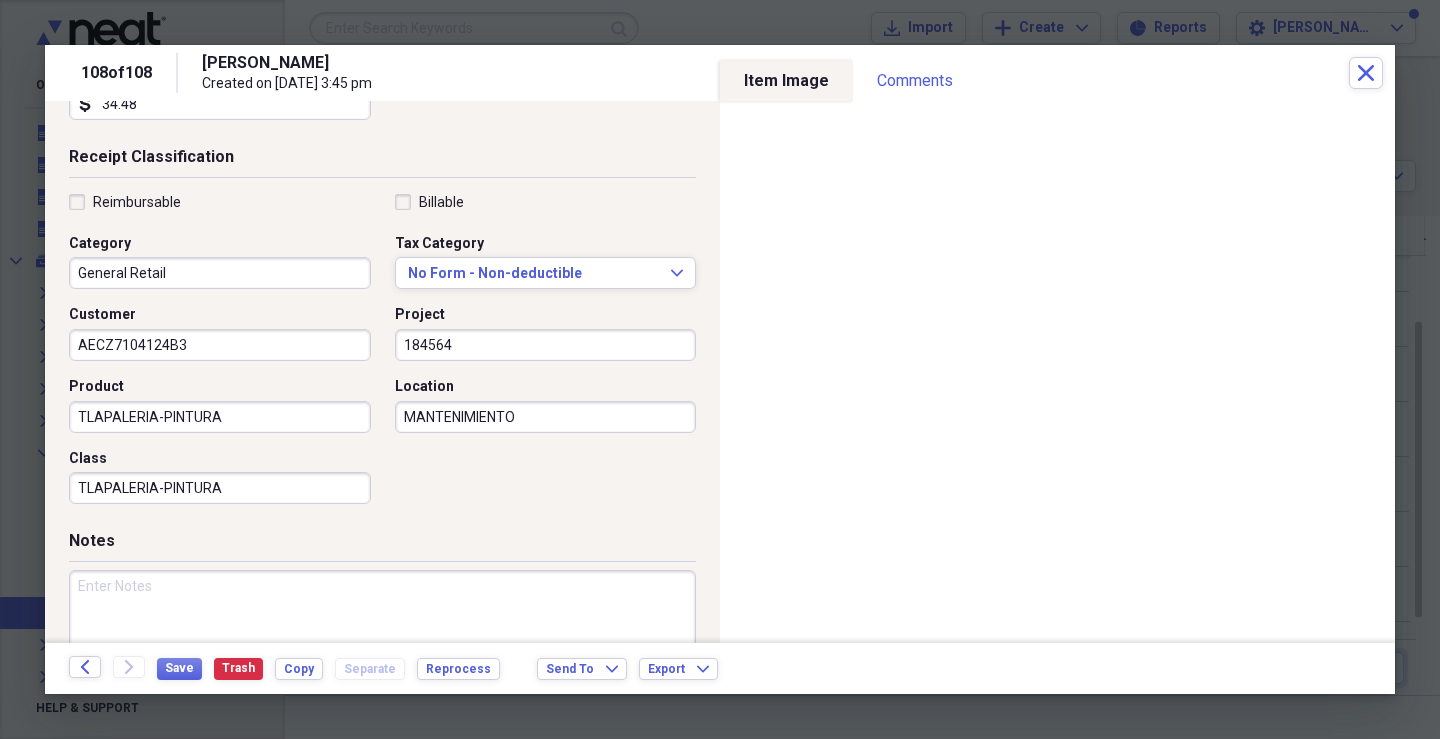 click at bounding box center [382, 635] 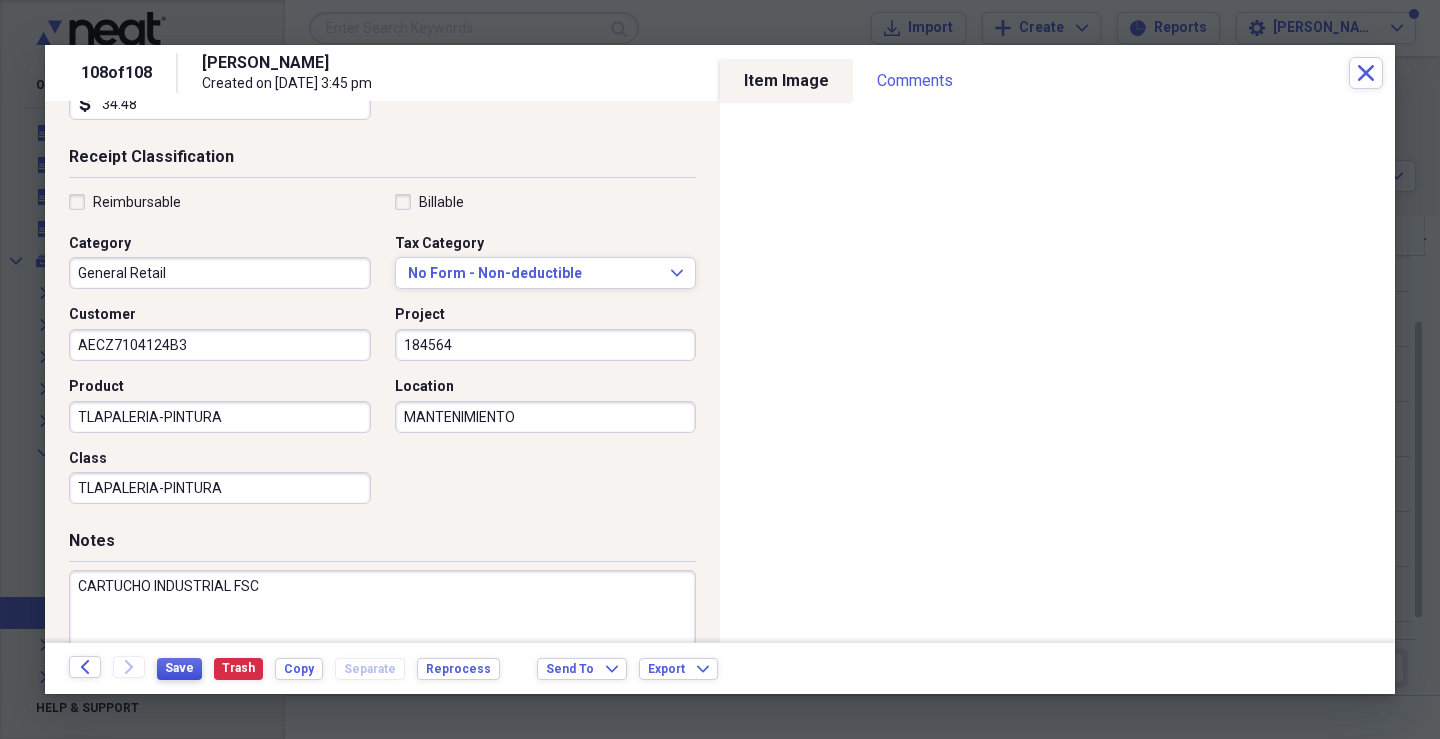 type on "CARTUCHO INDUSTRIAL FSC" 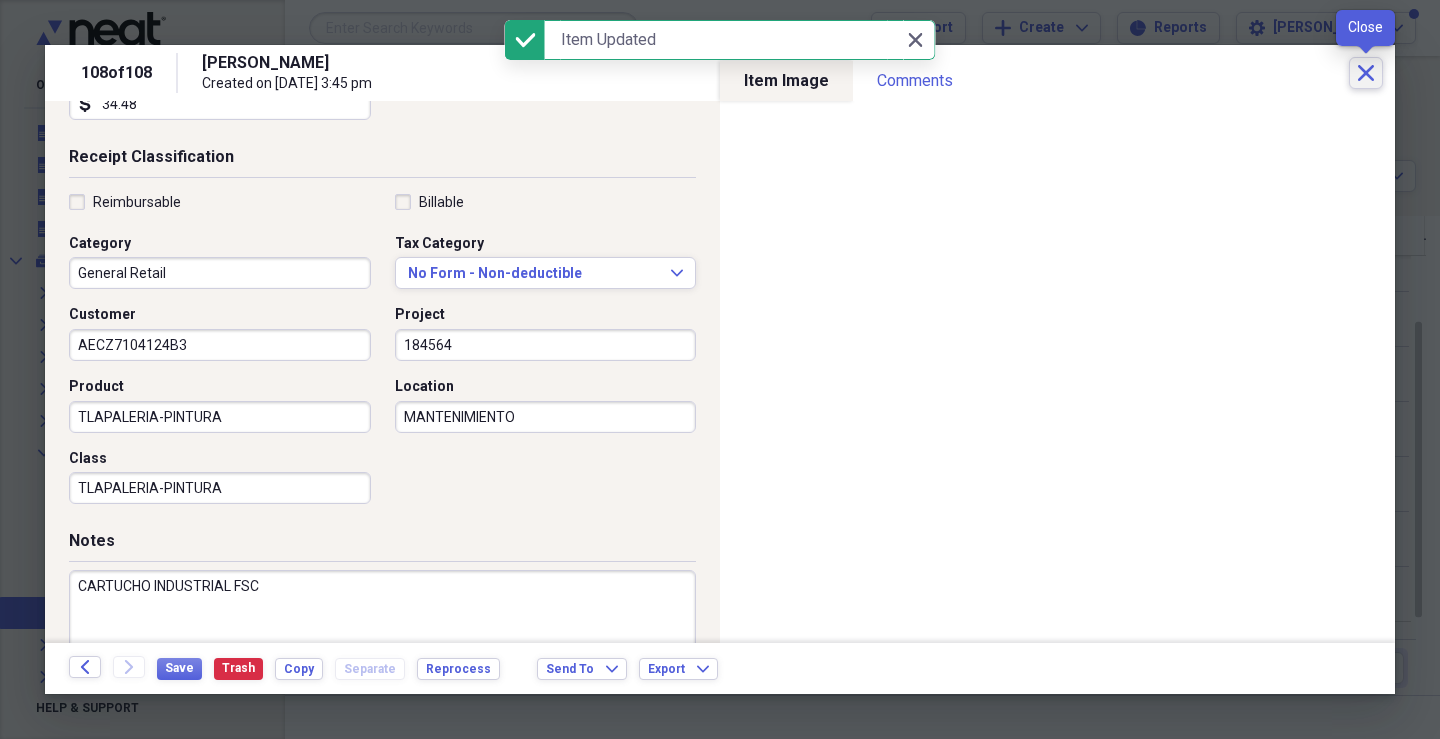 click on "Close" 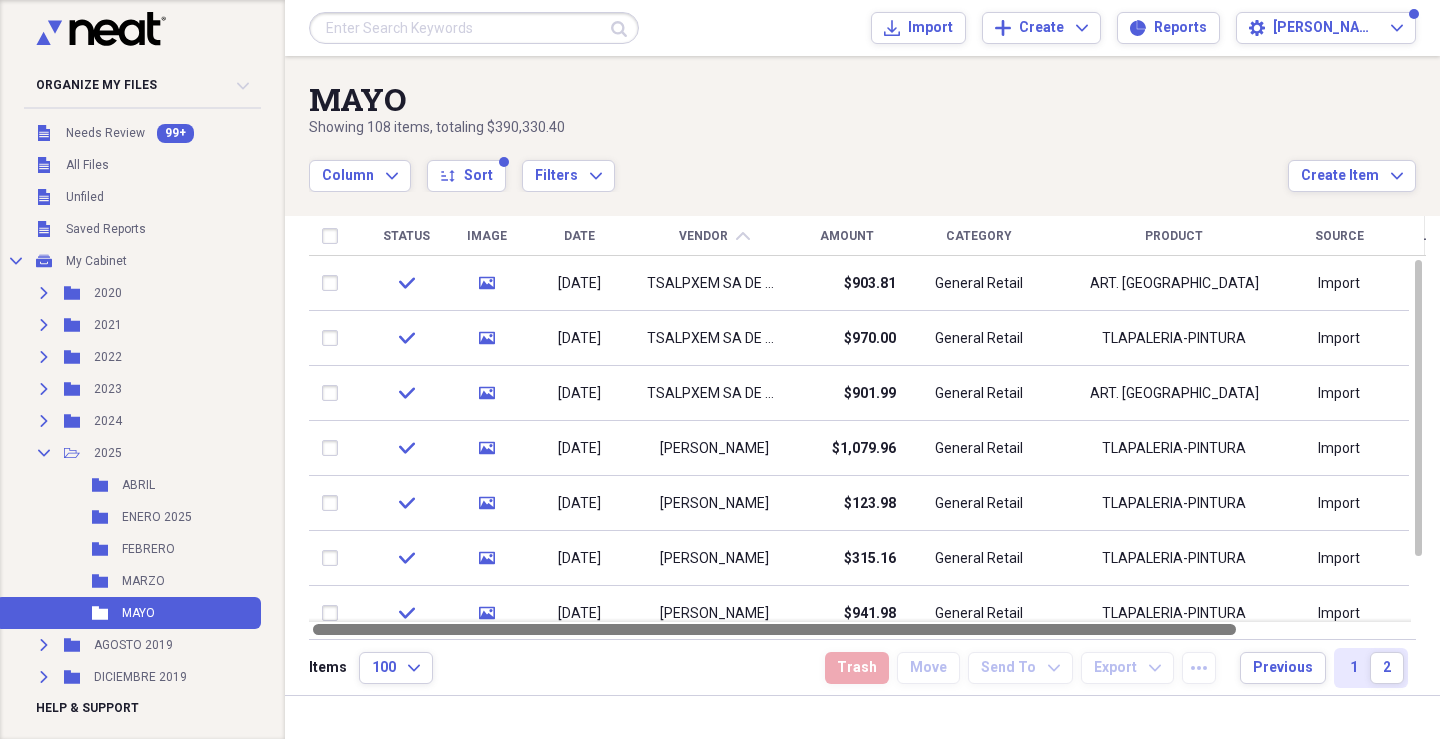 drag, startPoint x: 1039, startPoint y: 625, endPoint x: 902, endPoint y: 620, distance: 137.09122 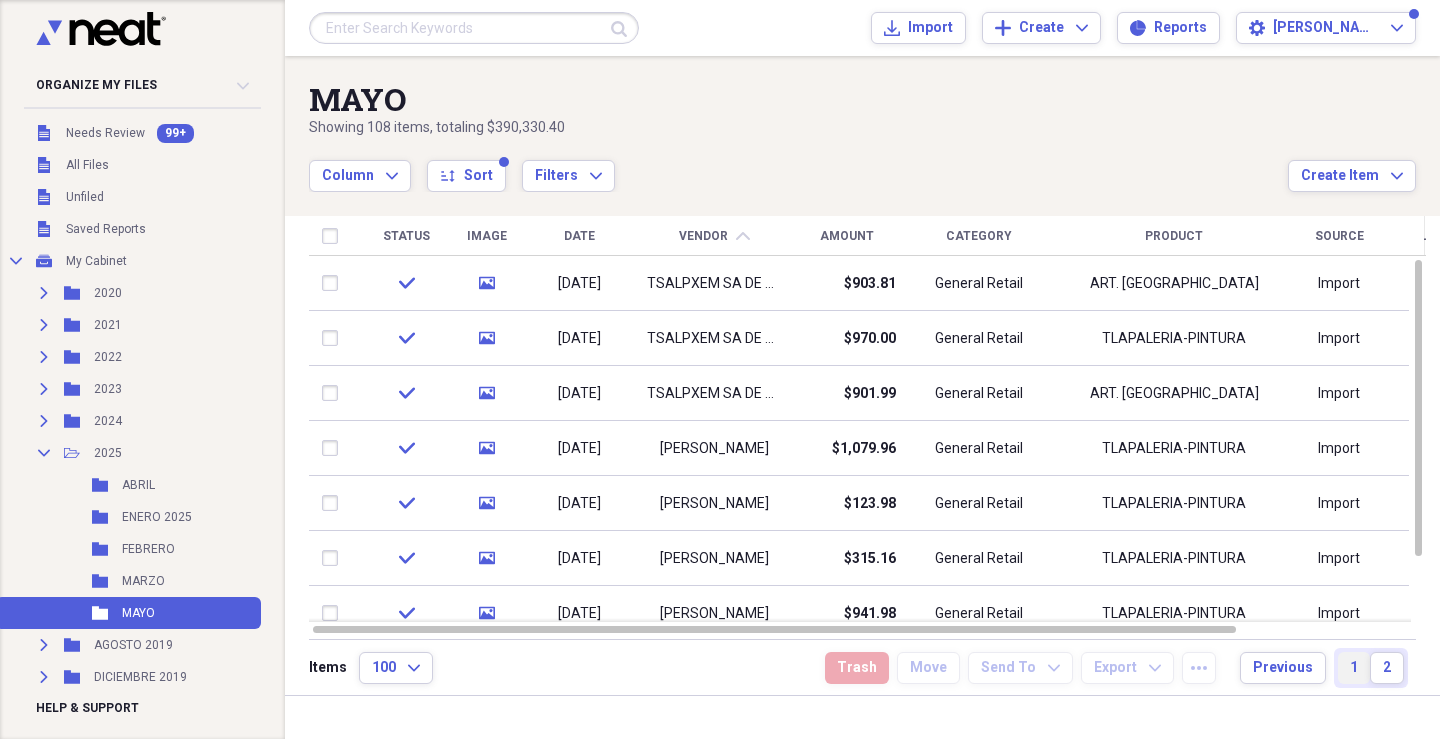 click on "1" at bounding box center [1354, 668] 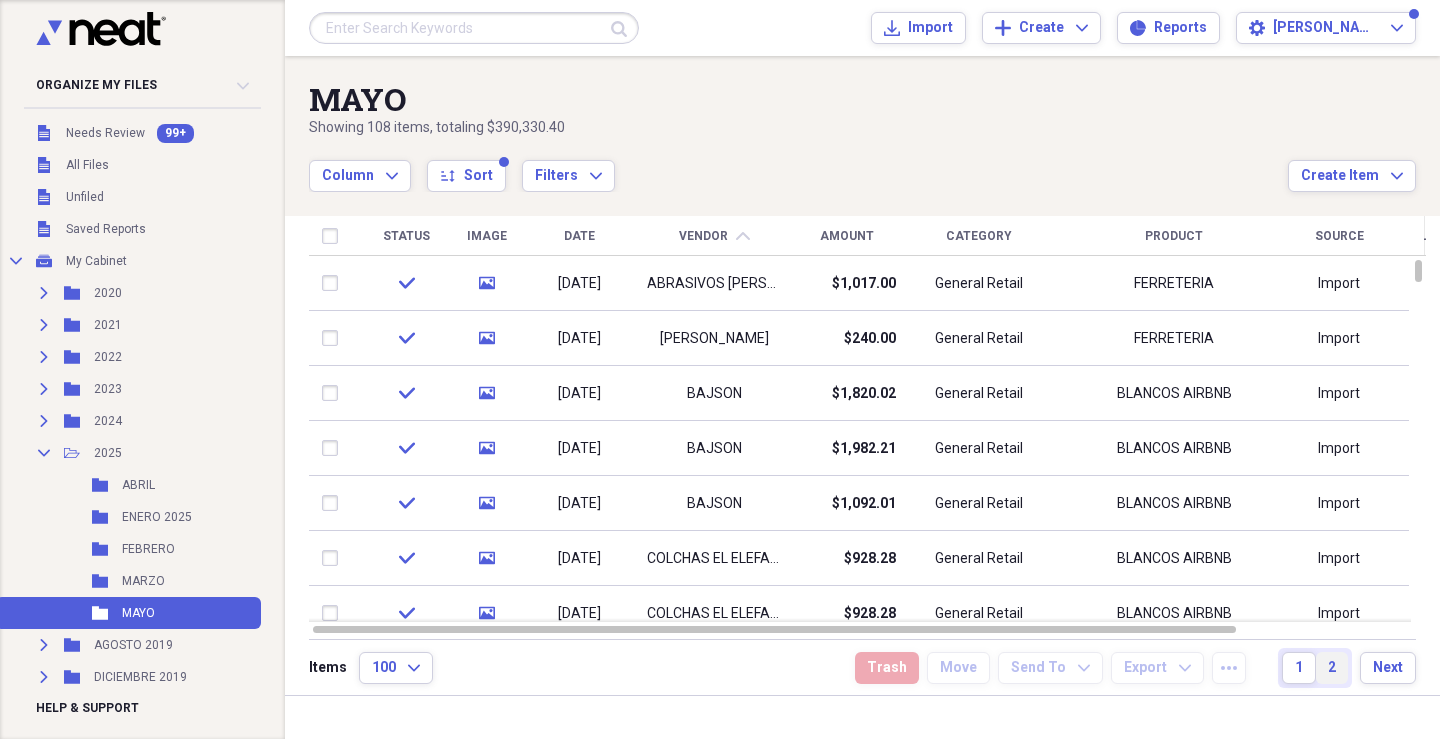 click on "2" at bounding box center [1332, 668] 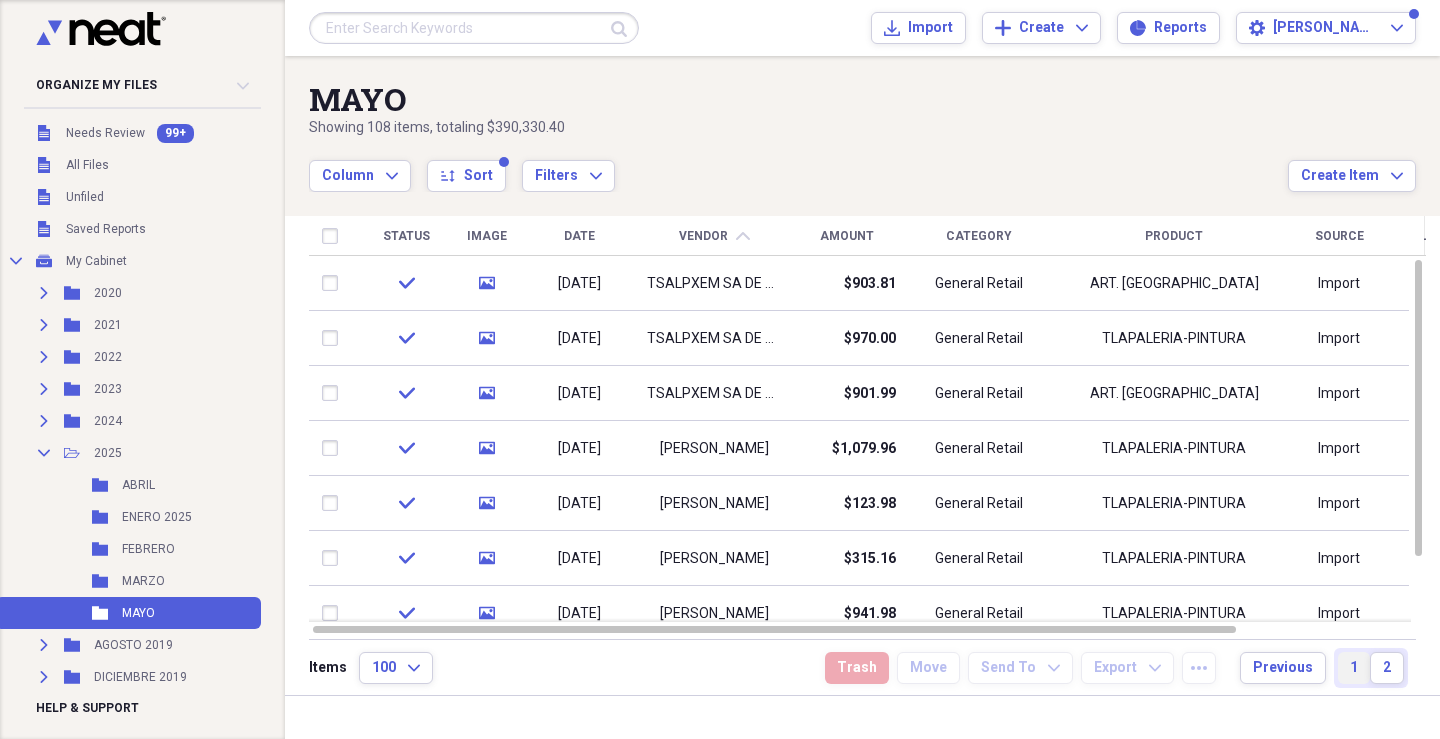 click on "1" at bounding box center [1354, 668] 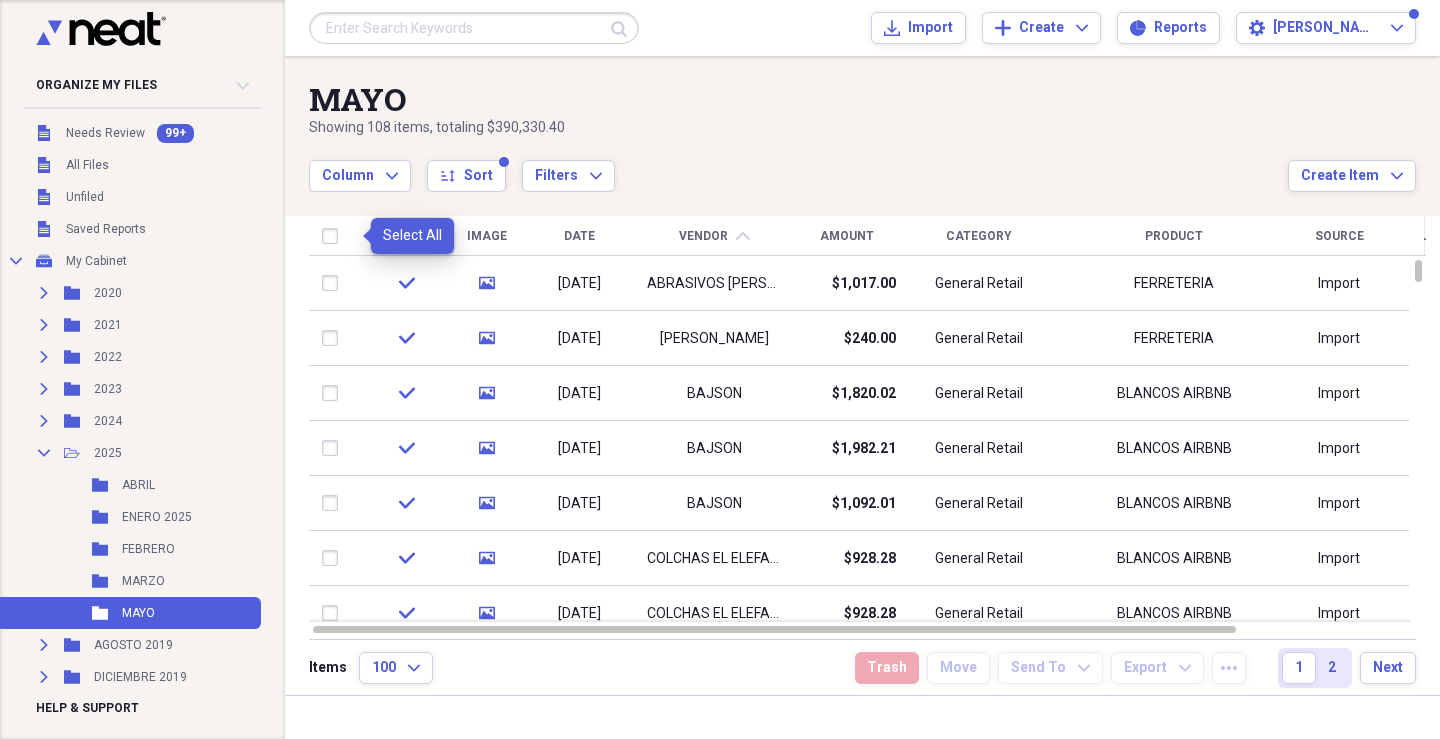 click at bounding box center [334, 236] 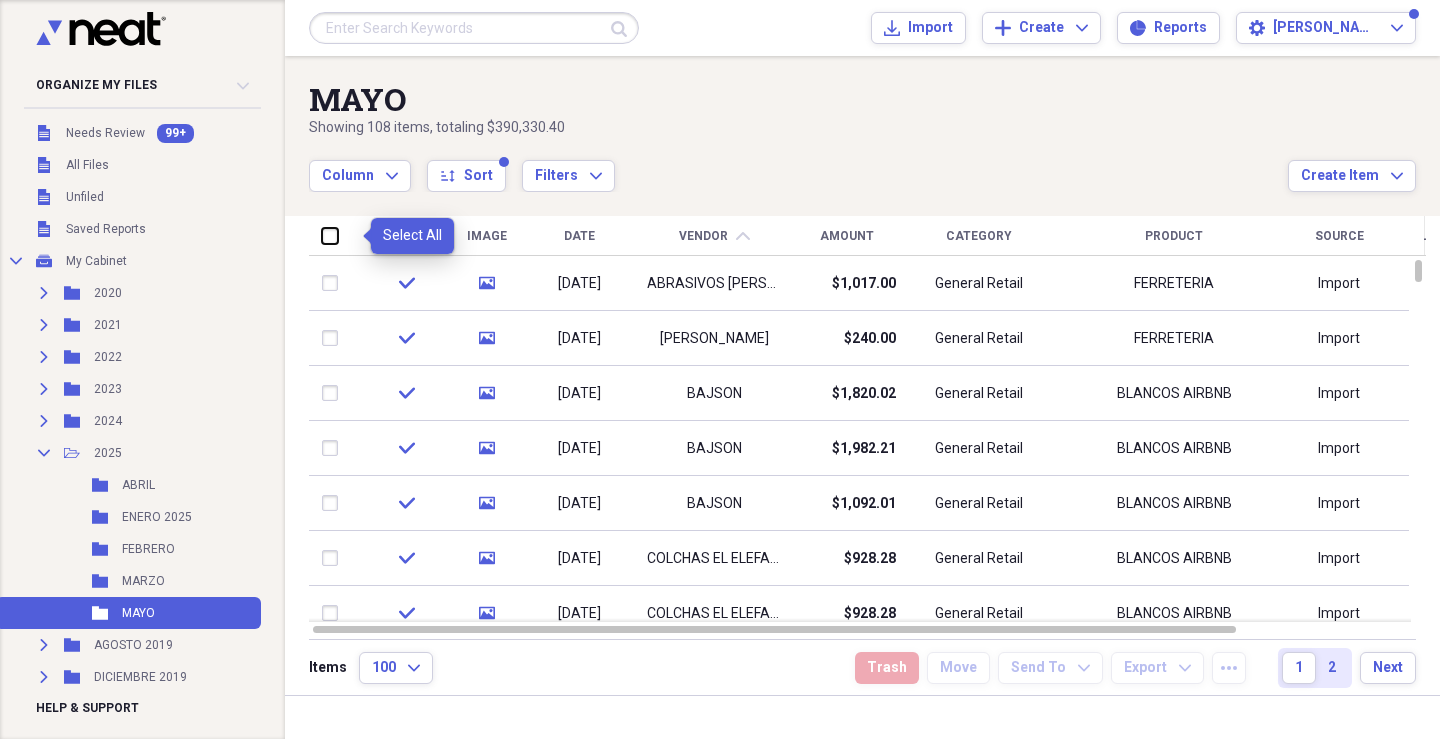 click at bounding box center [322, 235] 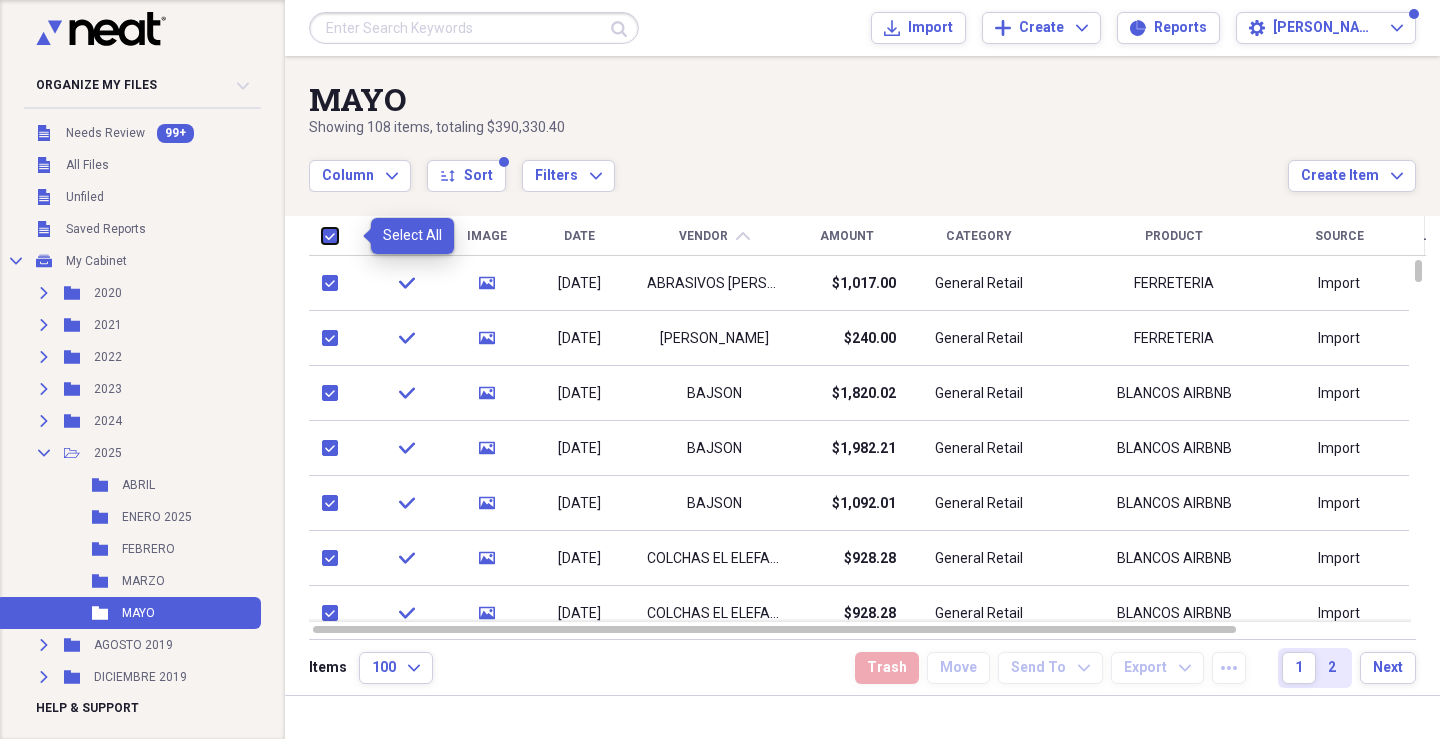 checkbox on "true" 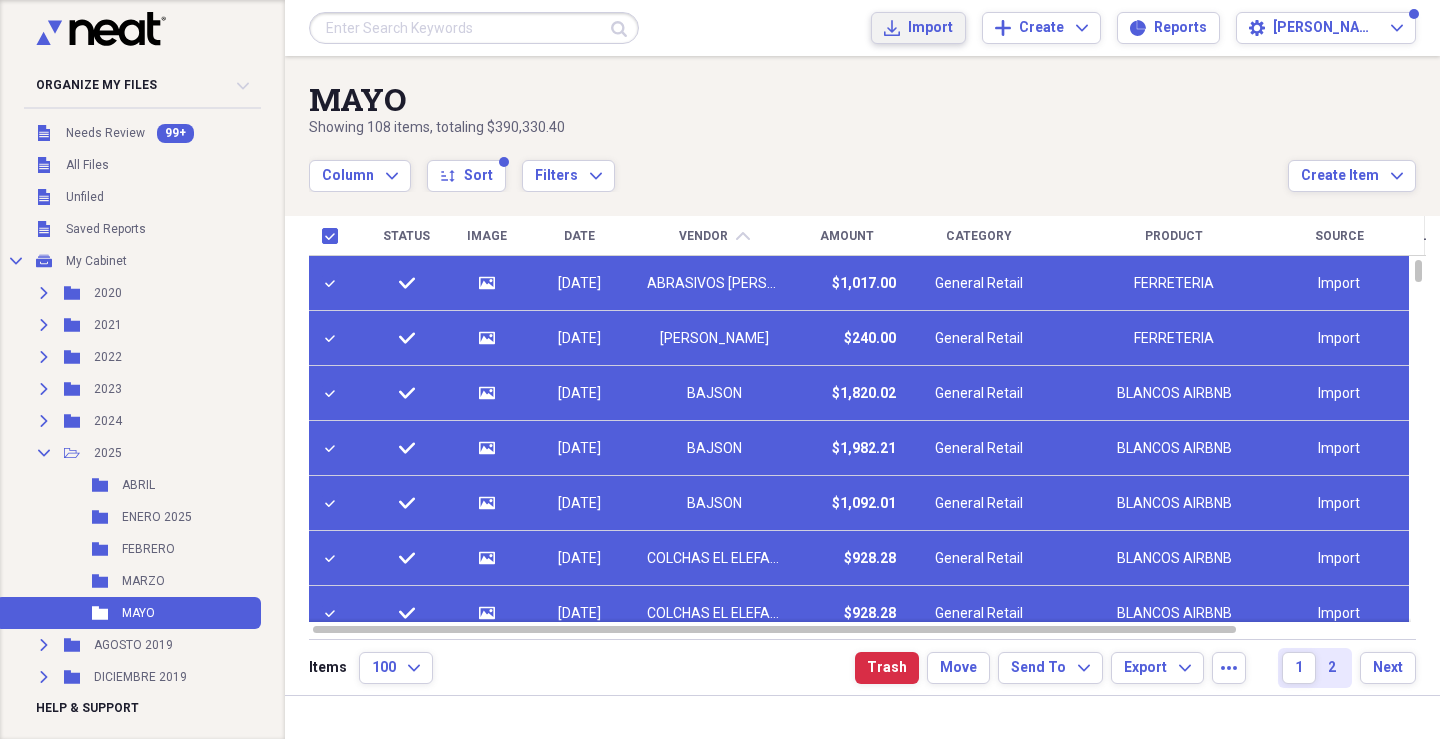 click on "Import" at bounding box center [930, 28] 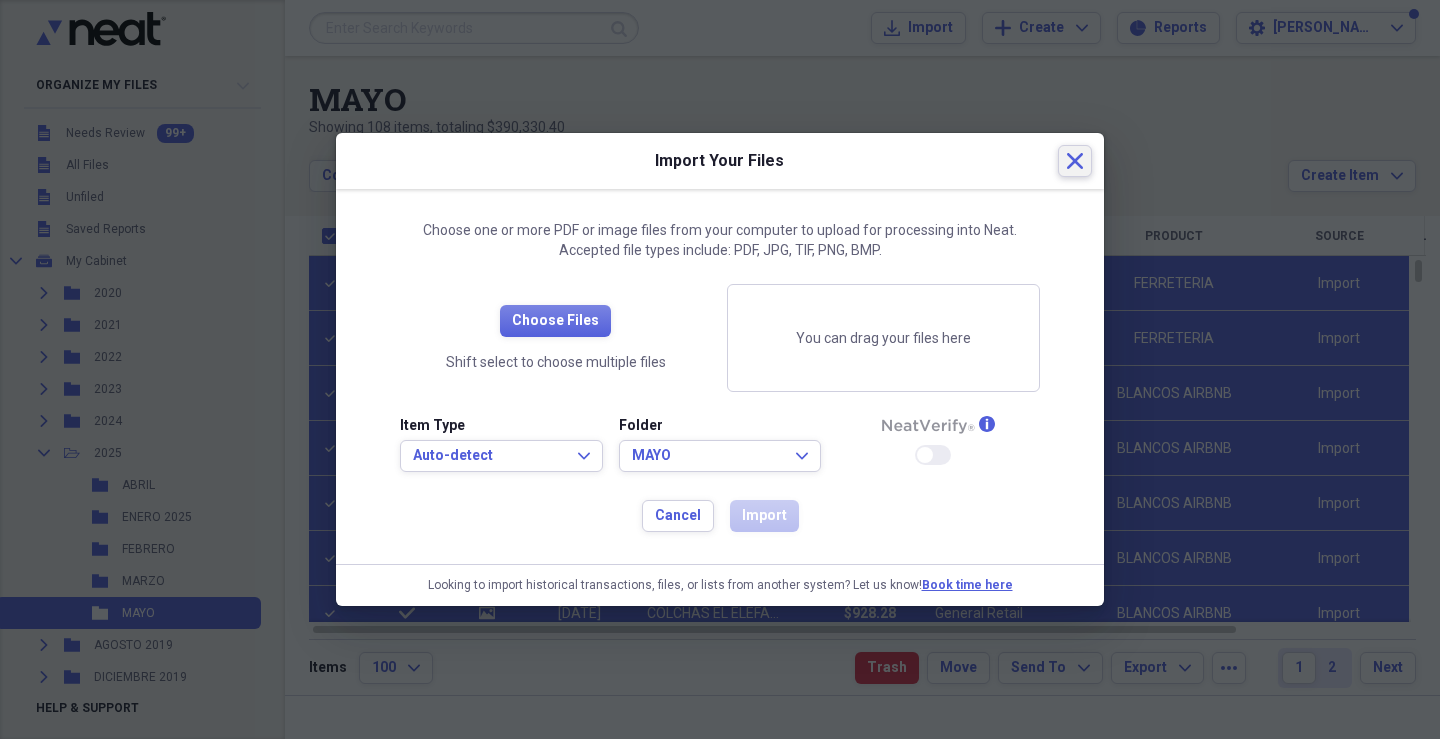 click on "Close" at bounding box center [1075, 161] 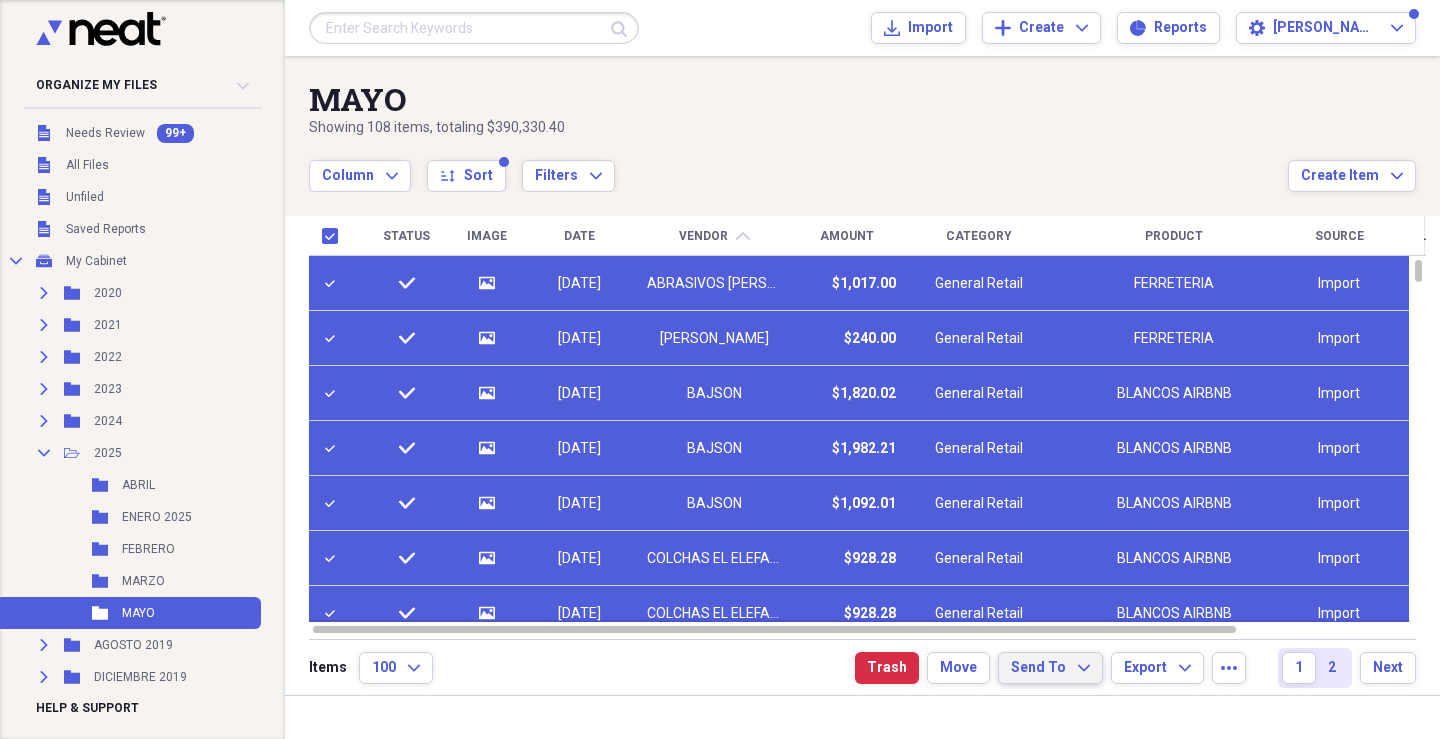 click on "Send To Expand" at bounding box center [1050, 668] 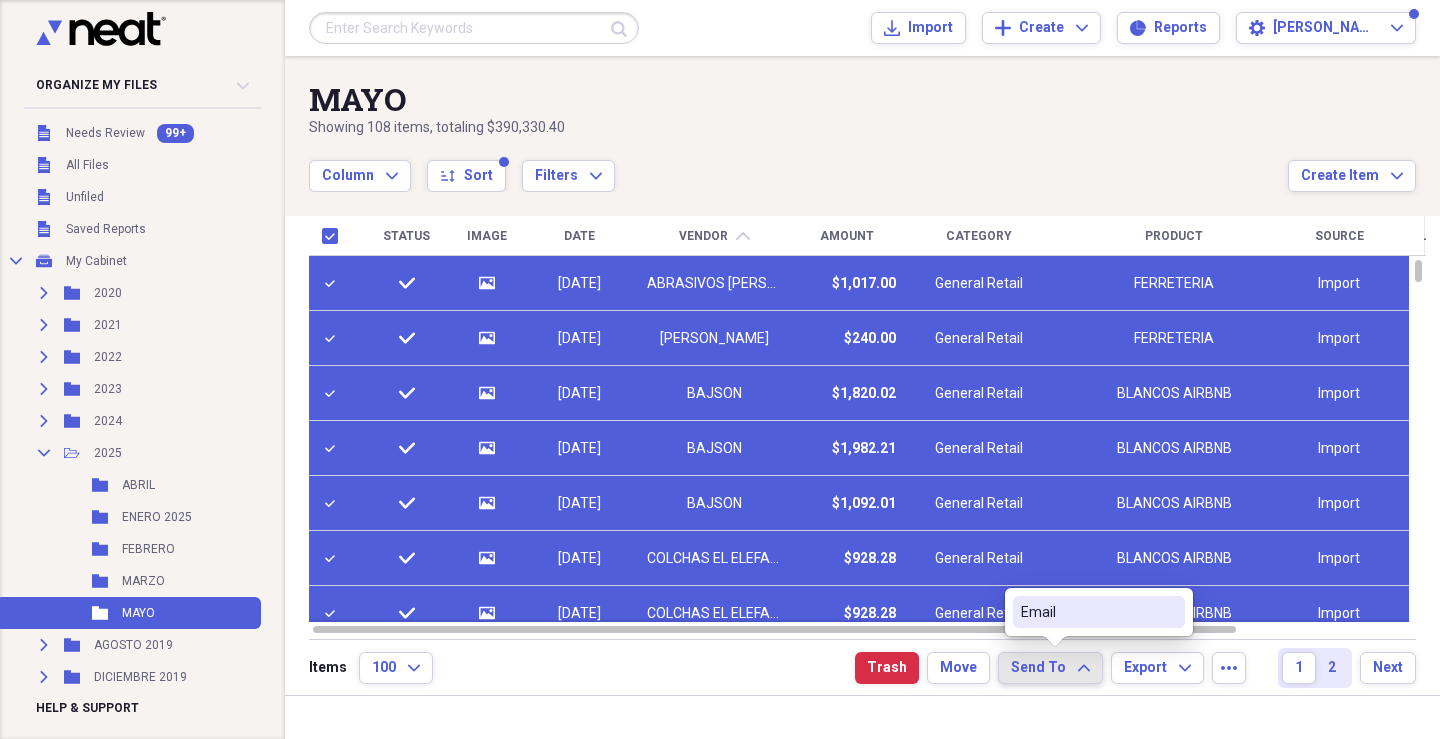 drag, startPoint x: 1103, startPoint y: 697, endPoint x: 1124, endPoint y: 695, distance: 21.095022 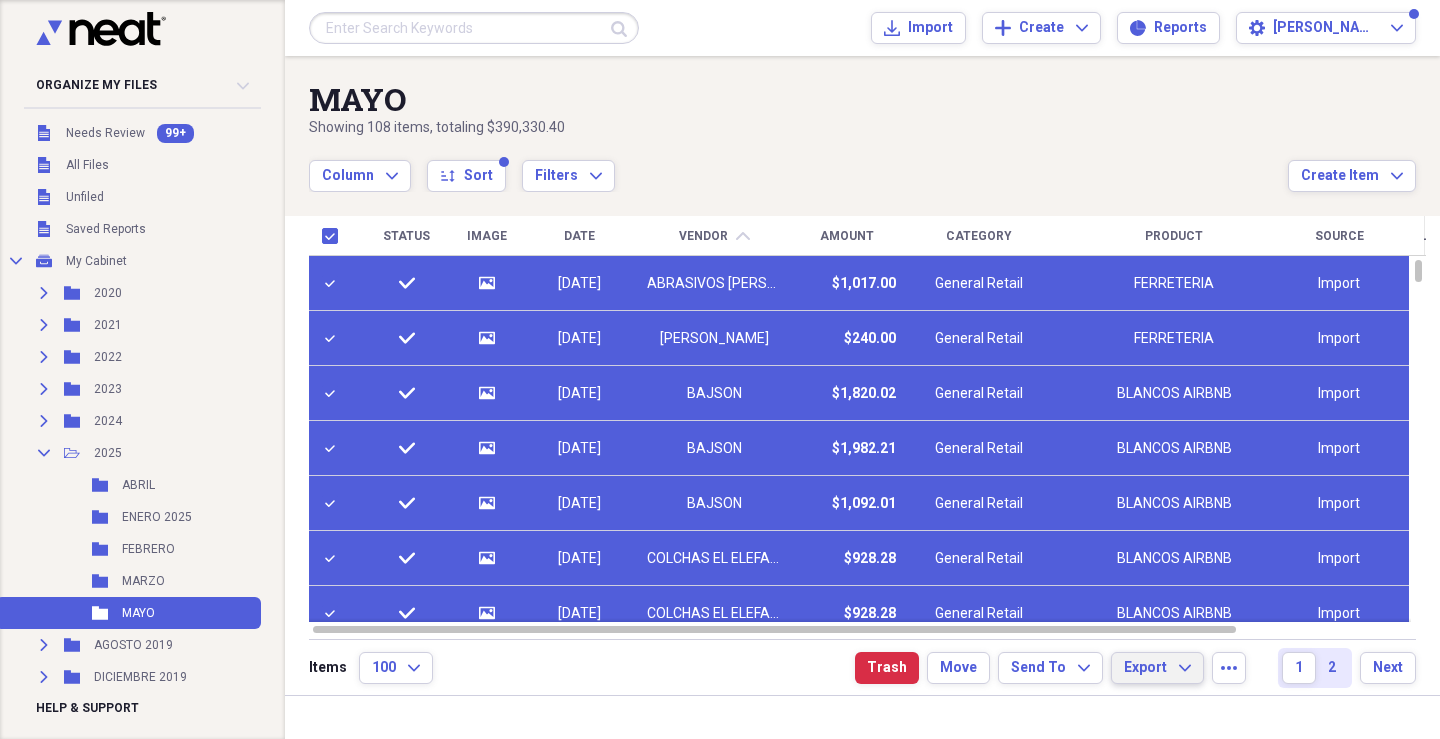 click on "Export Expand" at bounding box center (1157, 668) 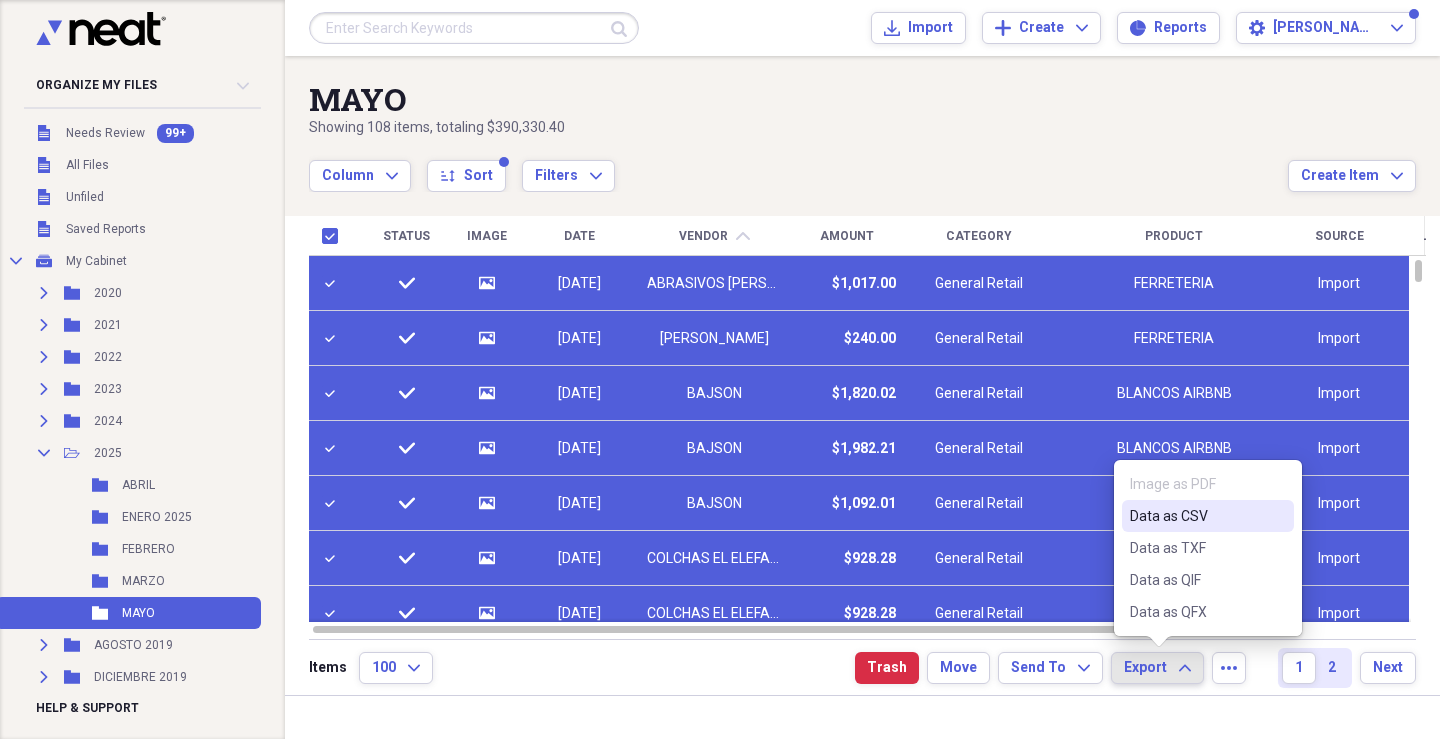 click on "Data as CSV" at bounding box center (1196, 516) 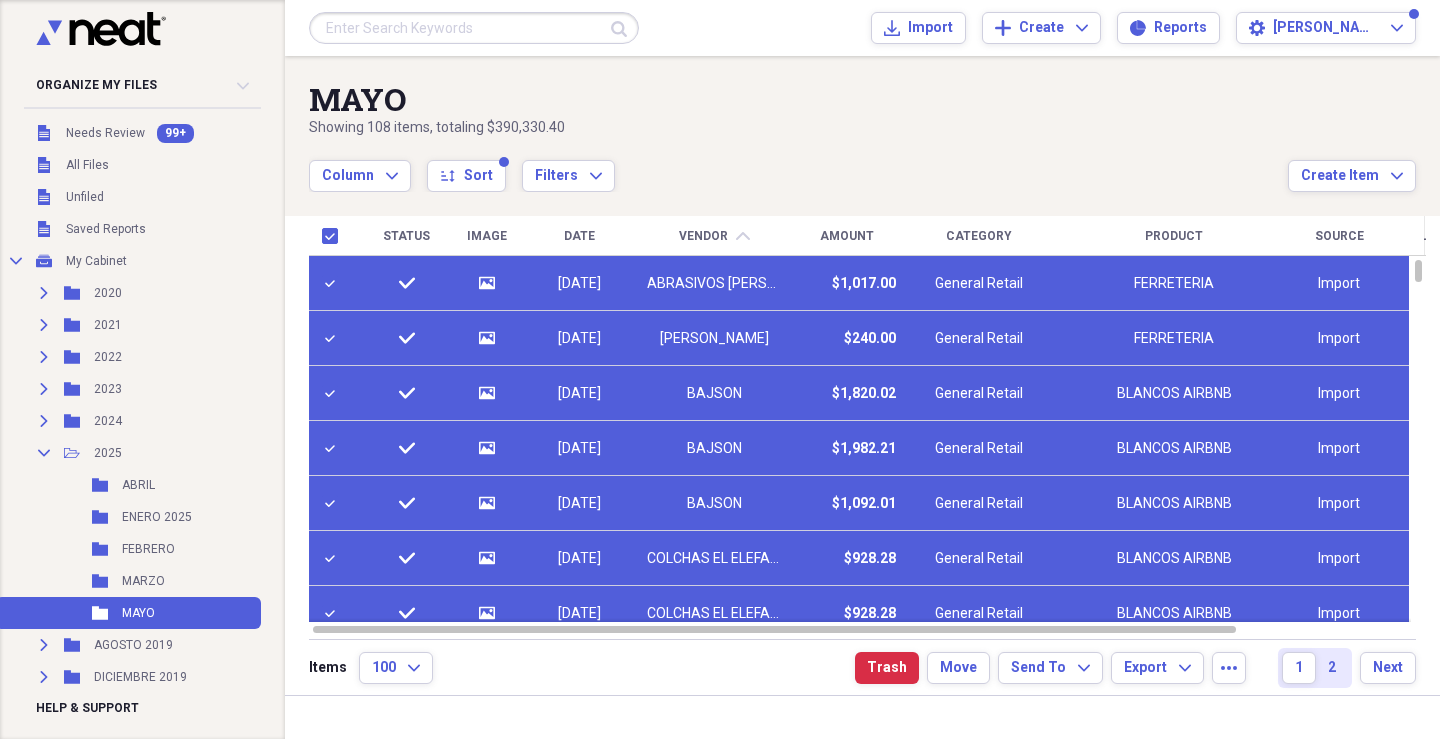drag, startPoint x: 862, startPoint y: 119, endPoint x: 754, endPoint y: 125, distance: 108.16654 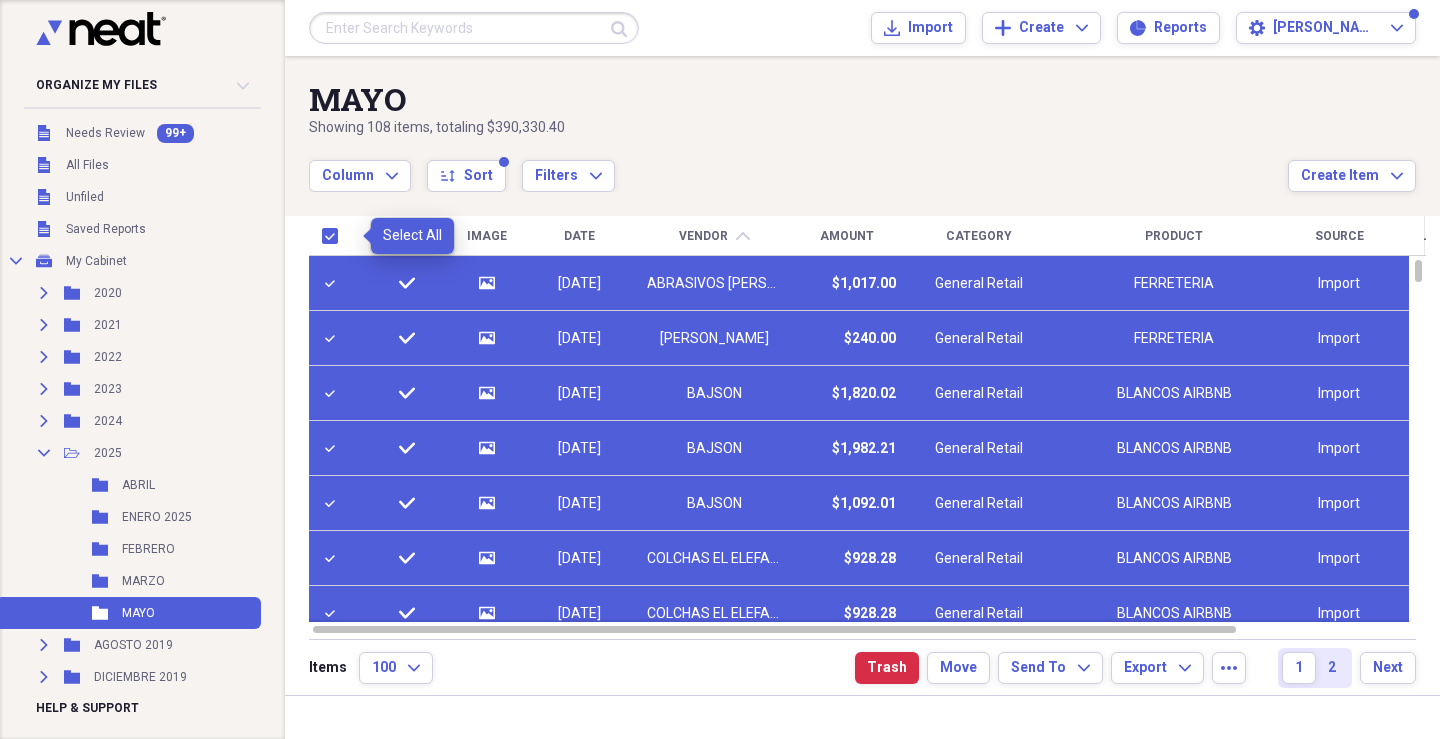 click at bounding box center (334, 236) 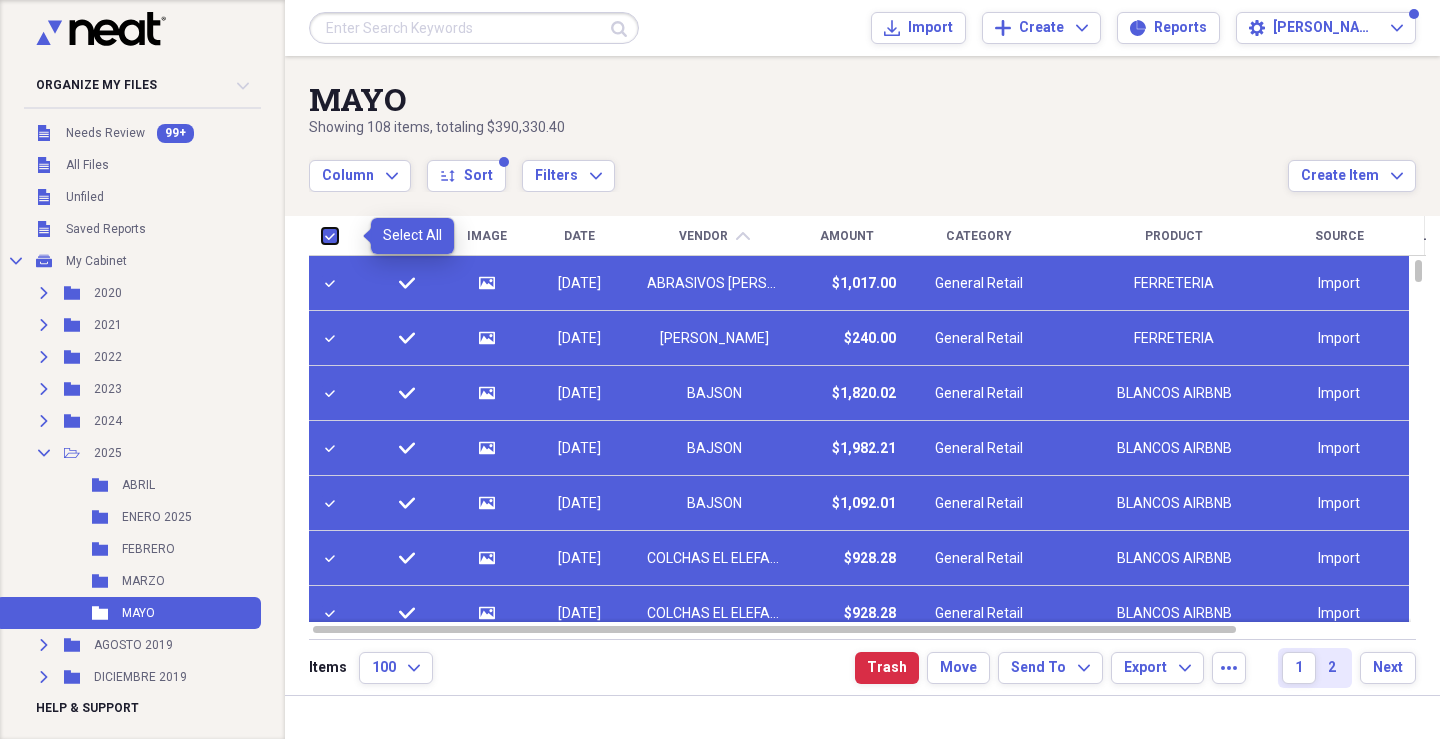 click at bounding box center [322, 235] 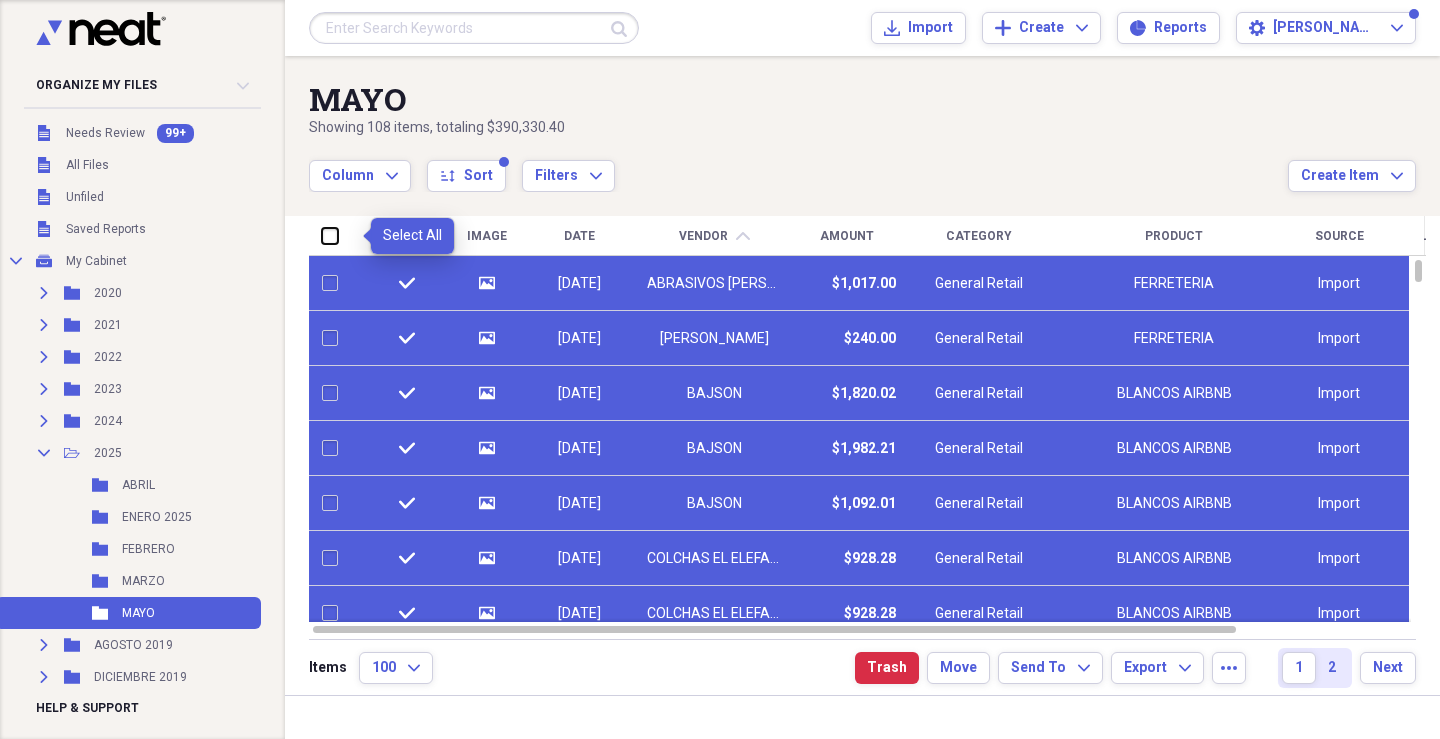 checkbox on "false" 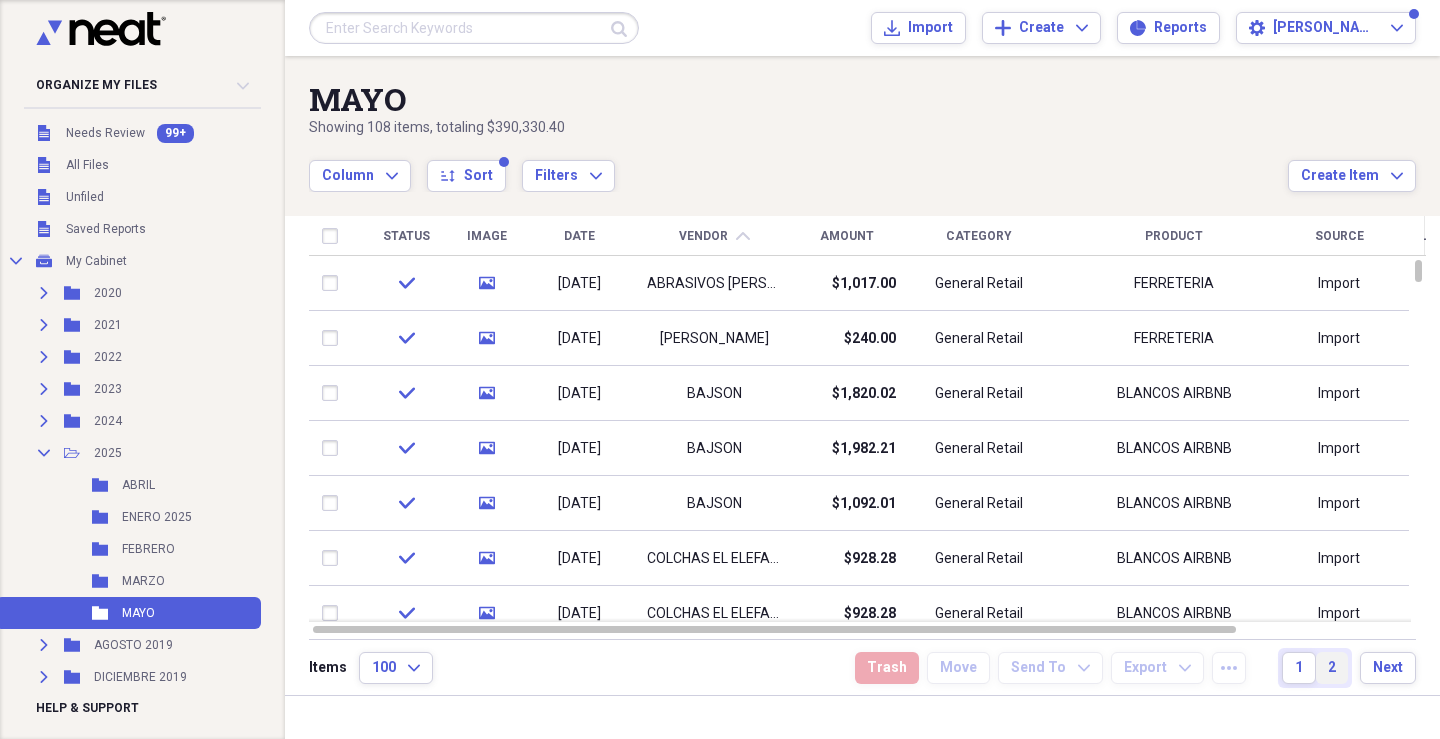 click on "2" at bounding box center [1332, 668] 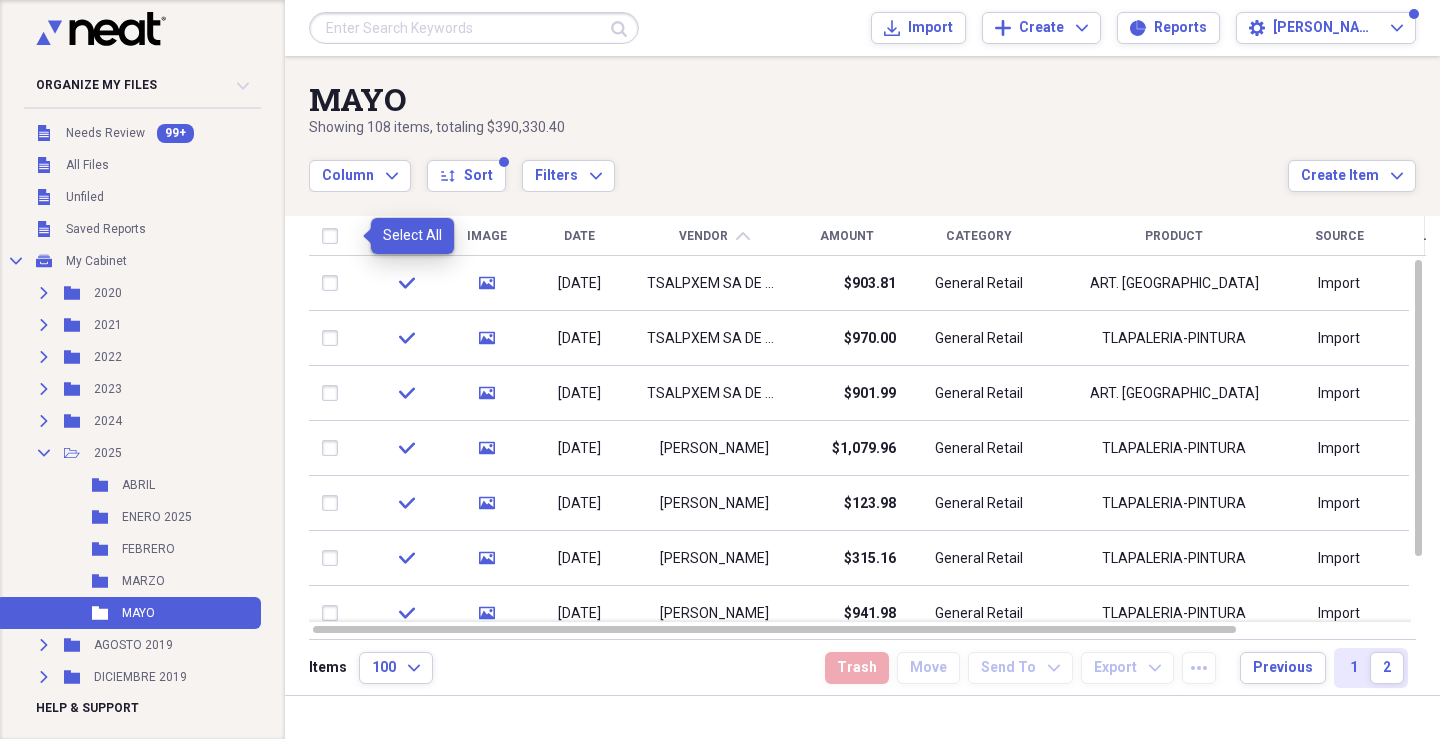 click at bounding box center [334, 236] 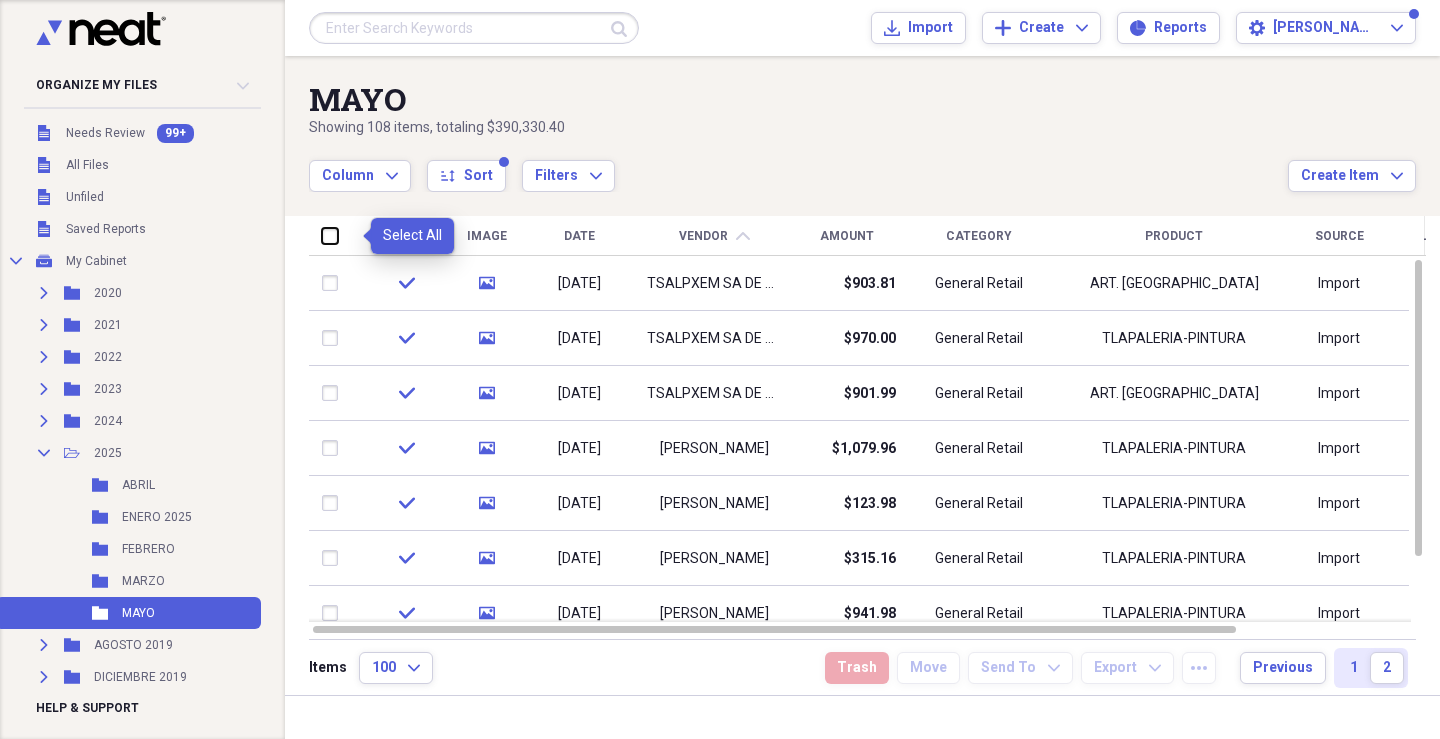 click at bounding box center (322, 235) 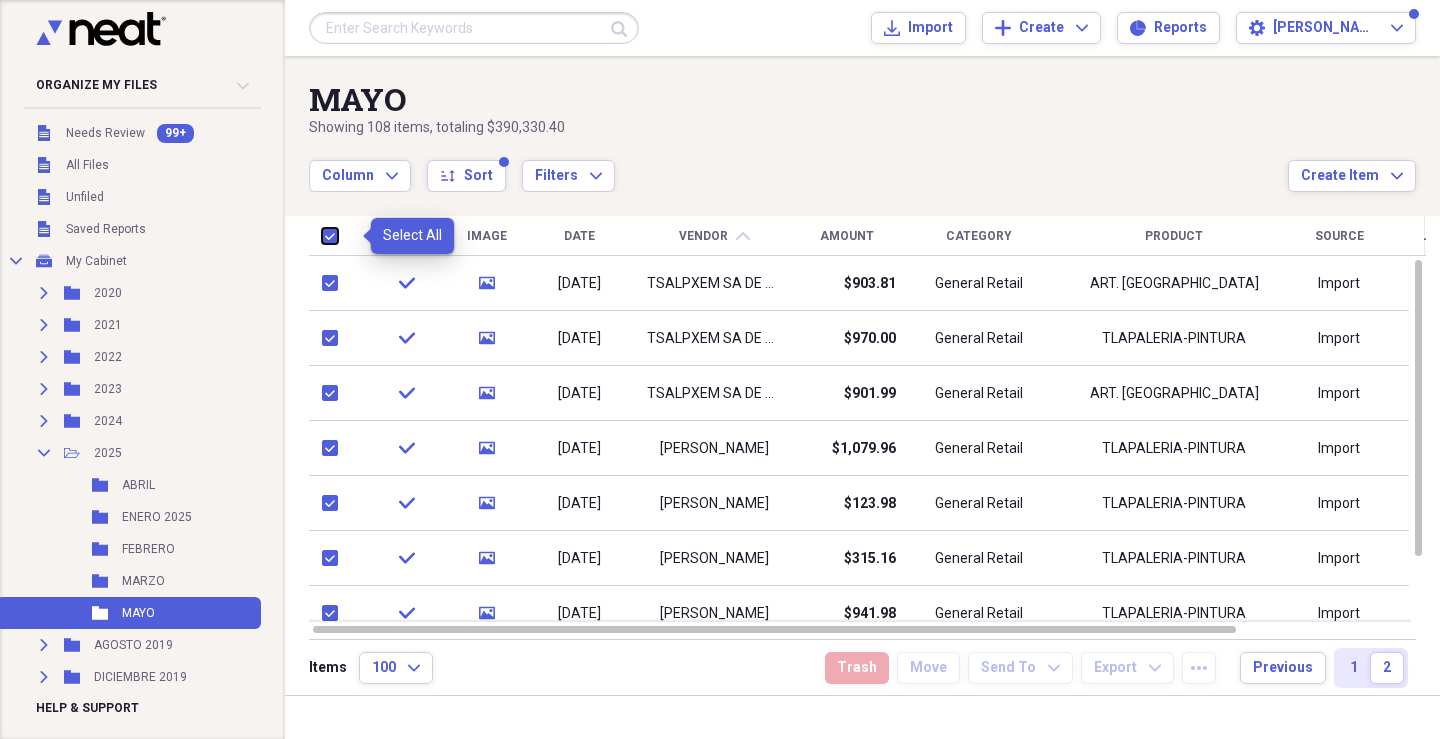 checkbox on "true" 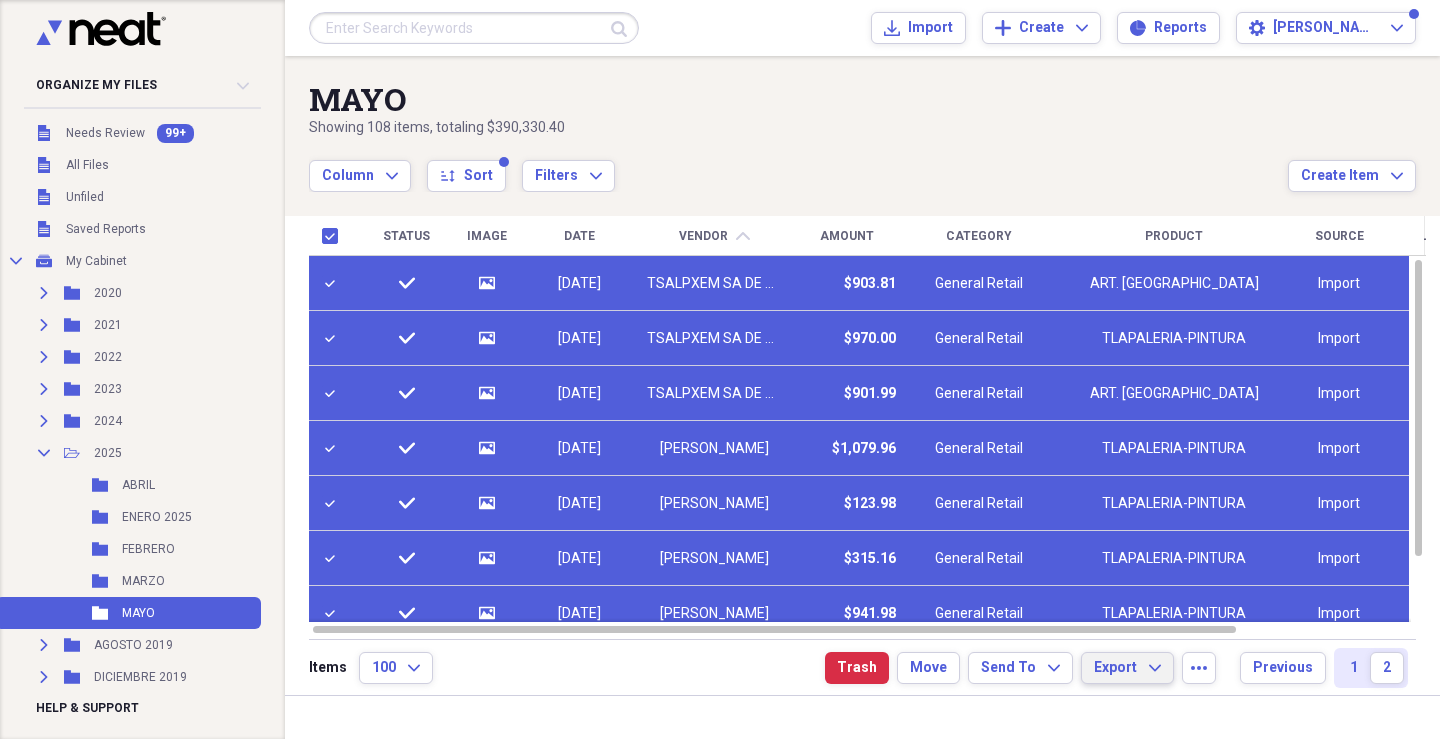 click on "Export" at bounding box center [1115, 668] 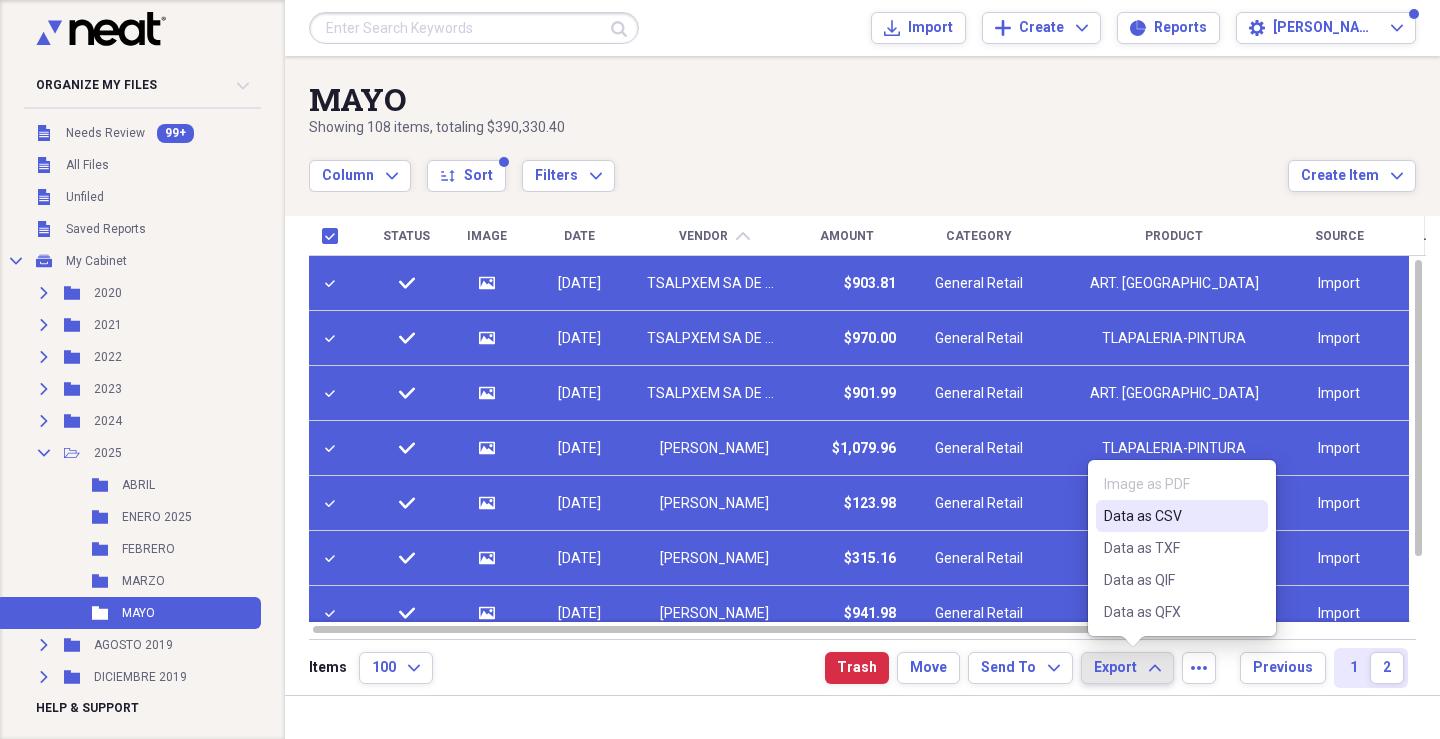 click on "Data as CSV" at bounding box center [1170, 516] 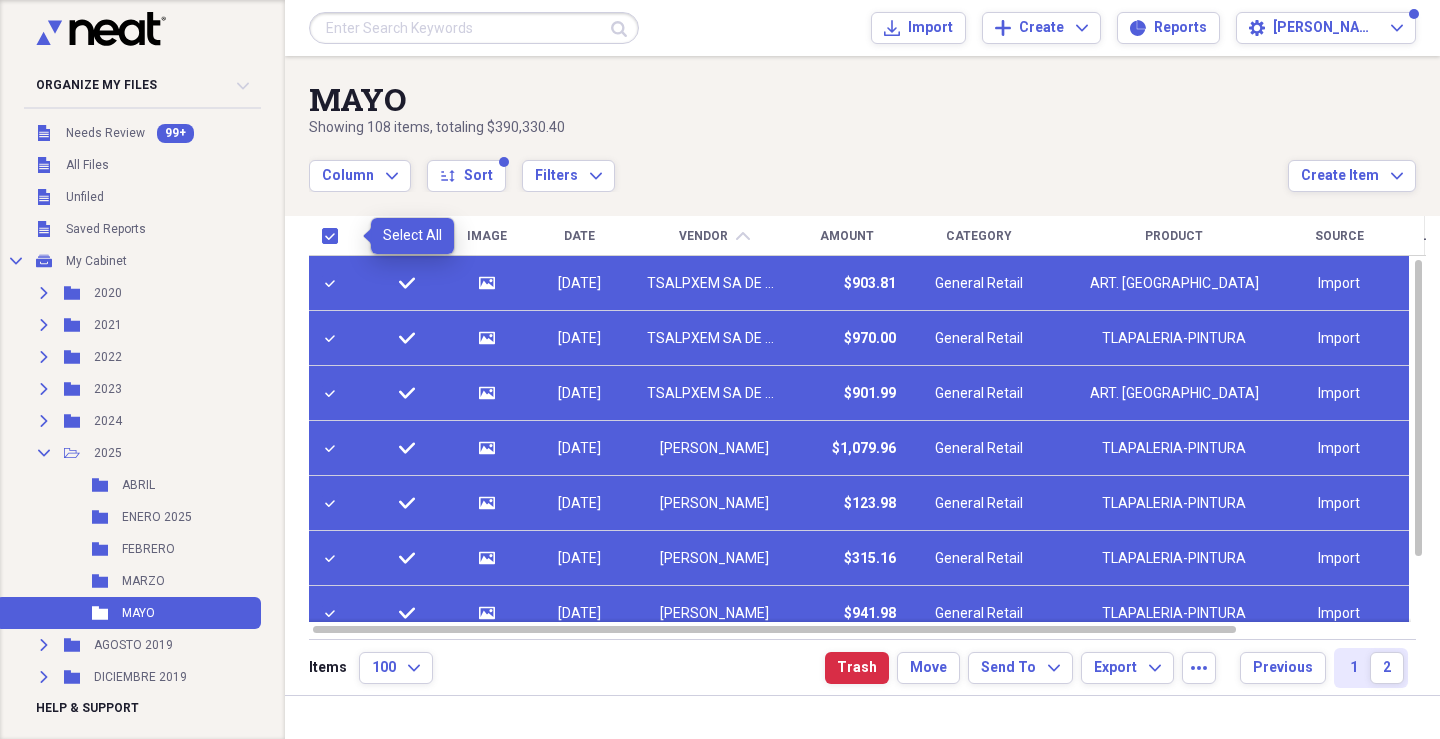 click at bounding box center (334, 236) 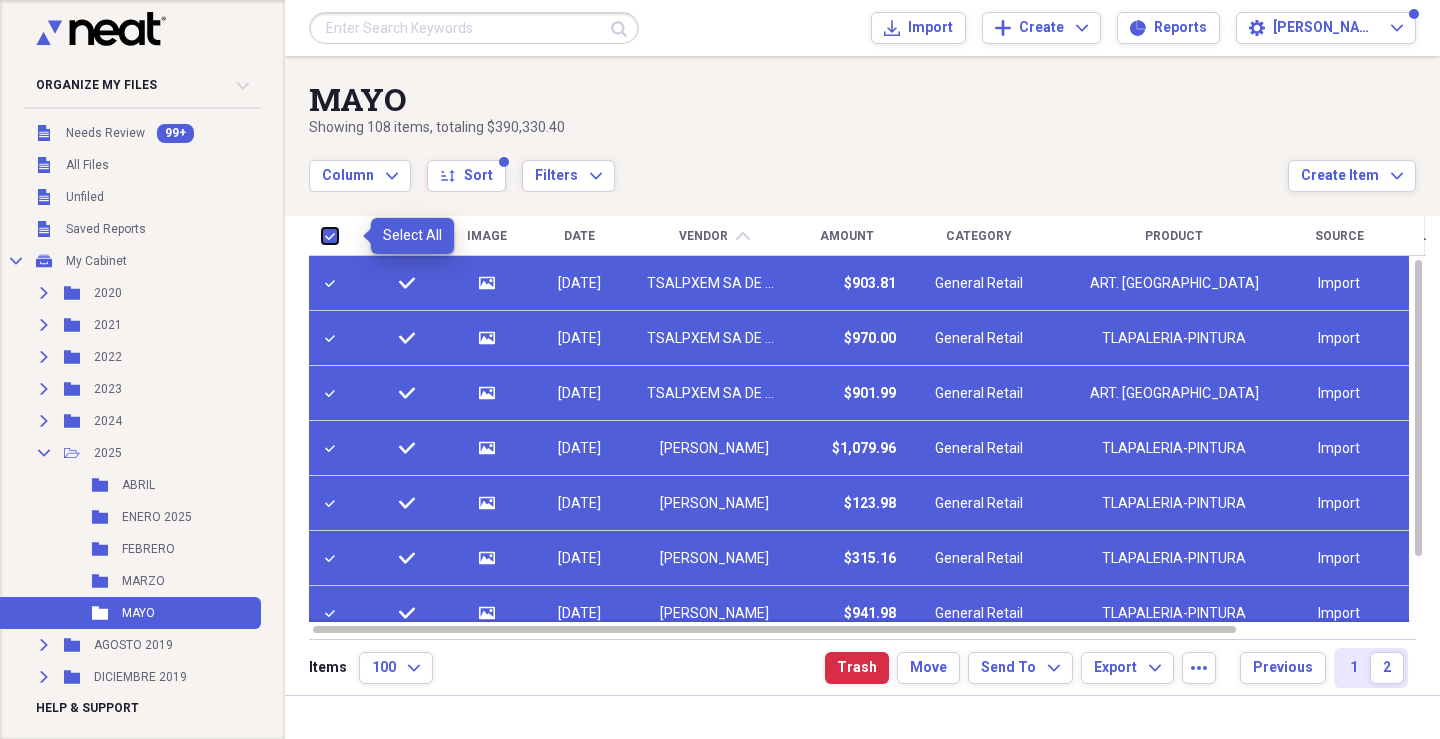 click at bounding box center [322, 235] 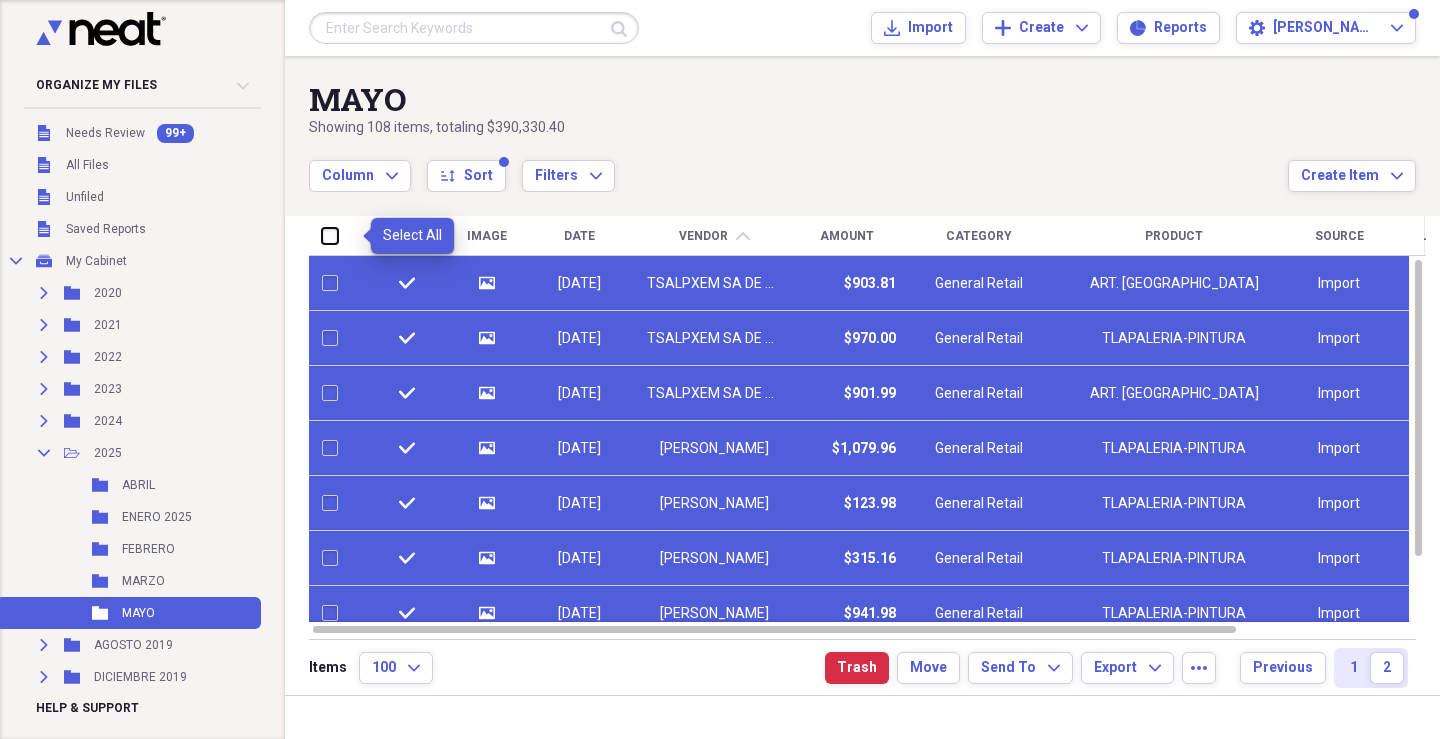 checkbox on "false" 